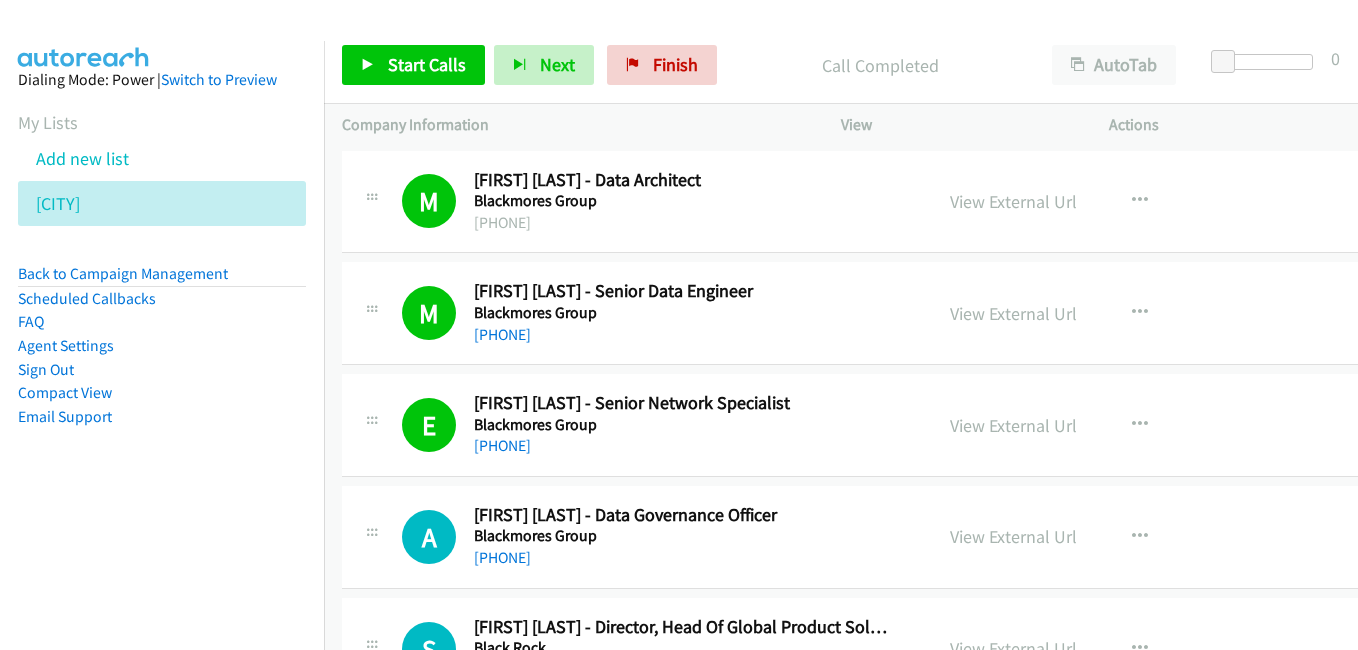 scroll, scrollTop: 0, scrollLeft: 0, axis: both 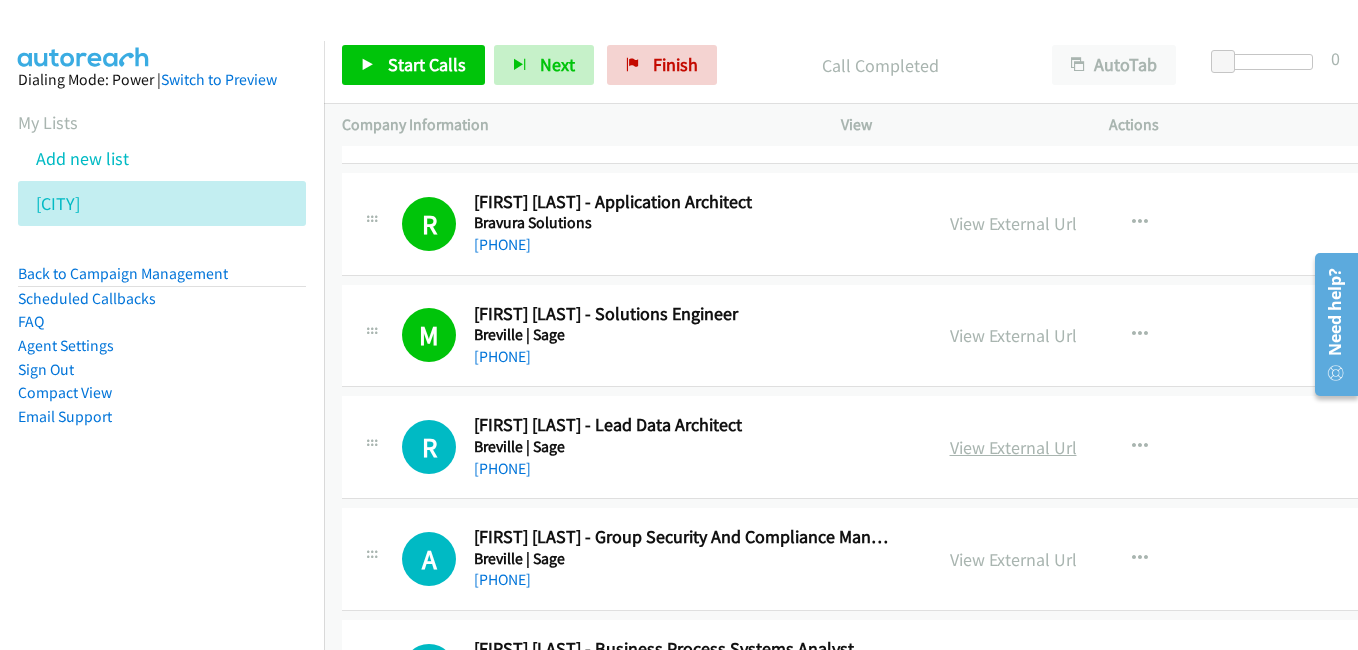 click on "View External Url" at bounding box center [1013, 447] 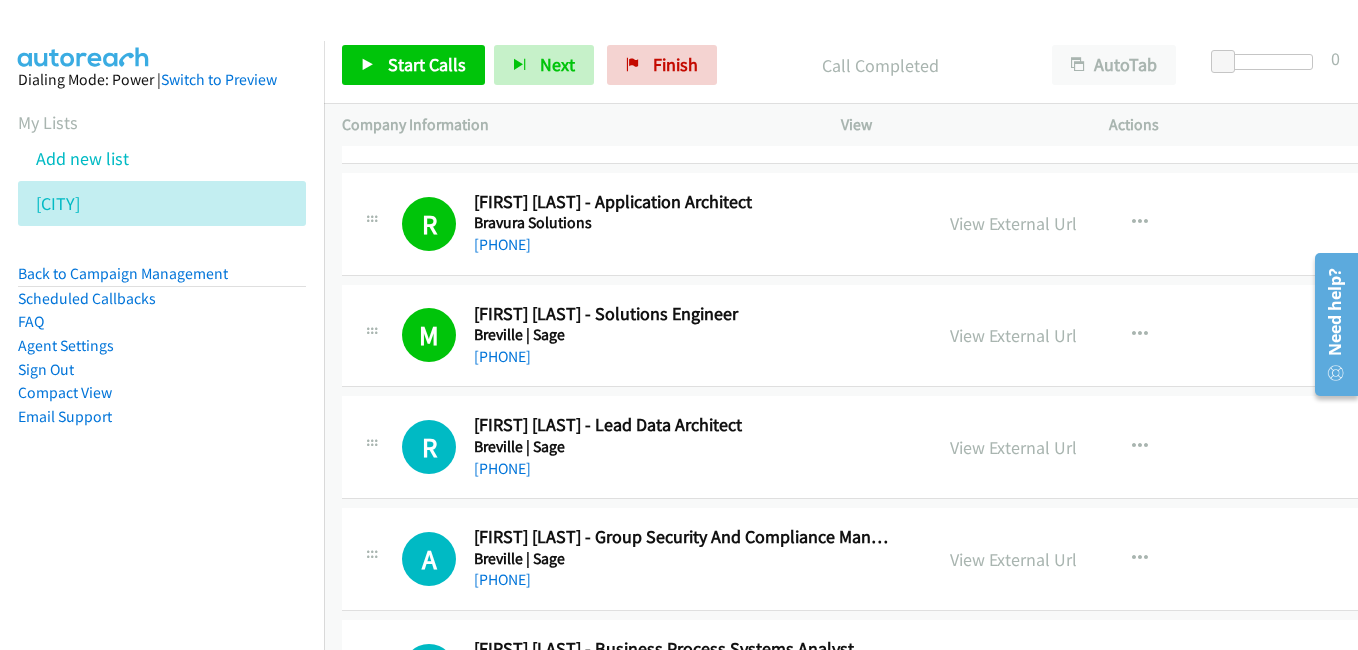 scroll, scrollTop: 10700, scrollLeft: 0, axis: vertical 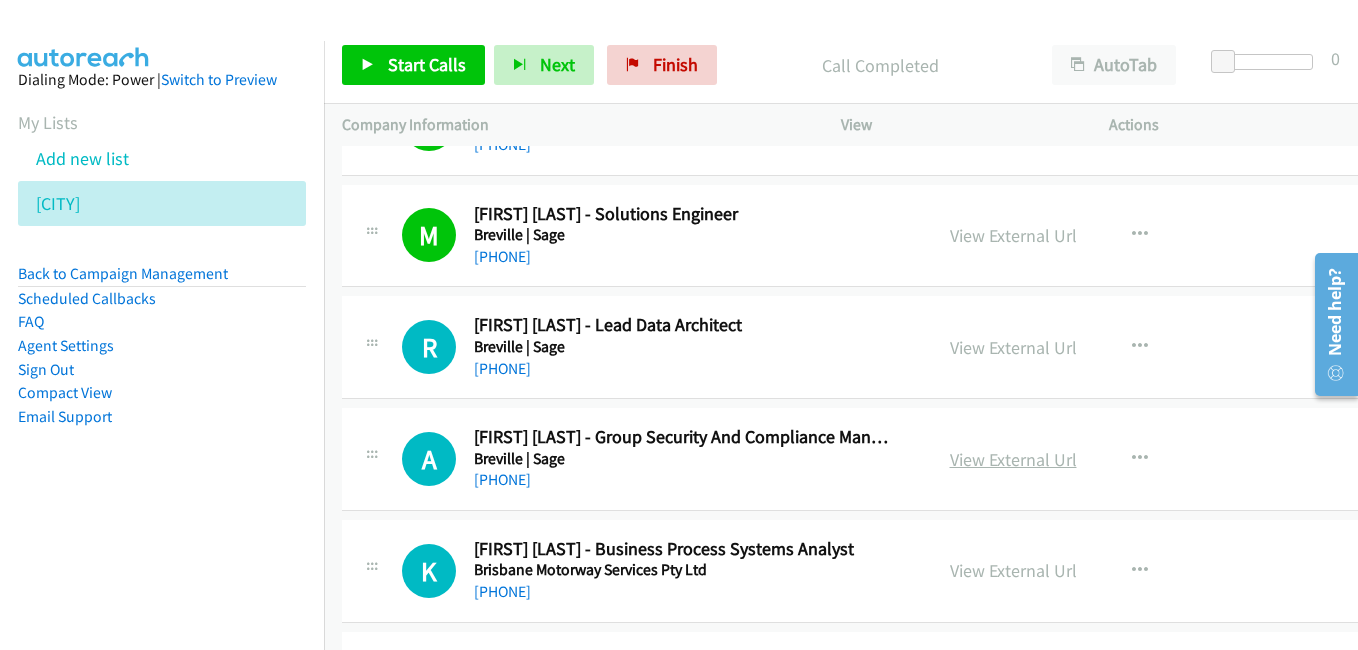 click on "View External Url" at bounding box center [1013, 459] 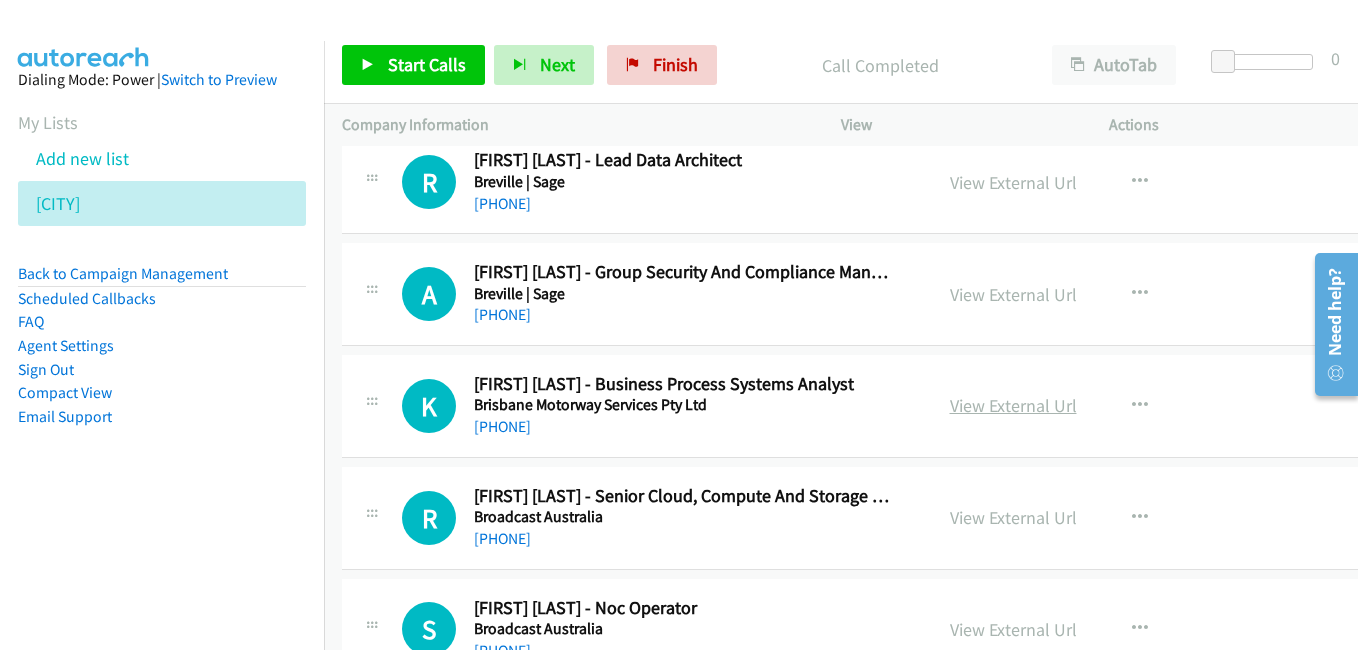 scroll, scrollTop: 10900, scrollLeft: 0, axis: vertical 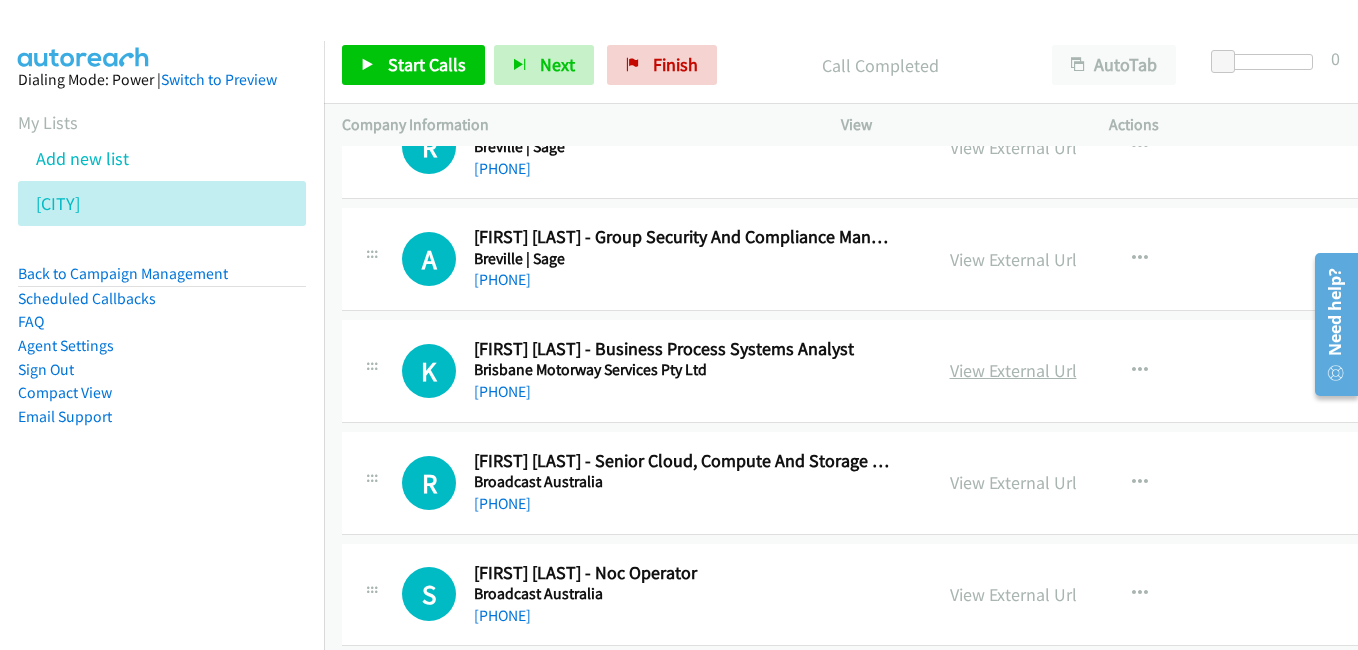 click on "View External Url" at bounding box center (1013, 370) 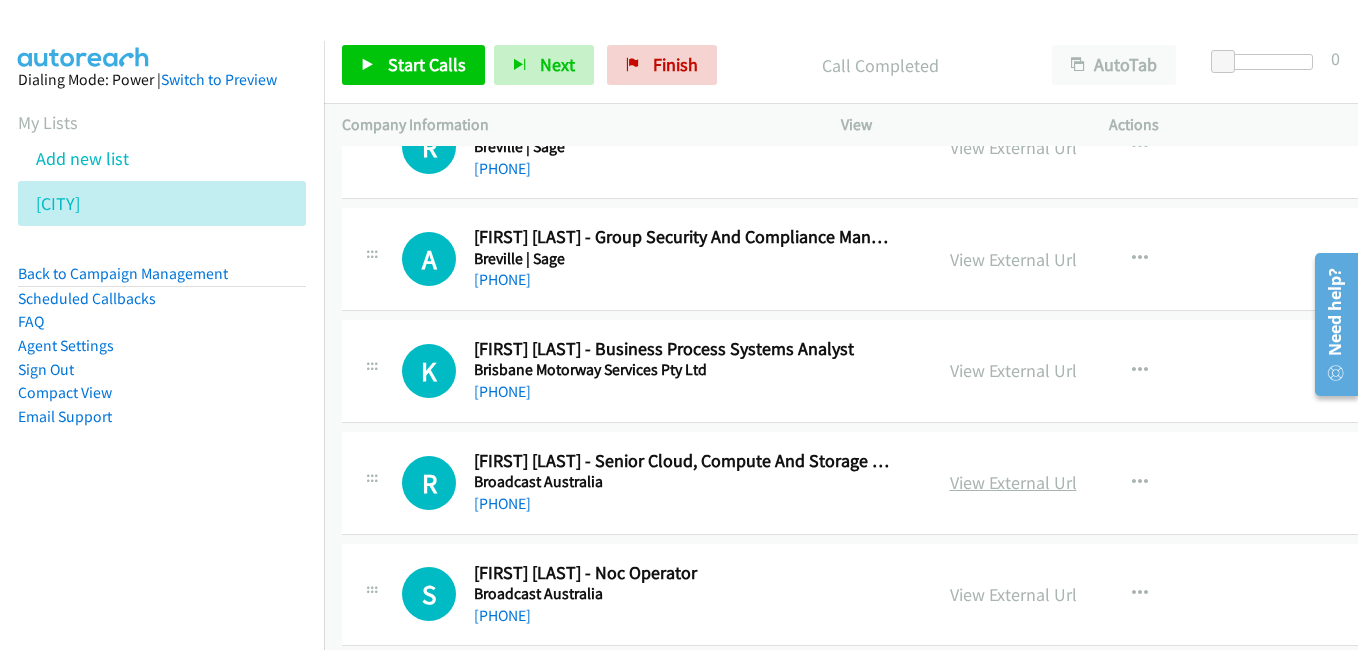 click on "View External Url" at bounding box center (1013, 482) 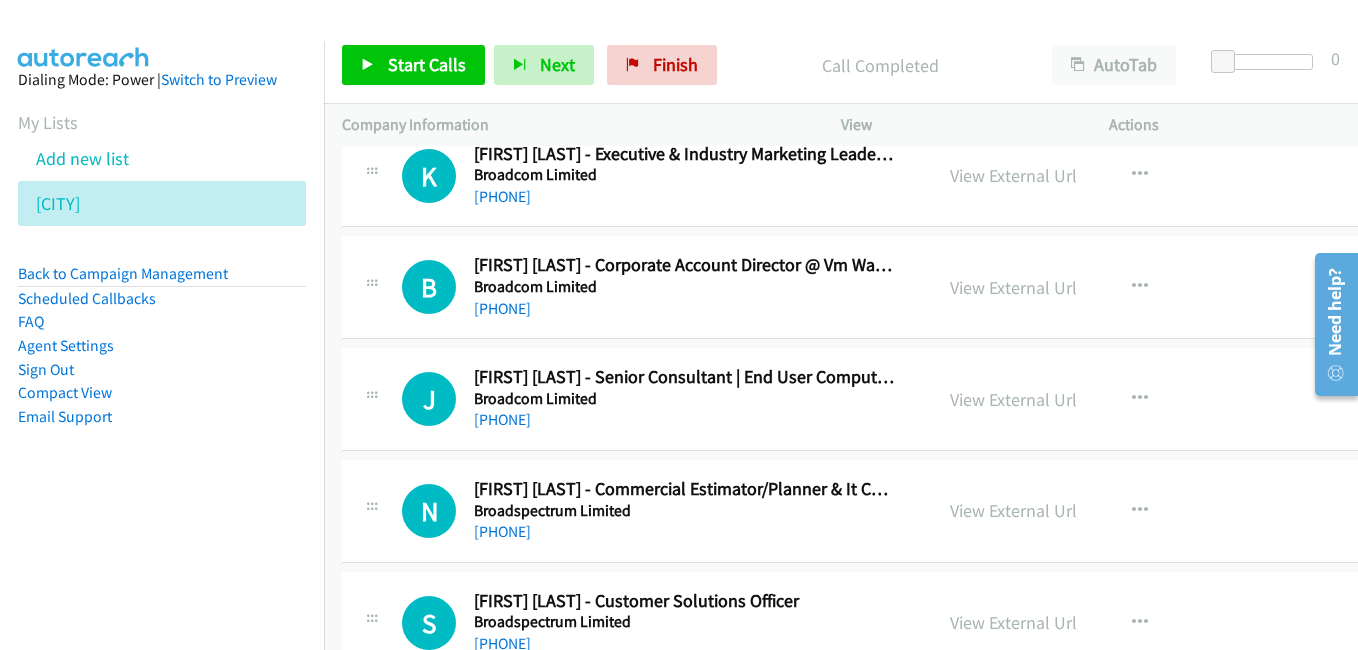 scroll, scrollTop: 11900, scrollLeft: 0, axis: vertical 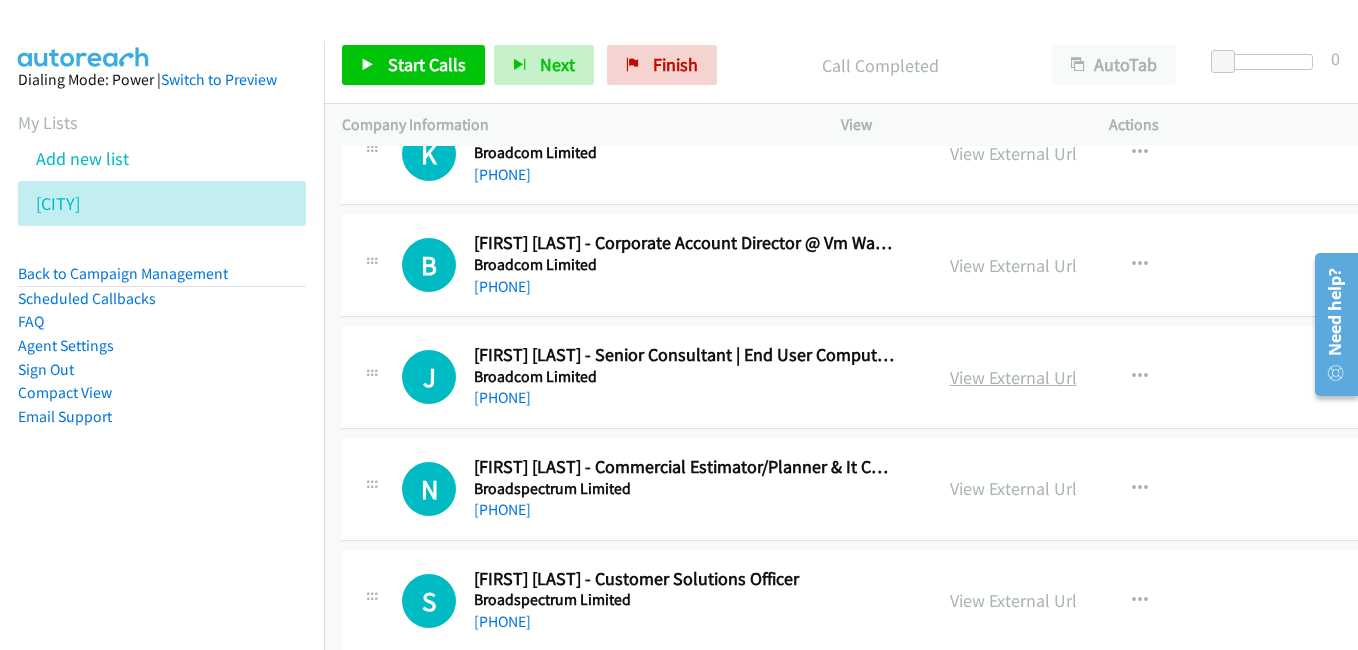 click on "View External Url" at bounding box center [1013, 377] 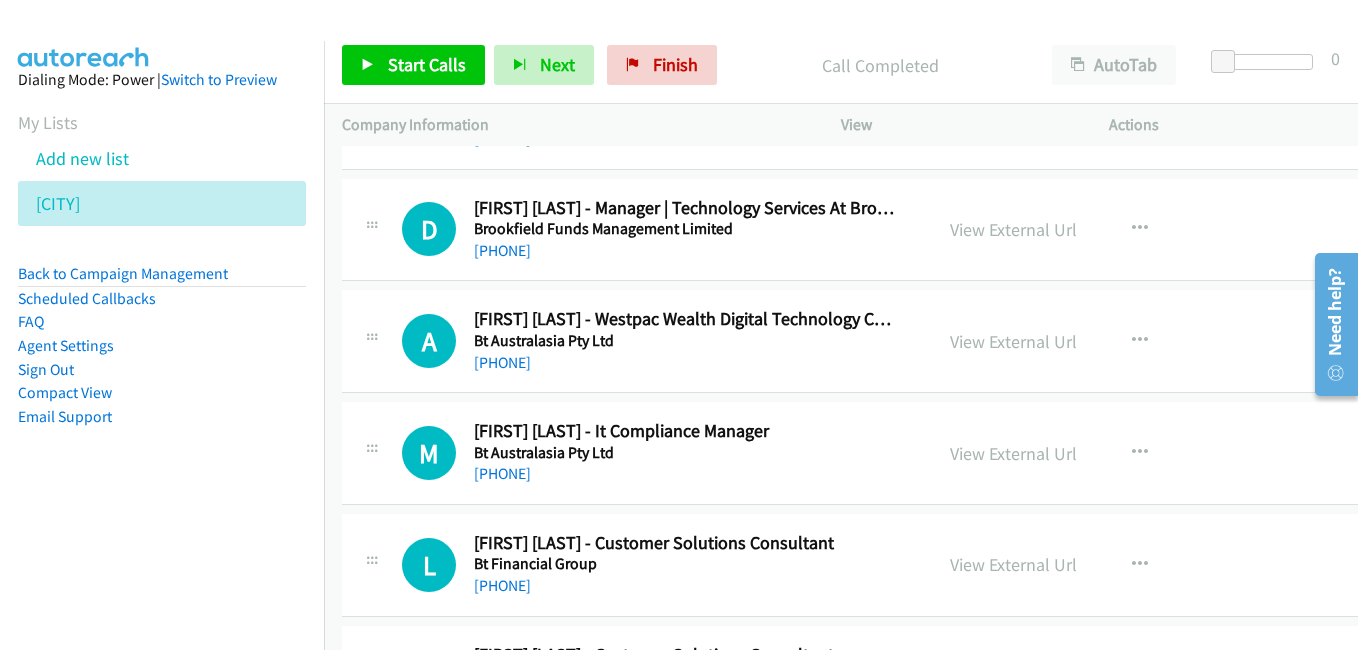 scroll, scrollTop: 12500, scrollLeft: 0, axis: vertical 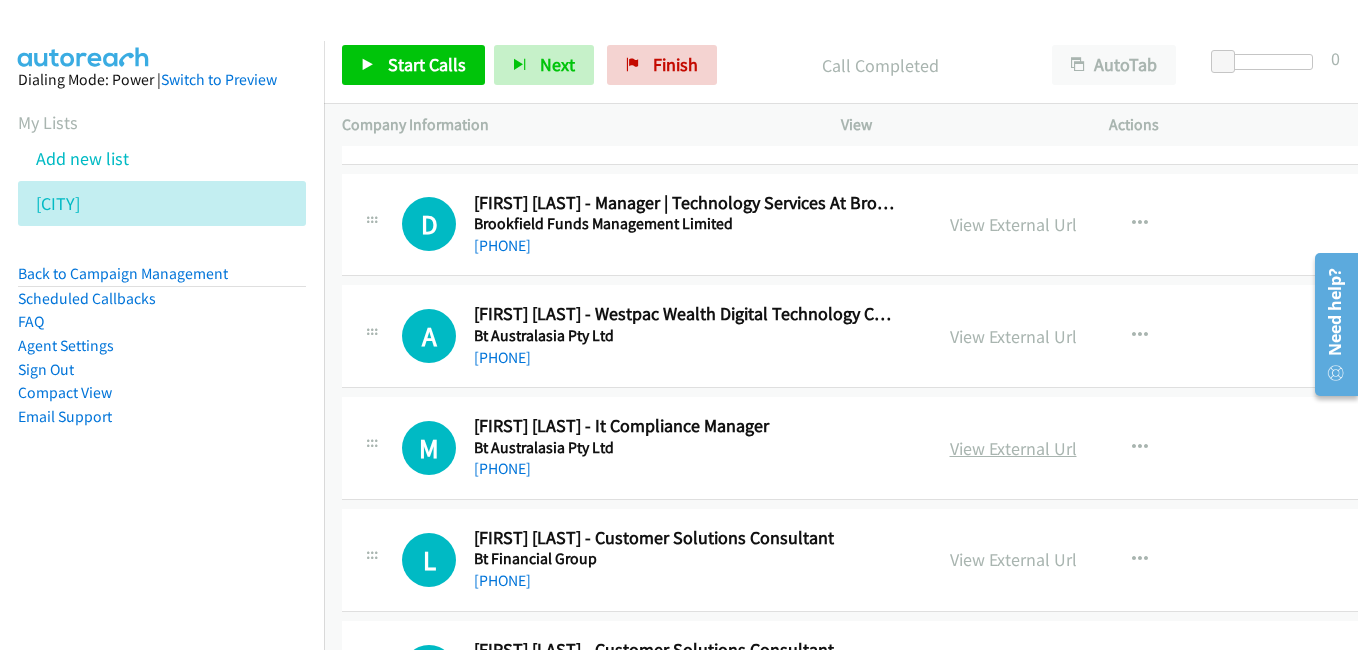 click on "View External Url" at bounding box center [1013, 448] 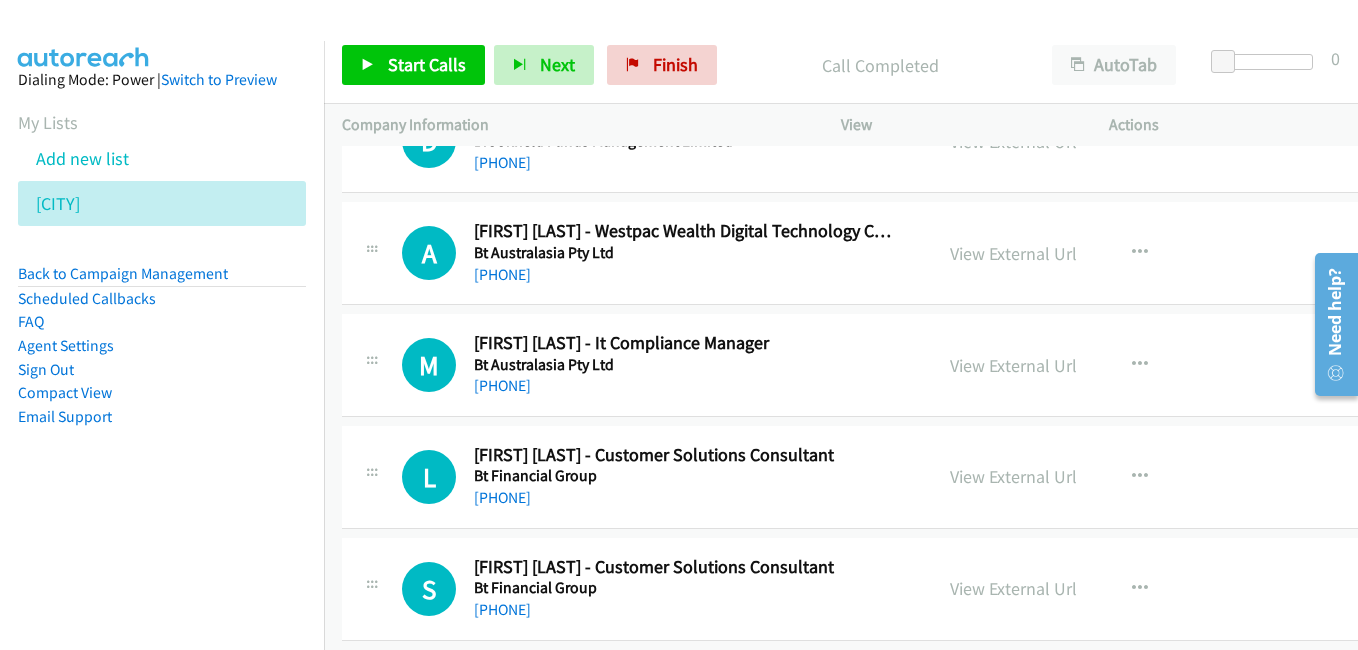 scroll, scrollTop: 12600, scrollLeft: 0, axis: vertical 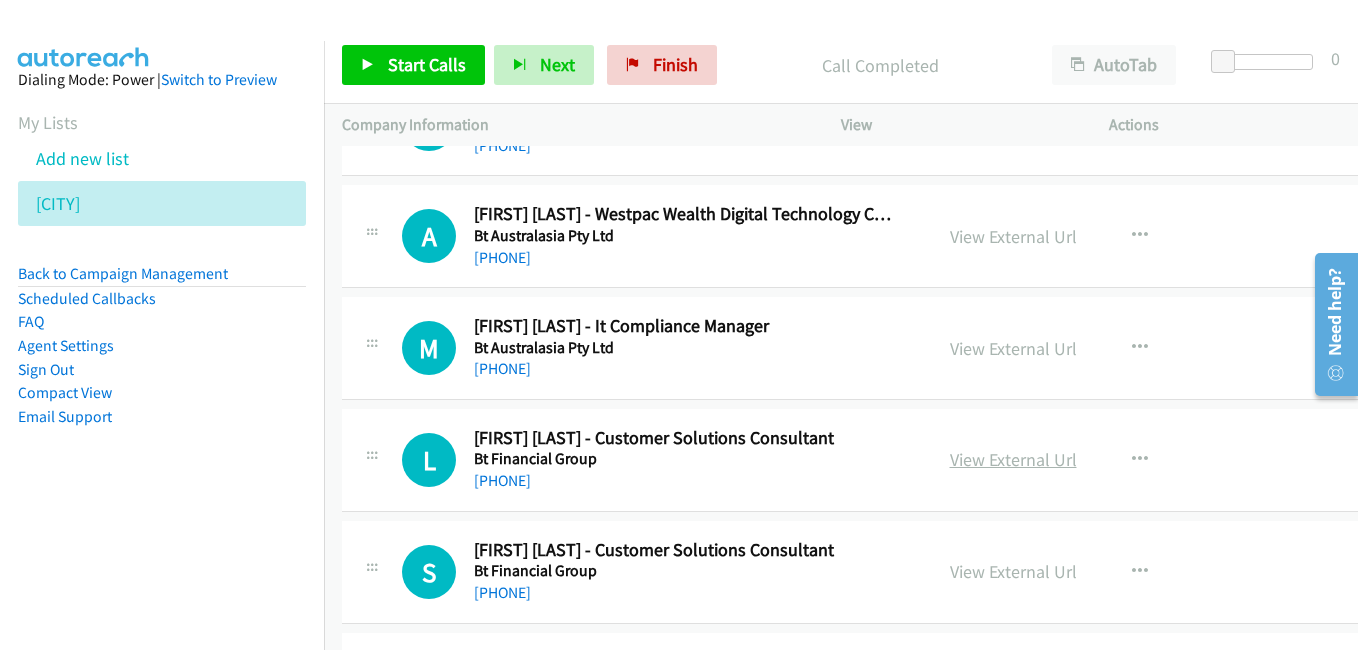 click on "View External Url" at bounding box center [1013, 459] 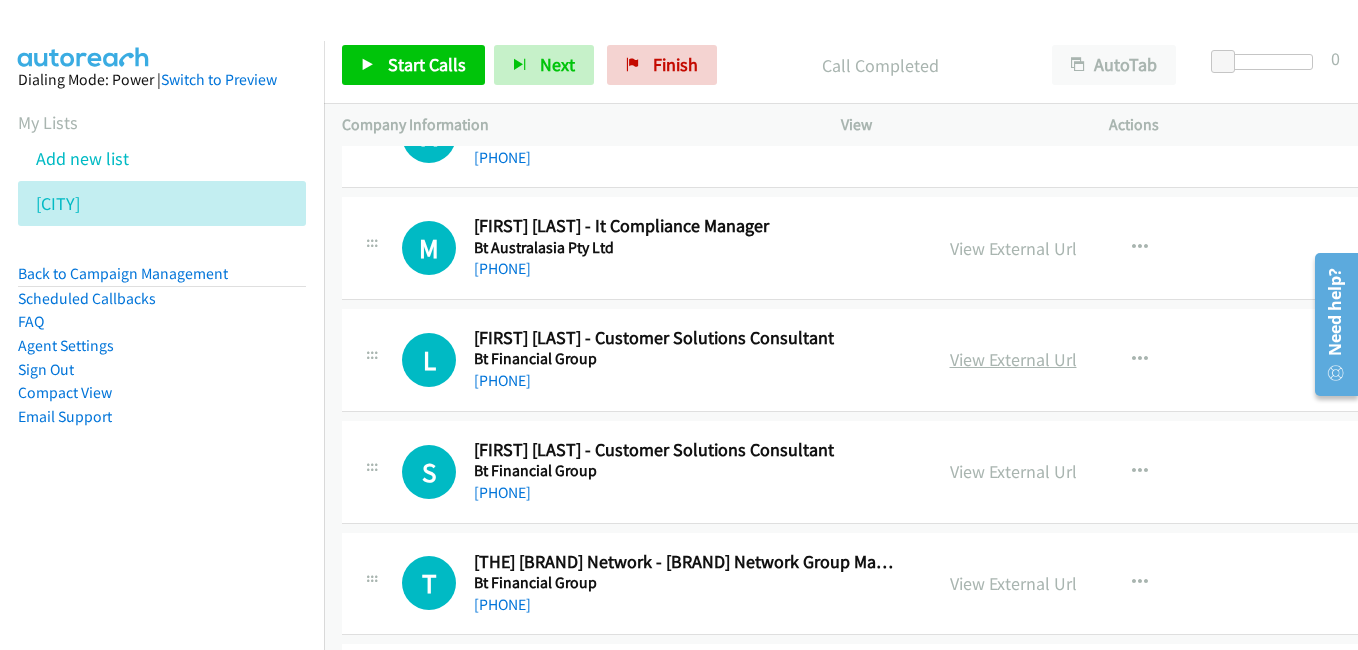 scroll, scrollTop: 12800, scrollLeft: 0, axis: vertical 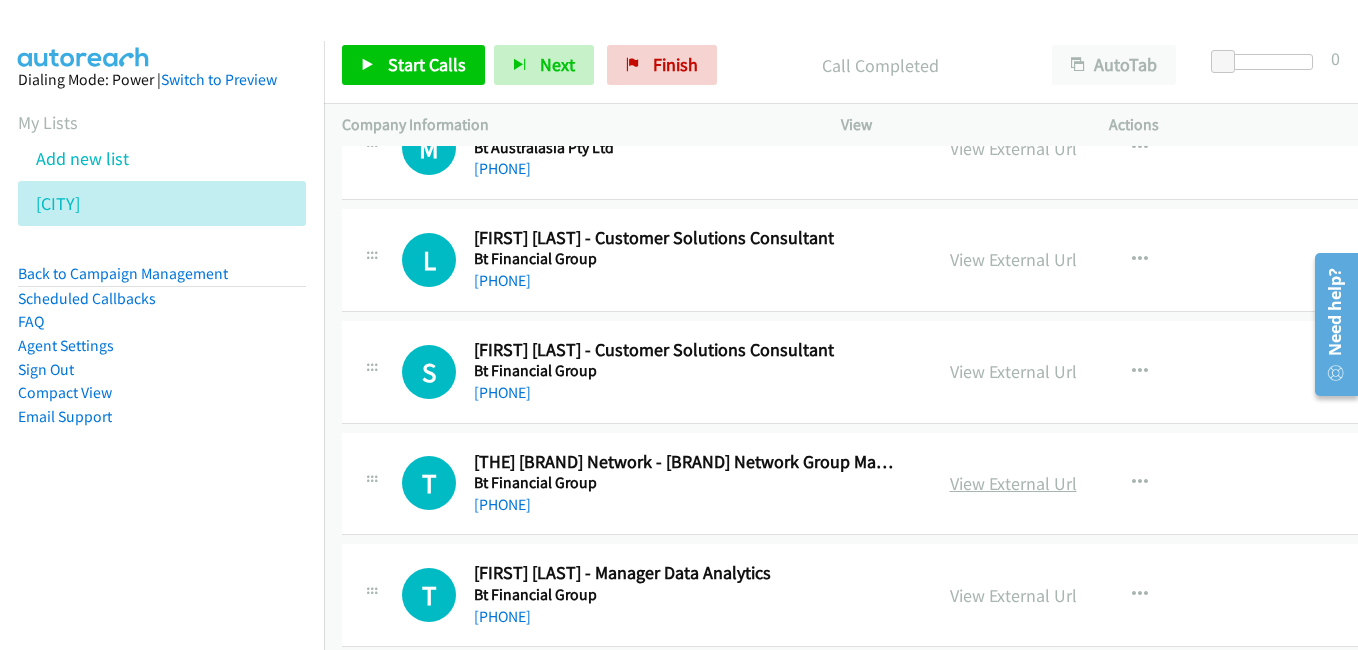 click on "View External Url" at bounding box center (1013, 483) 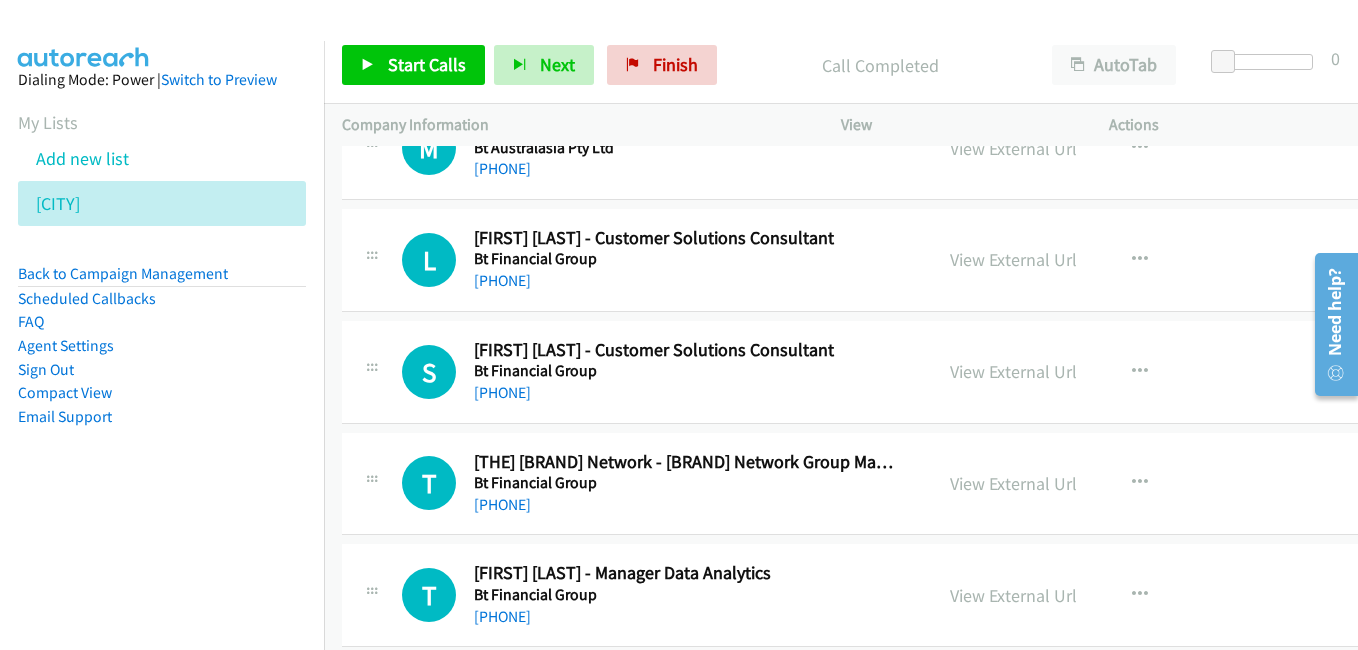 scroll, scrollTop: 12900, scrollLeft: 0, axis: vertical 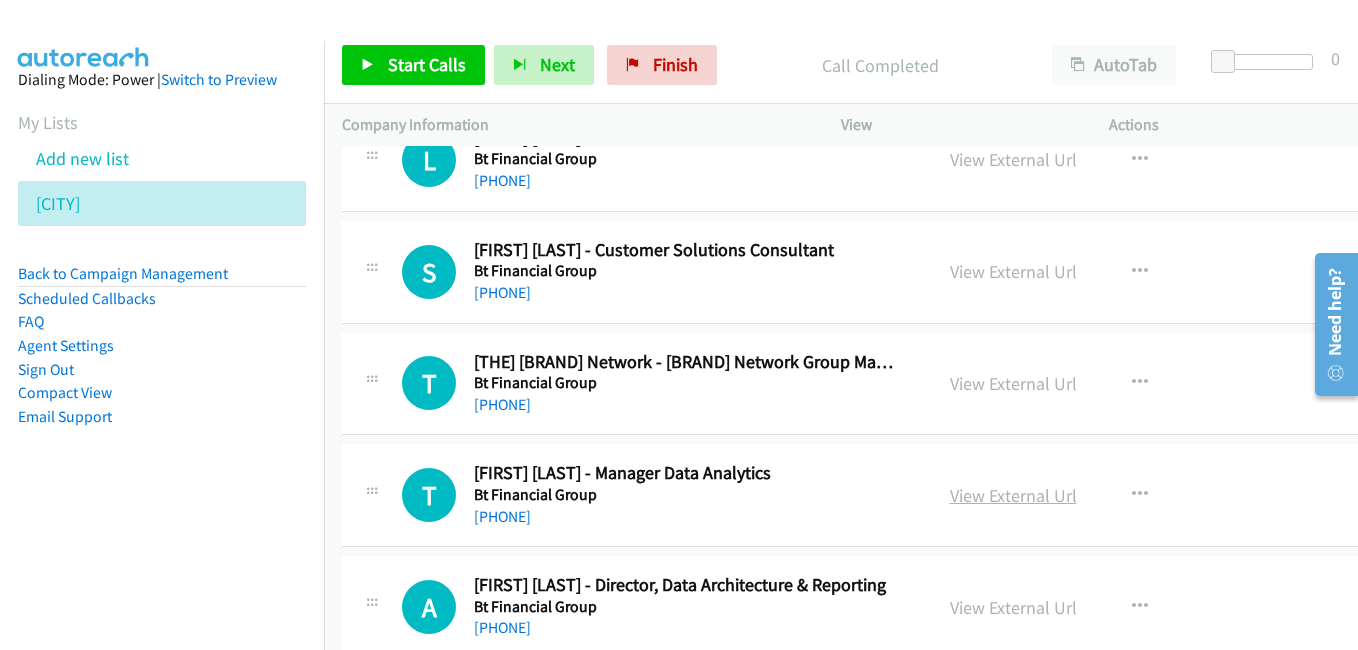click on "View External Url" at bounding box center [1013, 495] 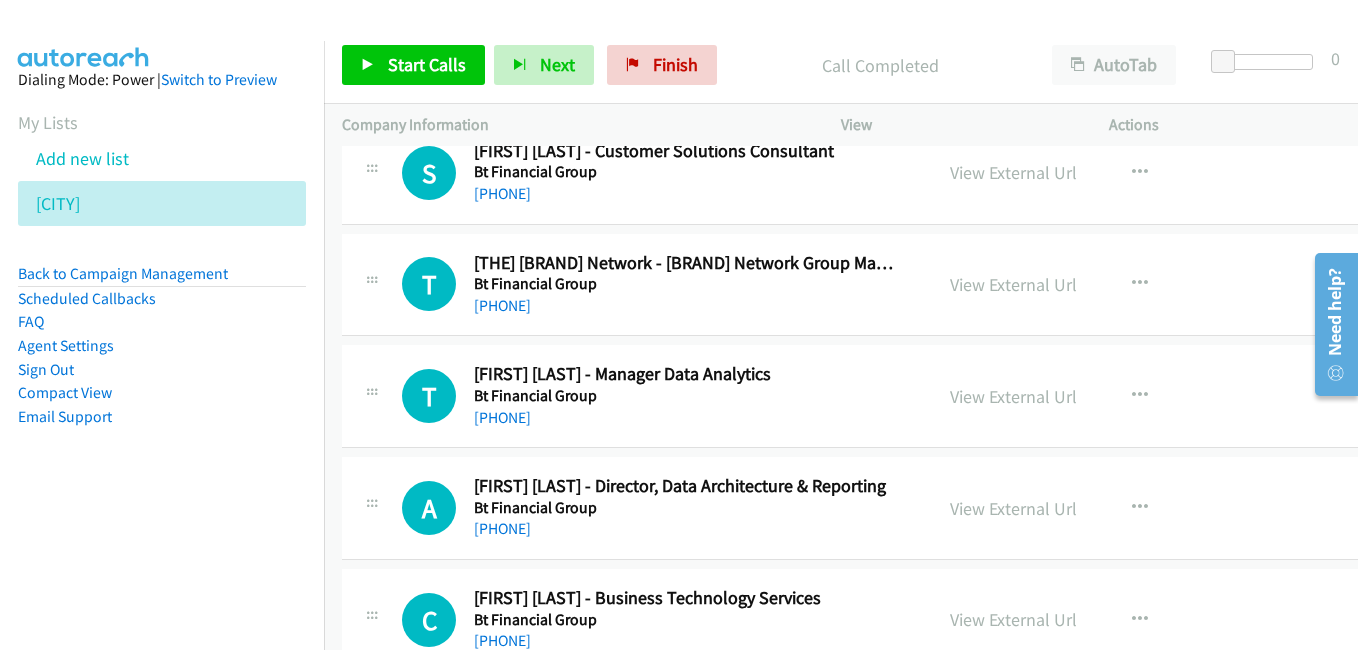 scroll, scrollTop: 13000, scrollLeft: 0, axis: vertical 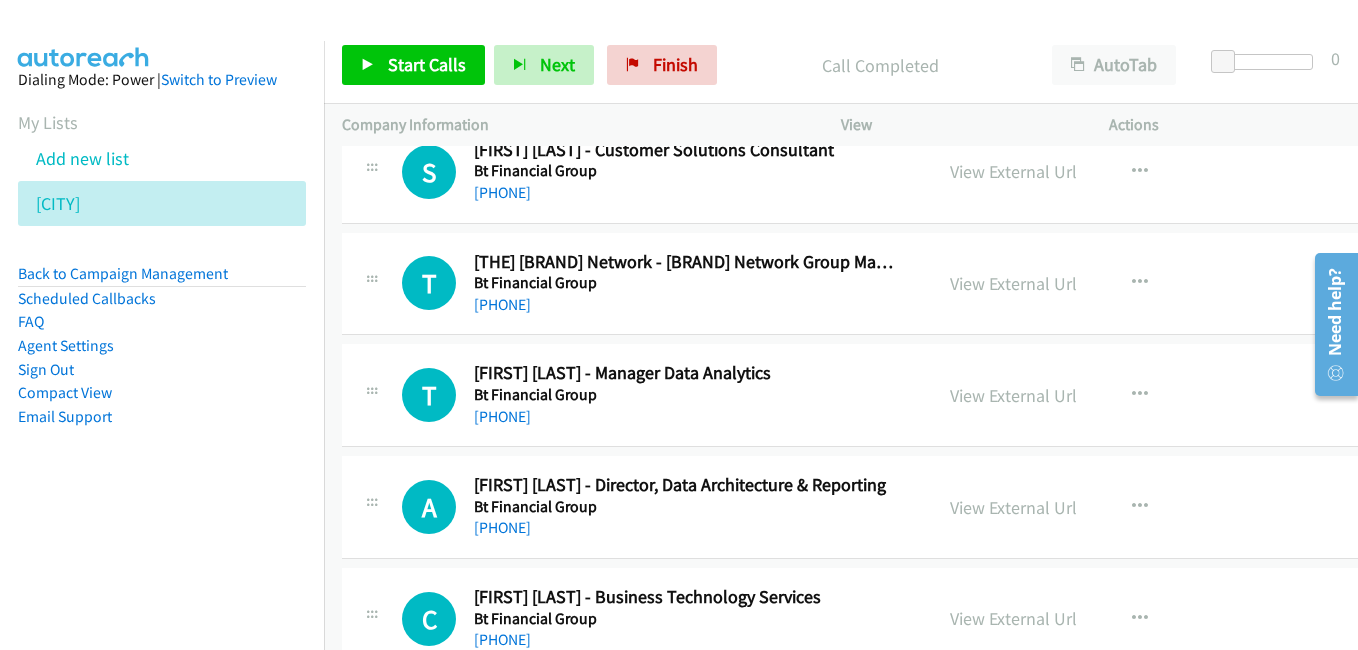 drag, startPoint x: 1049, startPoint y: 506, endPoint x: 954, endPoint y: 436, distance: 118.004234 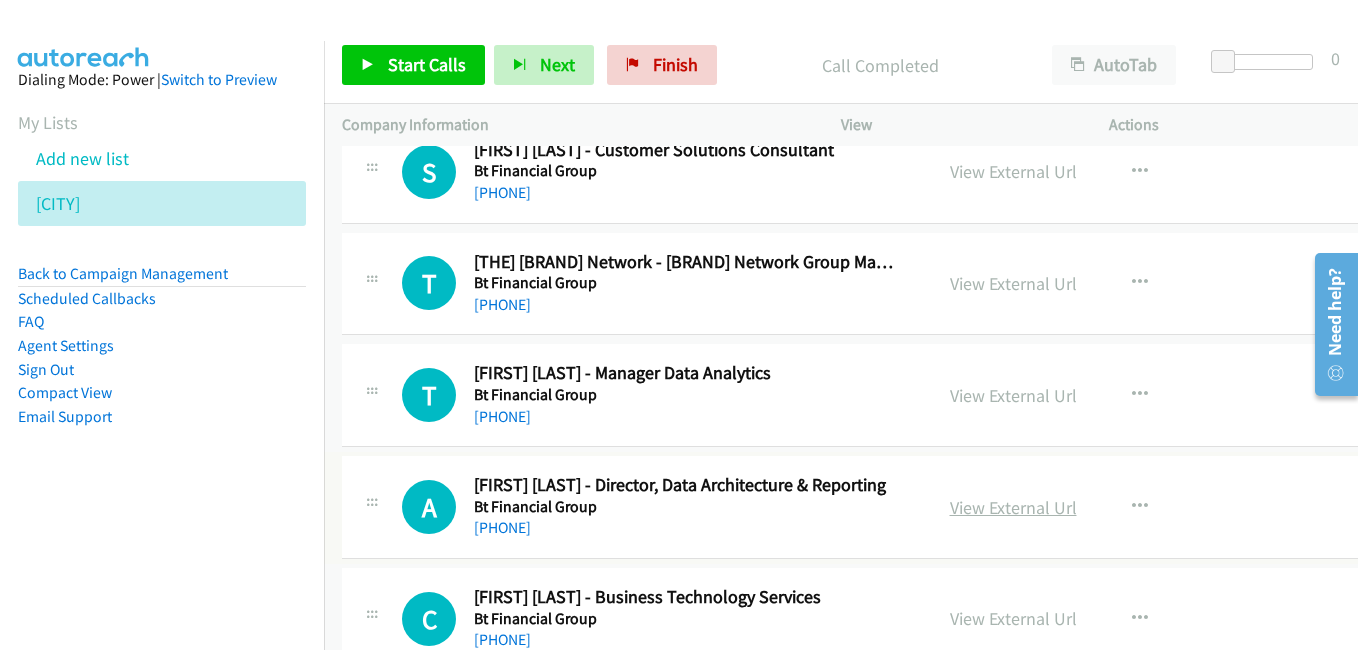 click on "View External Url" at bounding box center [1013, 507] 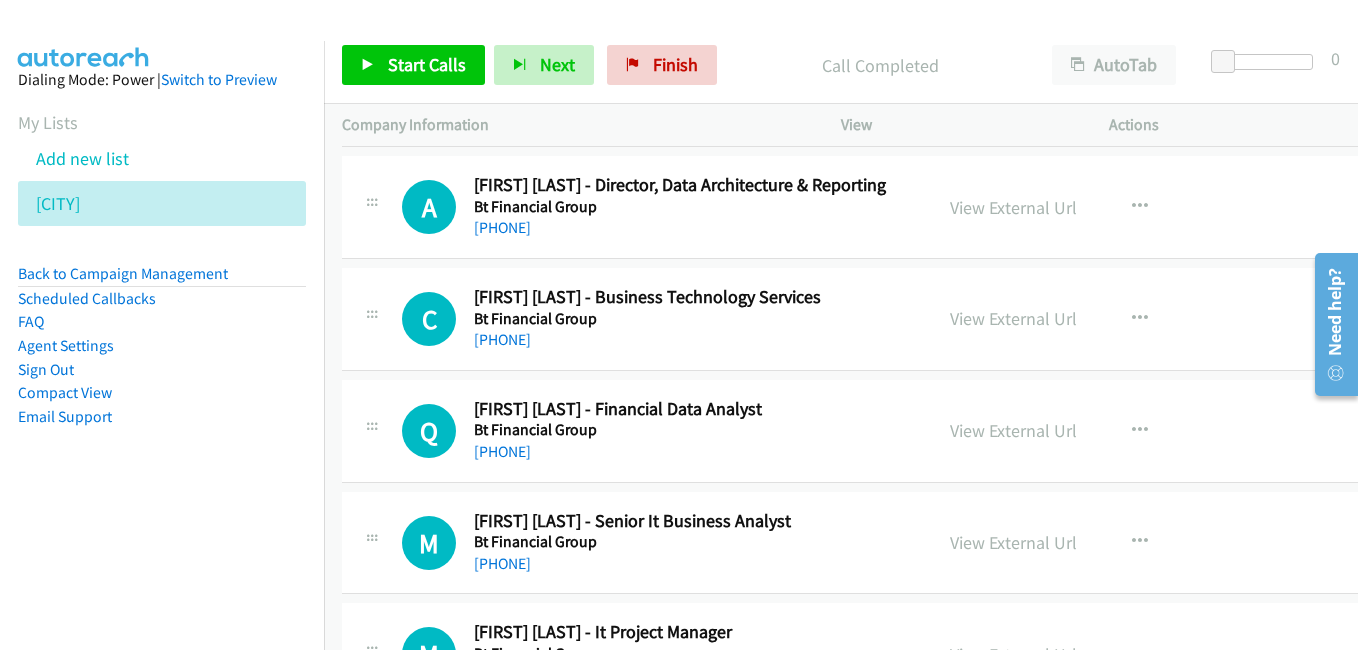 scroll, scrollTop: 13400, scrollLeft: 0, axis: vertical 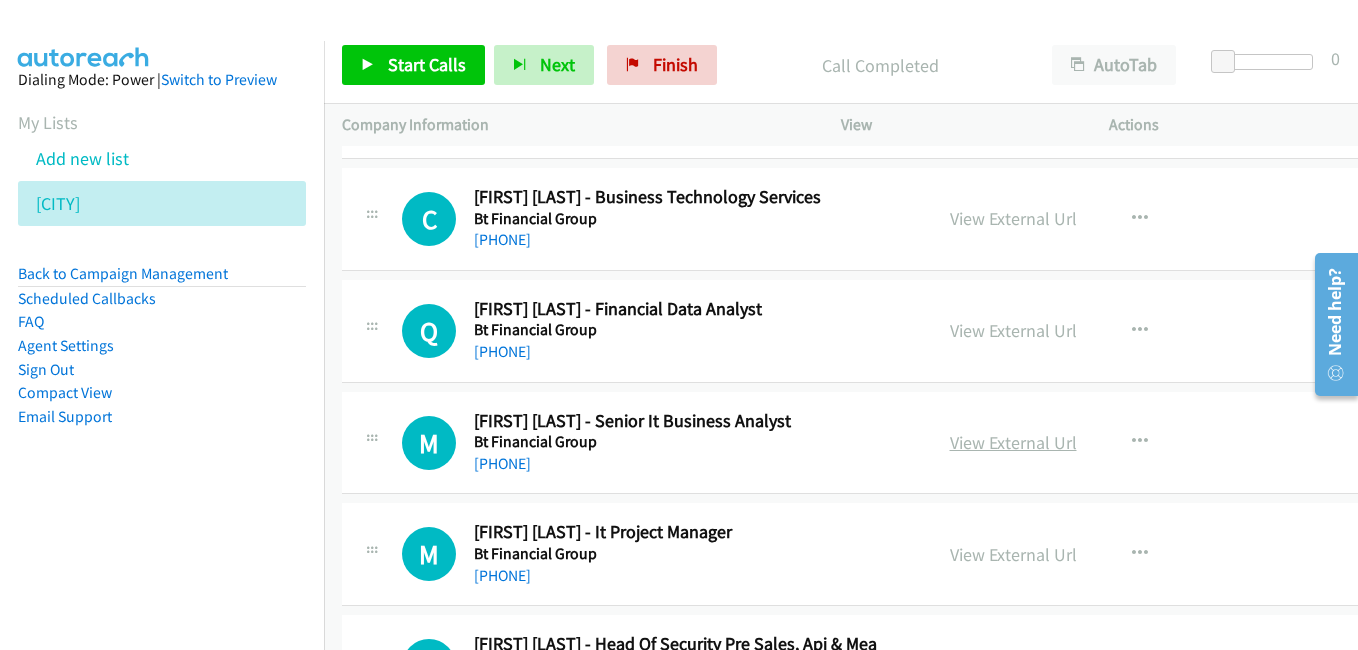 click on "View External Url" at bounding box center (1013, 442) 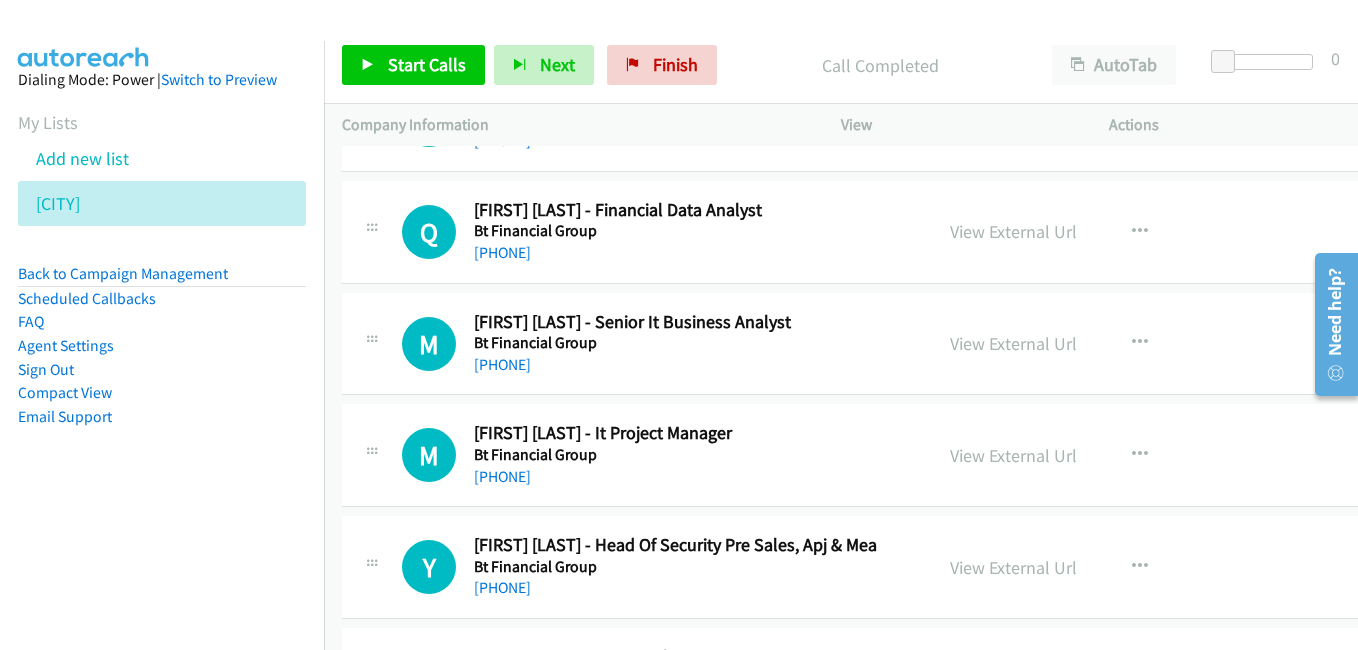 scroll, scrollTop: 13500, scrollLeft: 0, axis: vertical 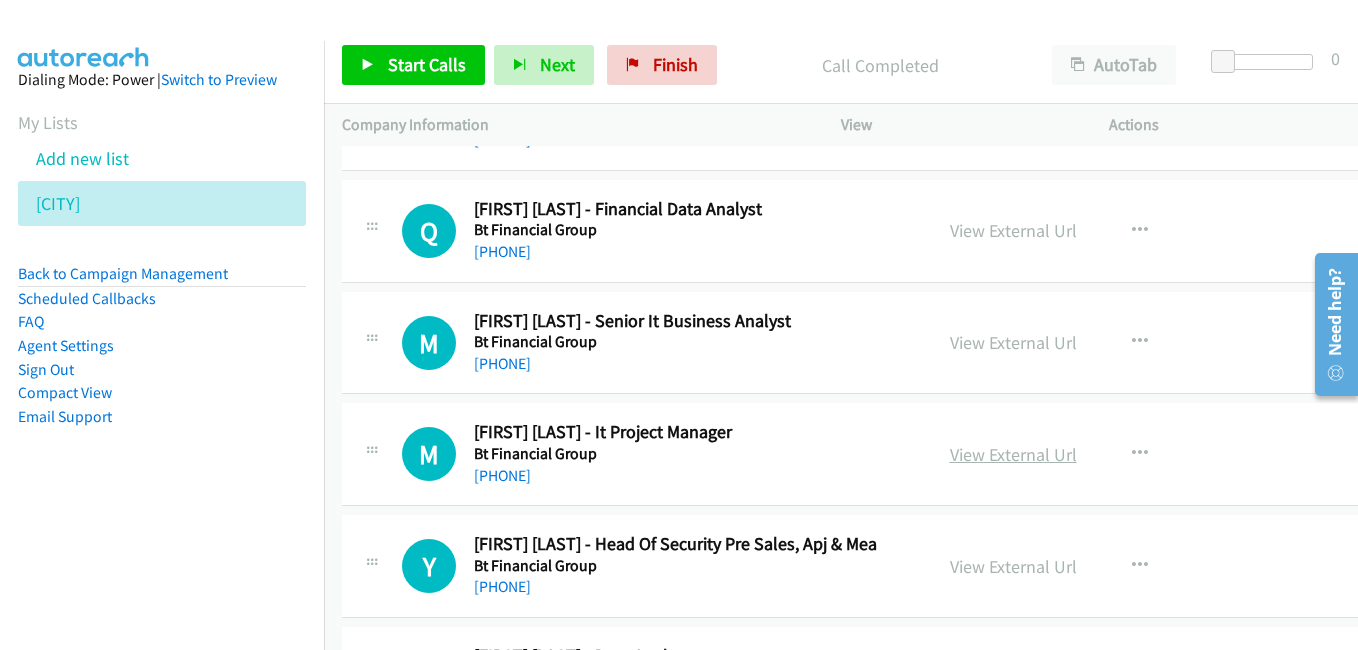 click on "View External Url" at bounding box center [1013, 454] 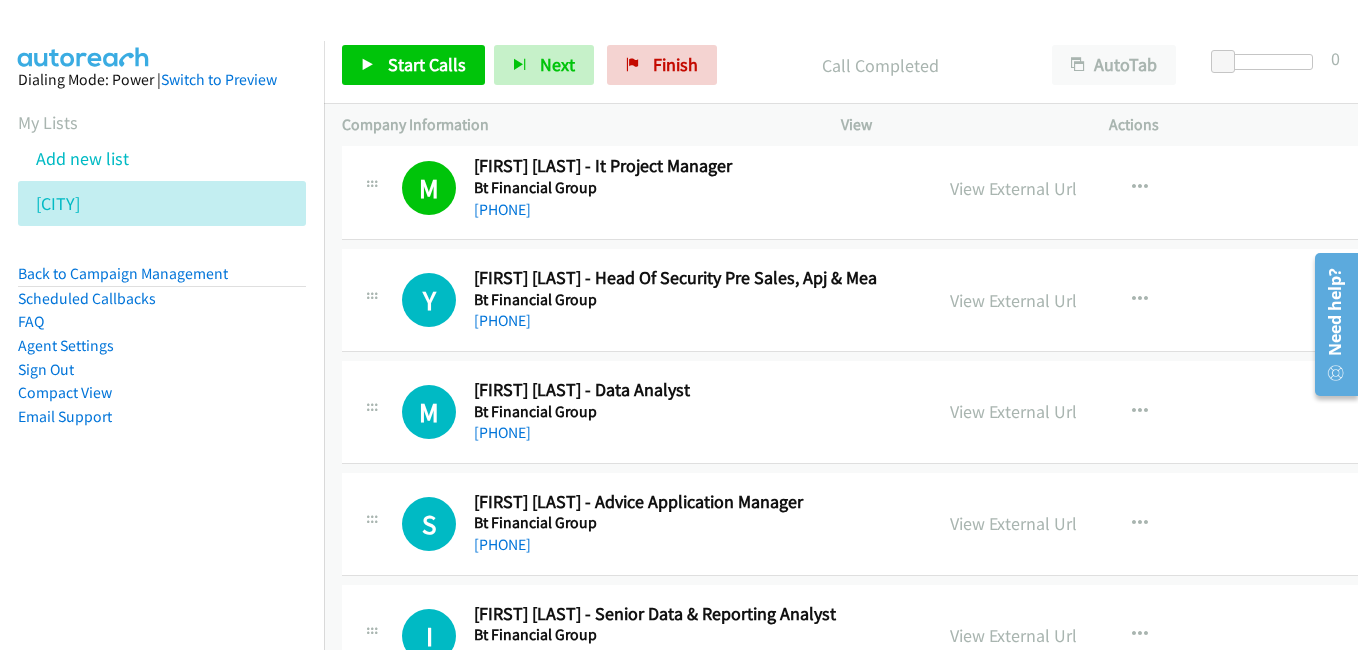 scroll, scrollTop: 13800, scrollLeft: 0, axis: vertical 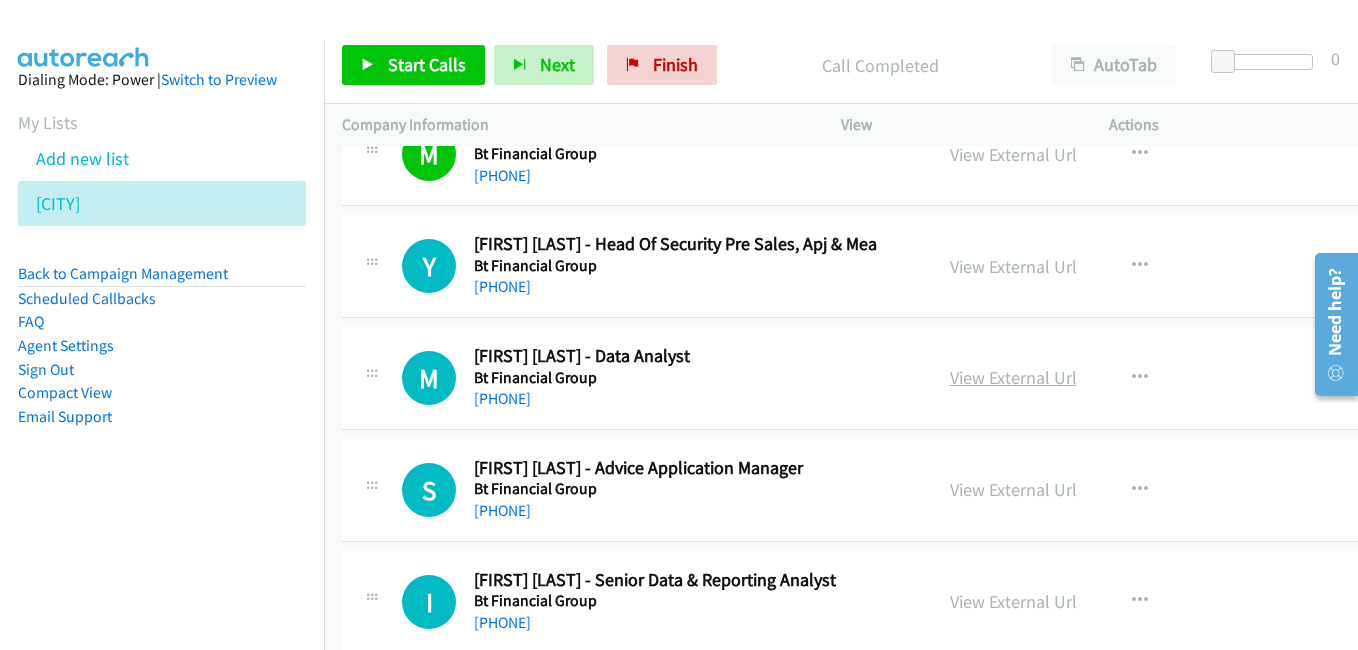 click on "View External Url" at bounding box center (1013, 377) 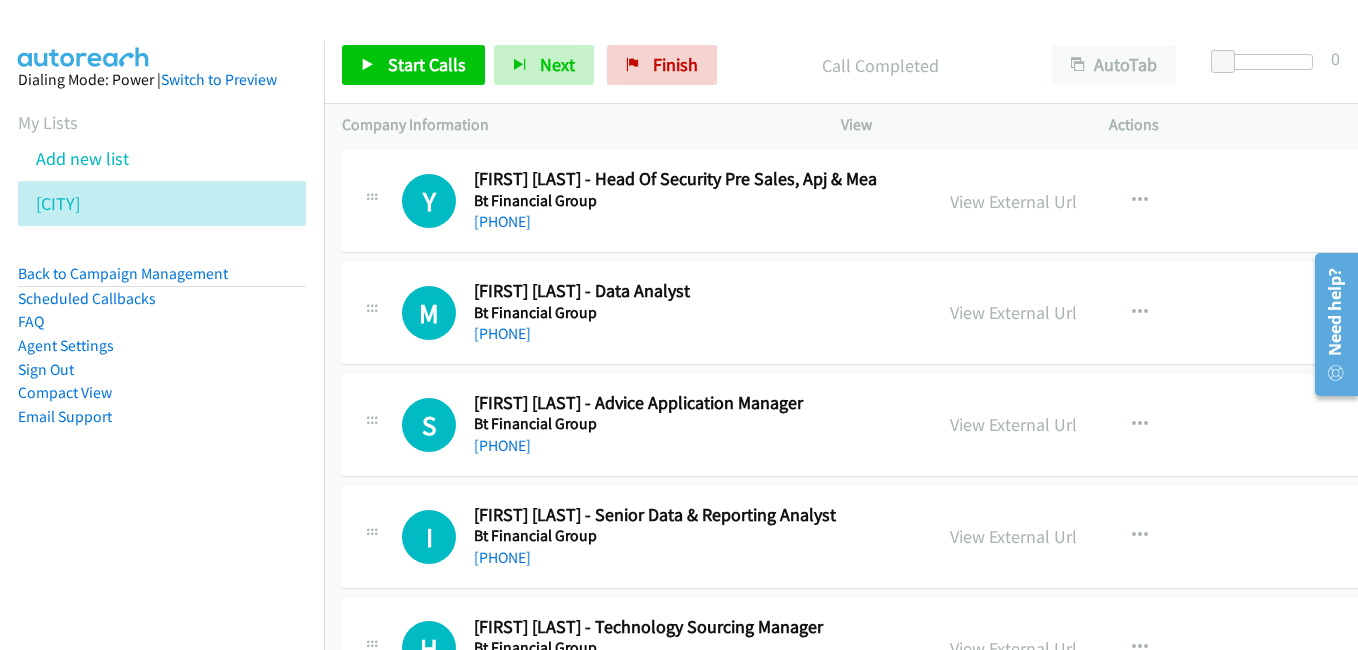 scroll, scrollTop: 13900, scrollLeft: 0, axis: vertical 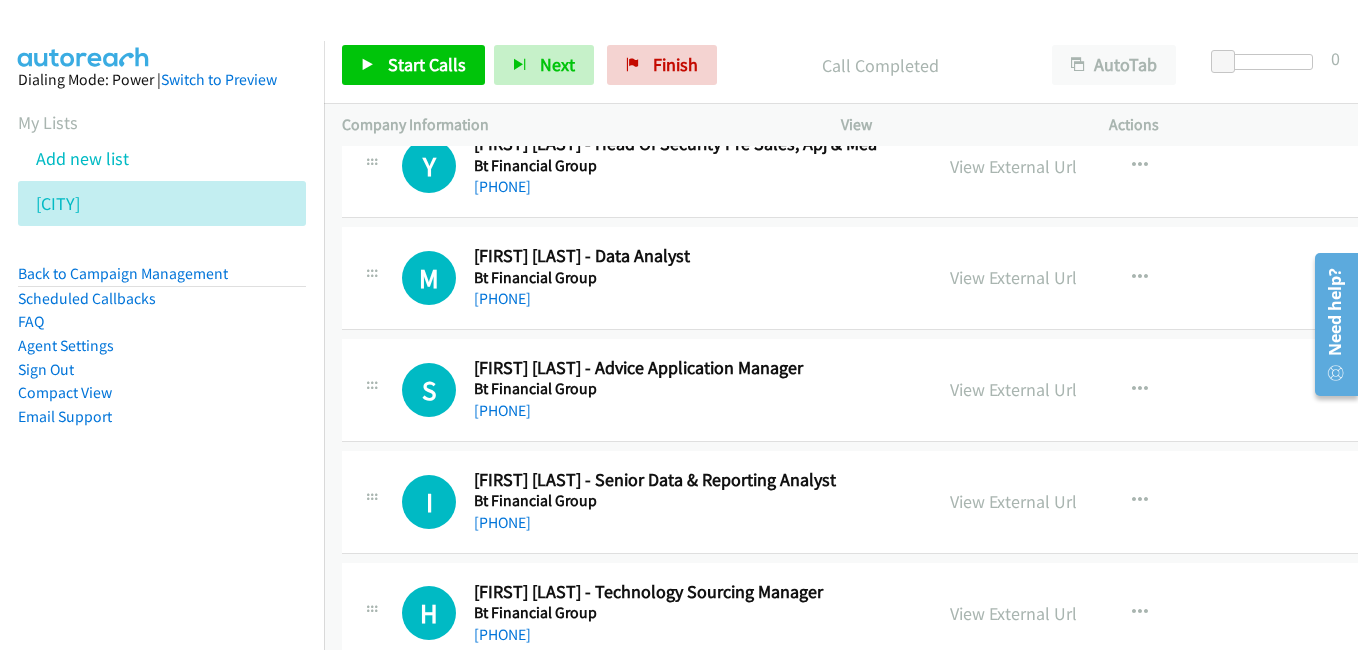 drag, startPoint x: 1039, startPoint y: 389, endPoint x: 340, endPoint y: 1, distance: 799.46545 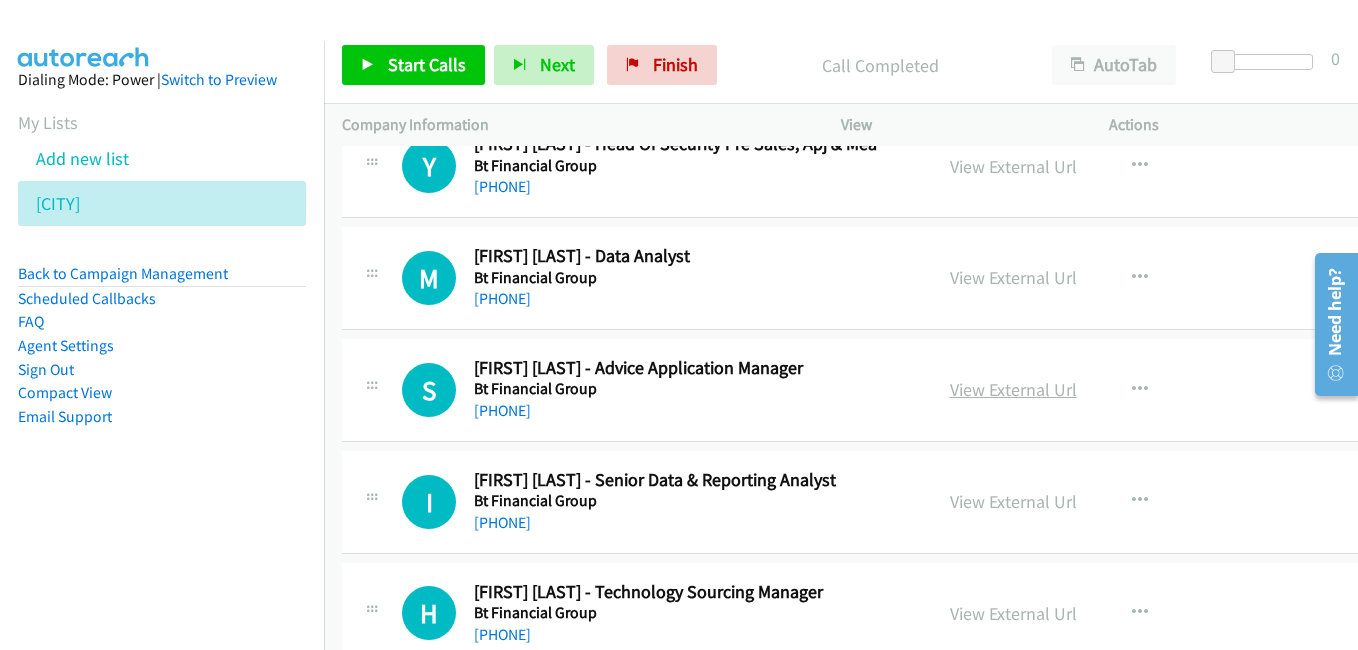 click on "View External Url" at bounding box center [1013, 389] 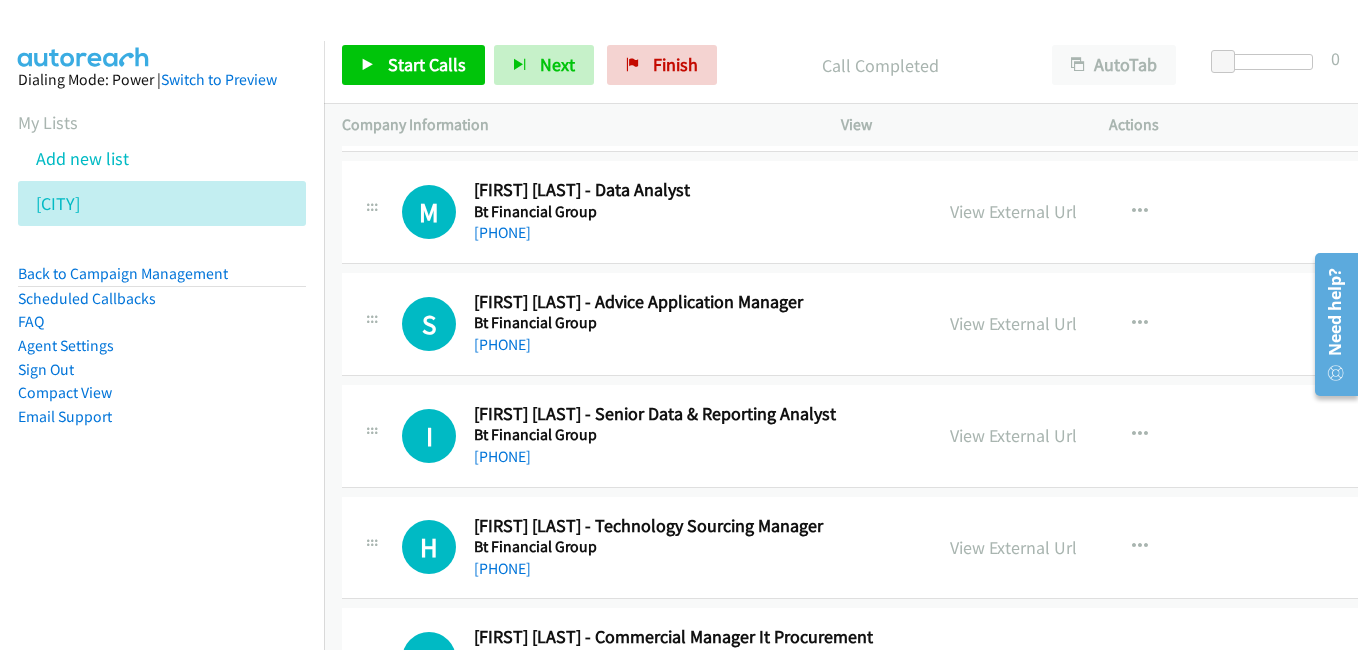 scroll, scrollTop: 14000, scrollLeft: 0, axis: vertical 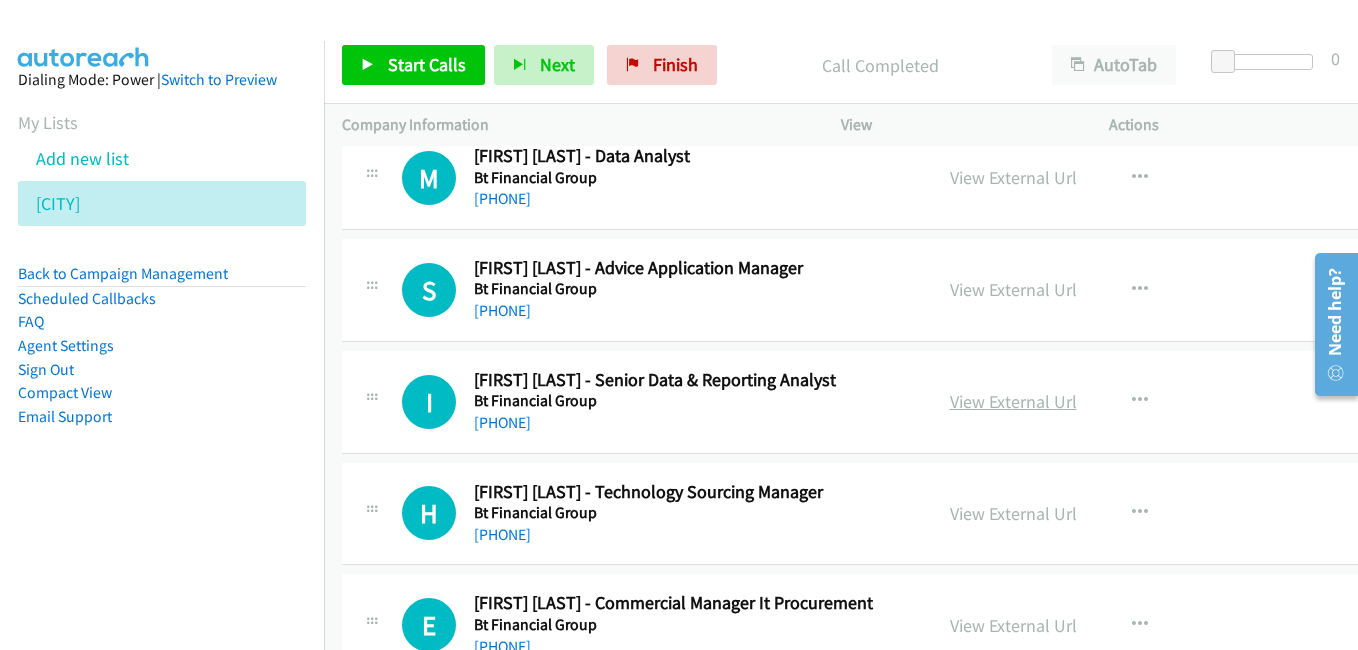 click on "View External Url" at bounding box center (1013, 401) 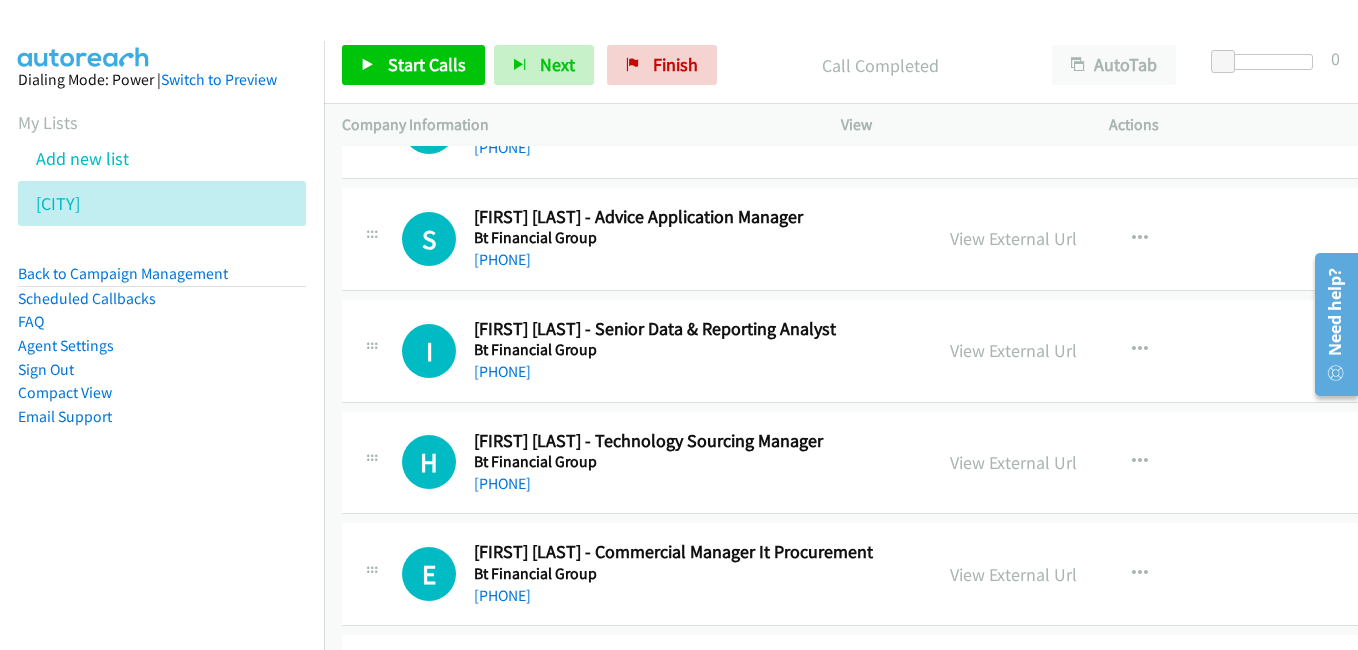 scroll, scrollTop: 14100, scrollLeft: 0, axis: vertical 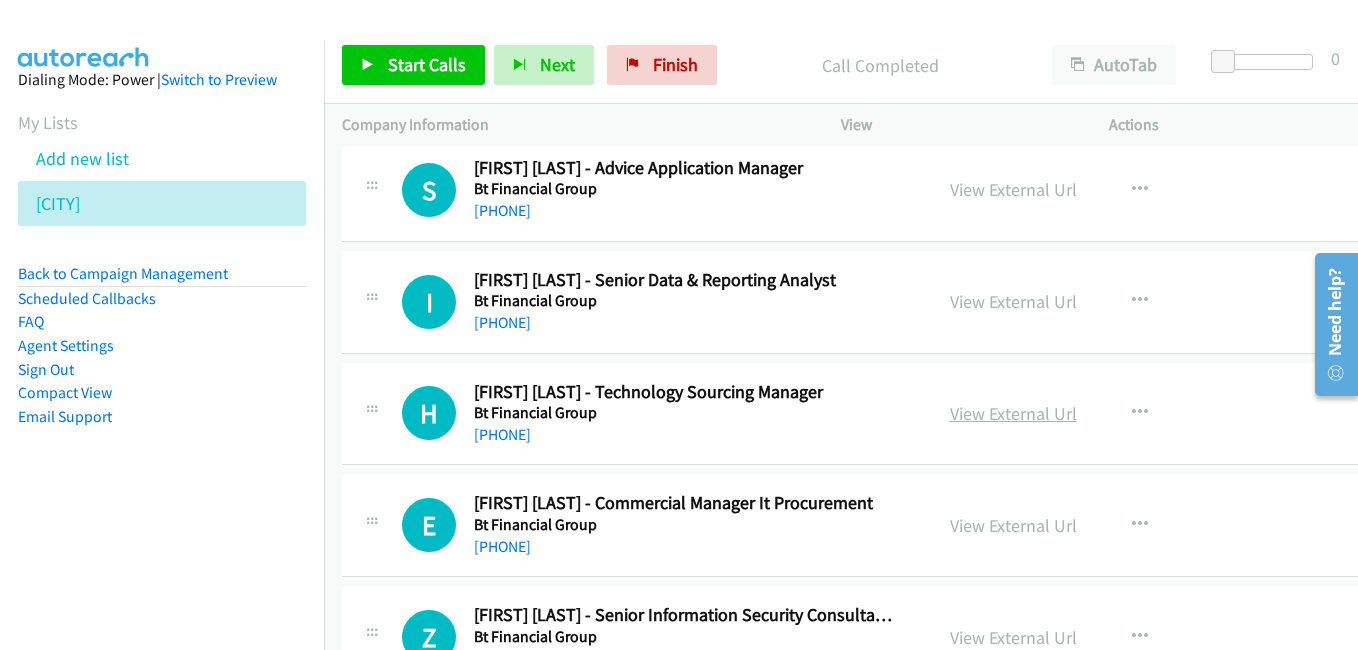 click on "View External Url" at bounding box center (1013, 413) 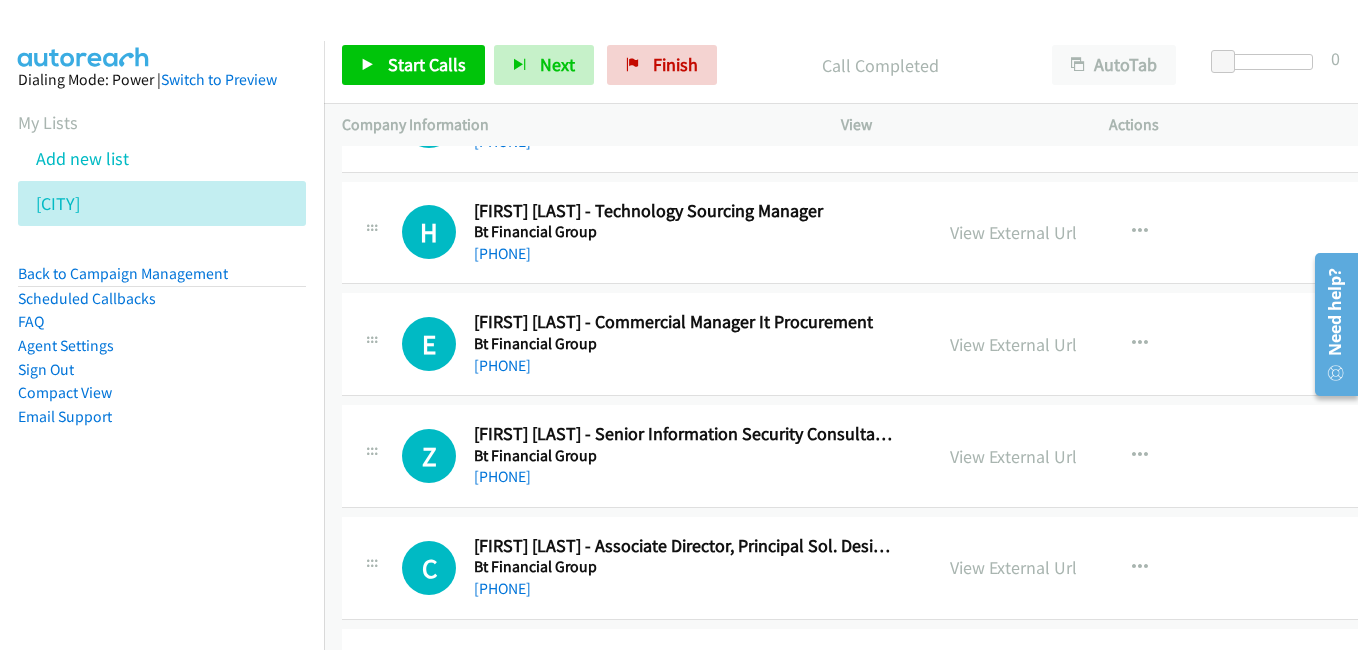 scroll, scrollTop: 14300, scrollLeft: 0, axis: vertical 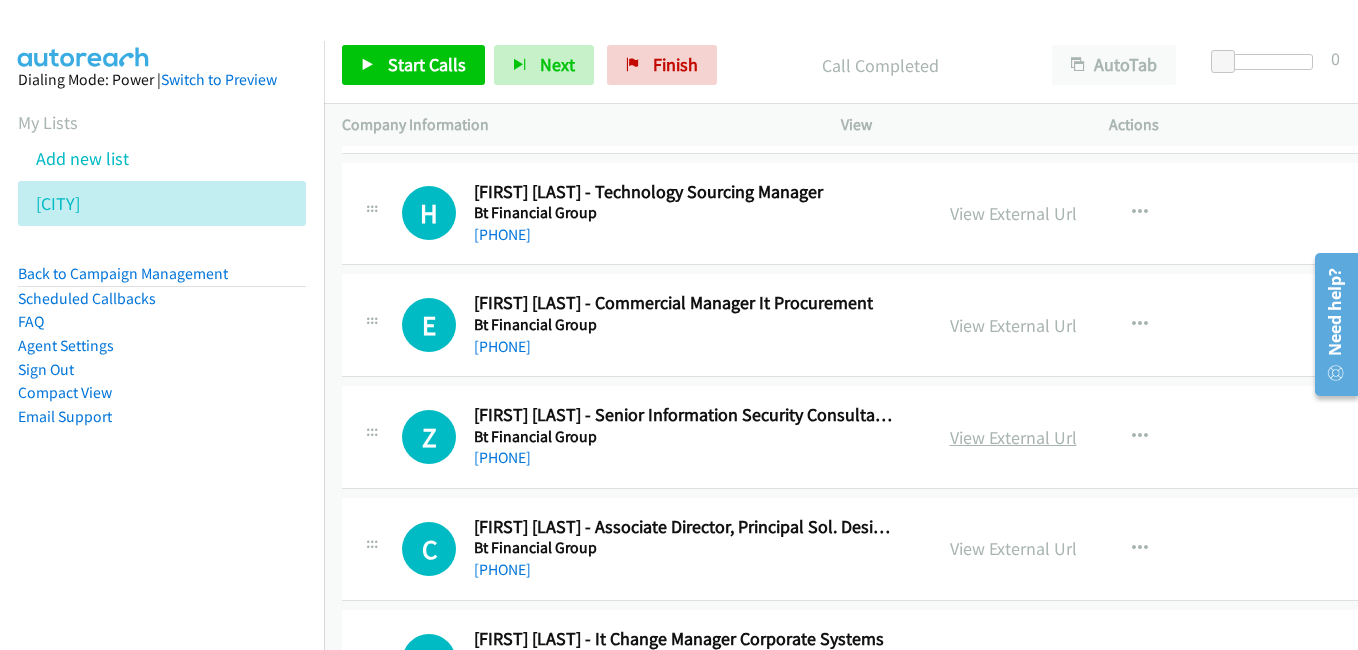 click on "View External Url" at bounding box center (1013, 437) 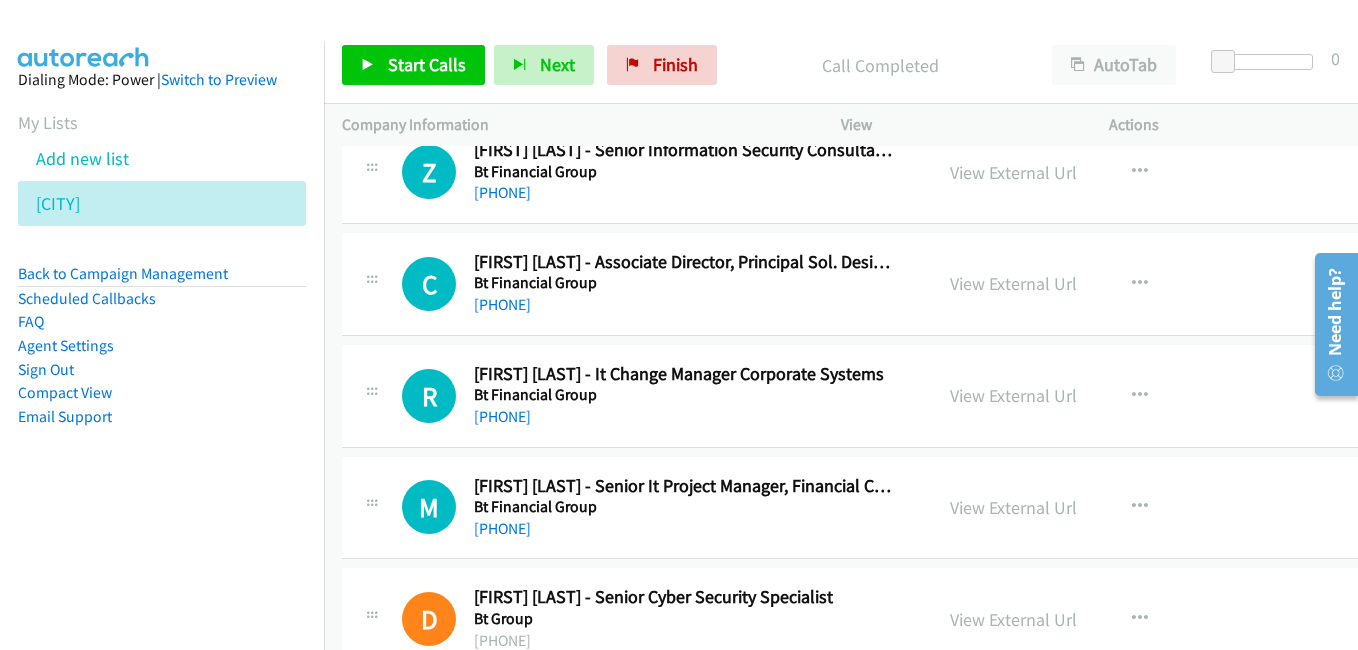 scroll, scrollTop: 14600, scrollLeft: 0, axis: vertical 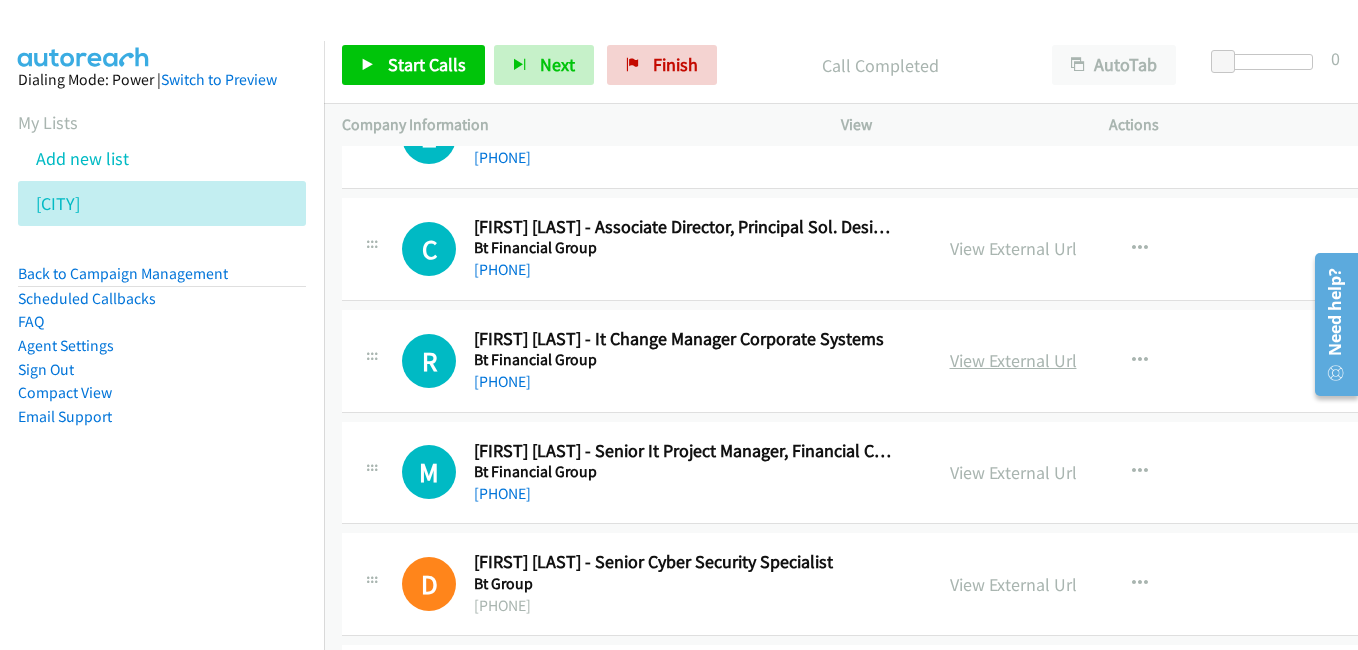 click on "View External Url" at bounding box center [1013, 360] 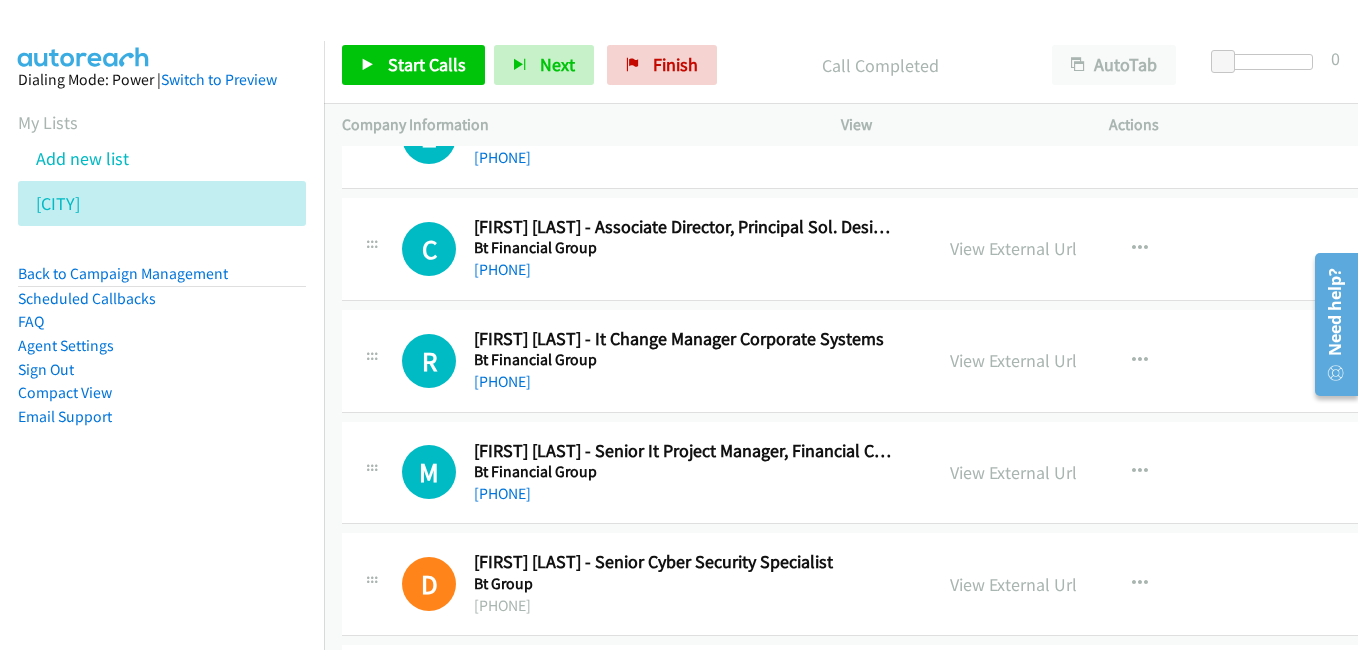 drag, startPoint x: 1056, startPoint y: 471, endPoint x: 731, endPoint y: 112, distance: 484.2582 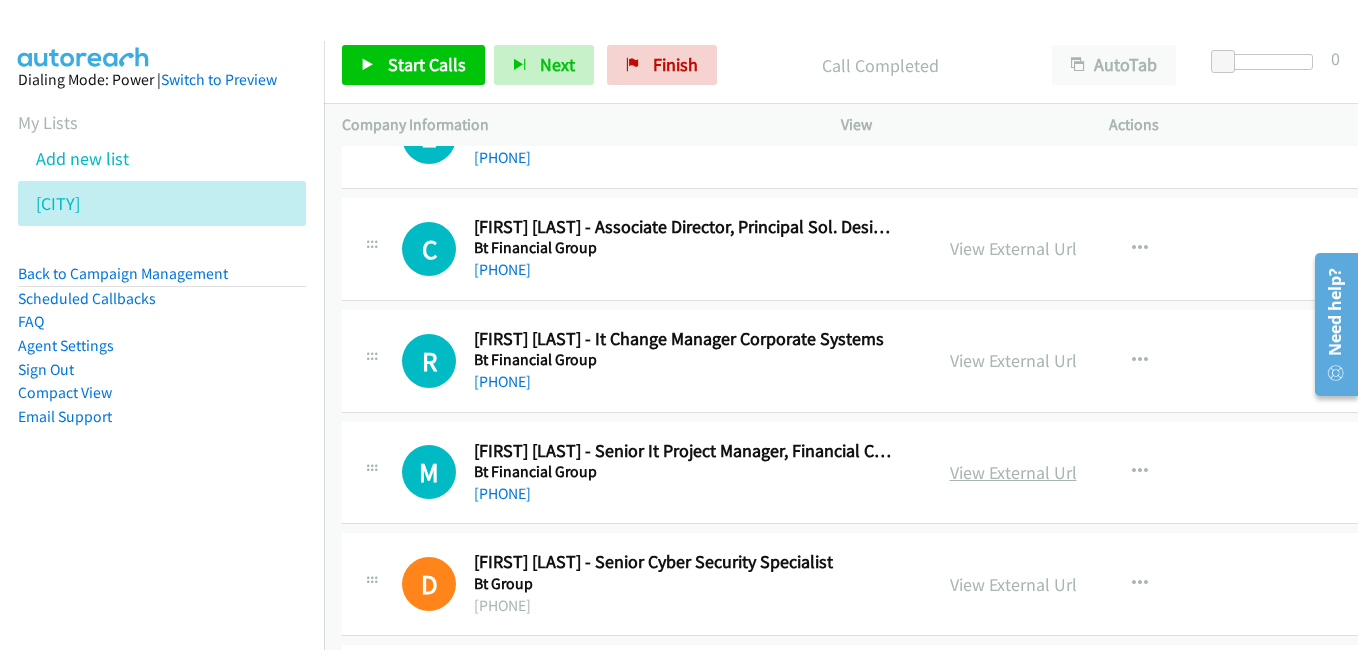 click on "View External Url" at bounding box center [1013, 472] 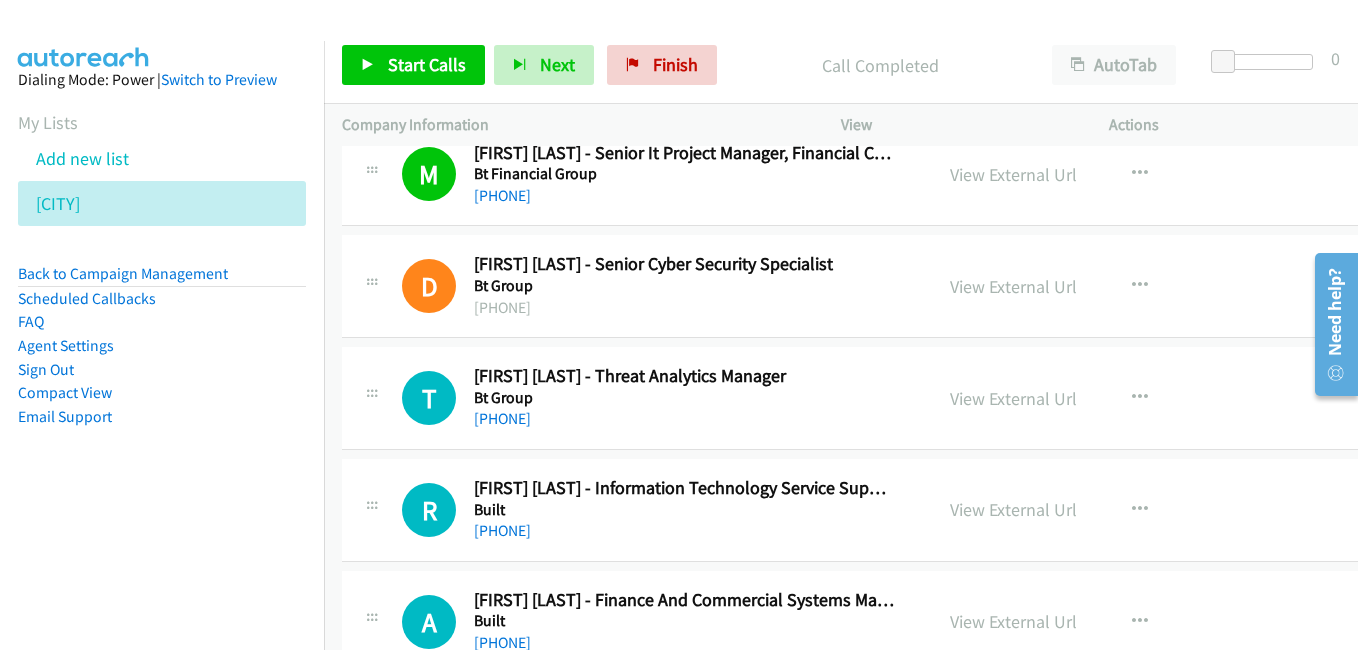 scroll, scrollTop: 14900, scrollLeft: 0, axis: vertical 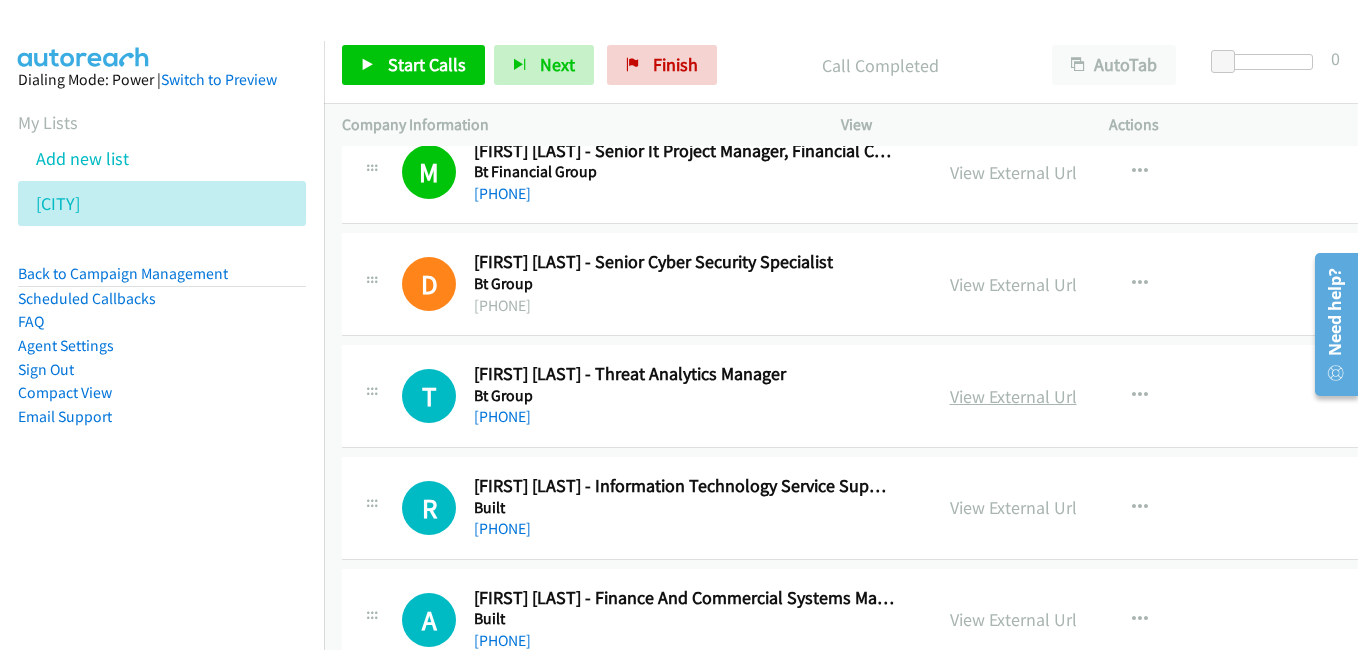 click on "View External Url" at bounding box center (1013, 396) 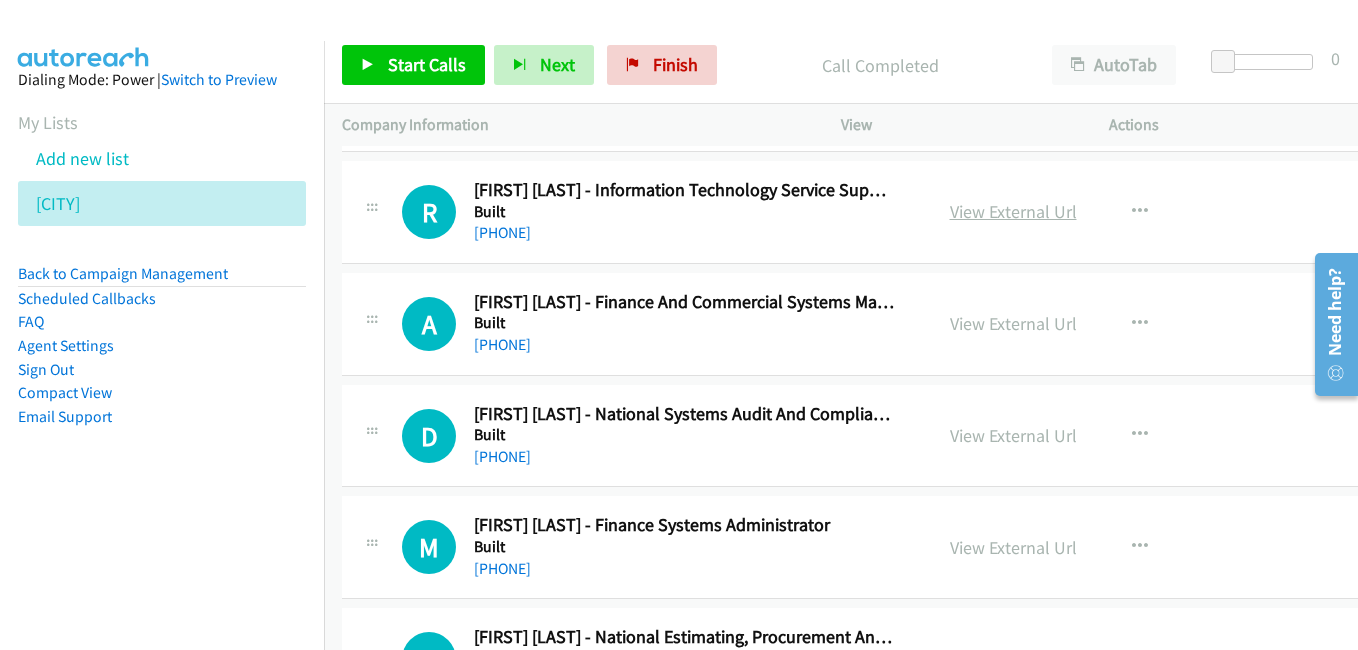 scroll, scrollTop: 15200, scrollLeft: 0, axis: vertical 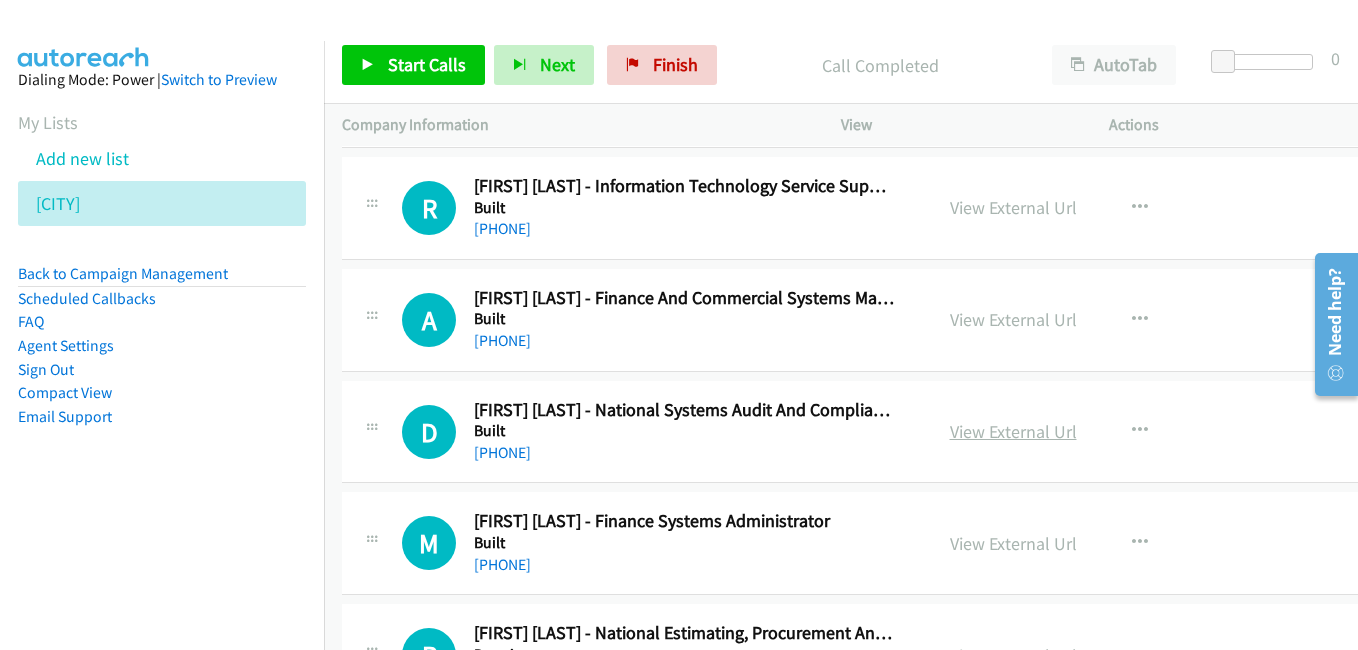 click on "View External Url" at bounding box center [1013, 431] 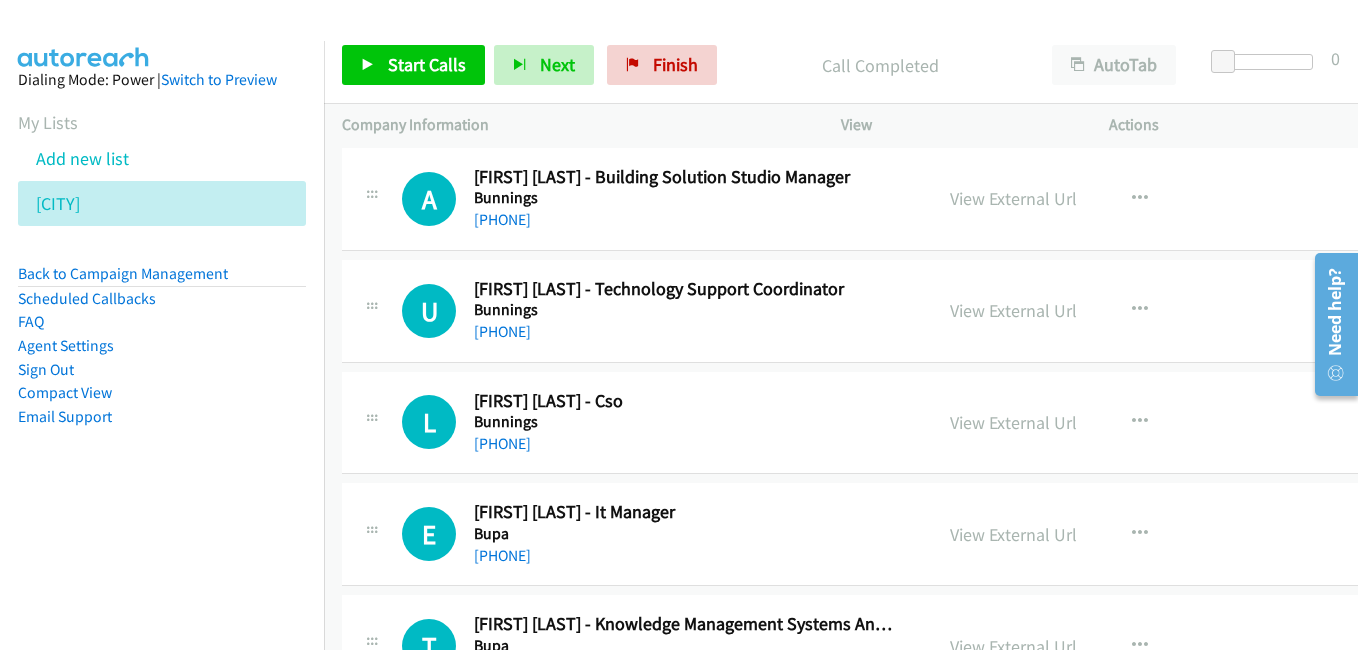 scroll, scrollTop: 15900, scrollLeft: 0, axis: vertical 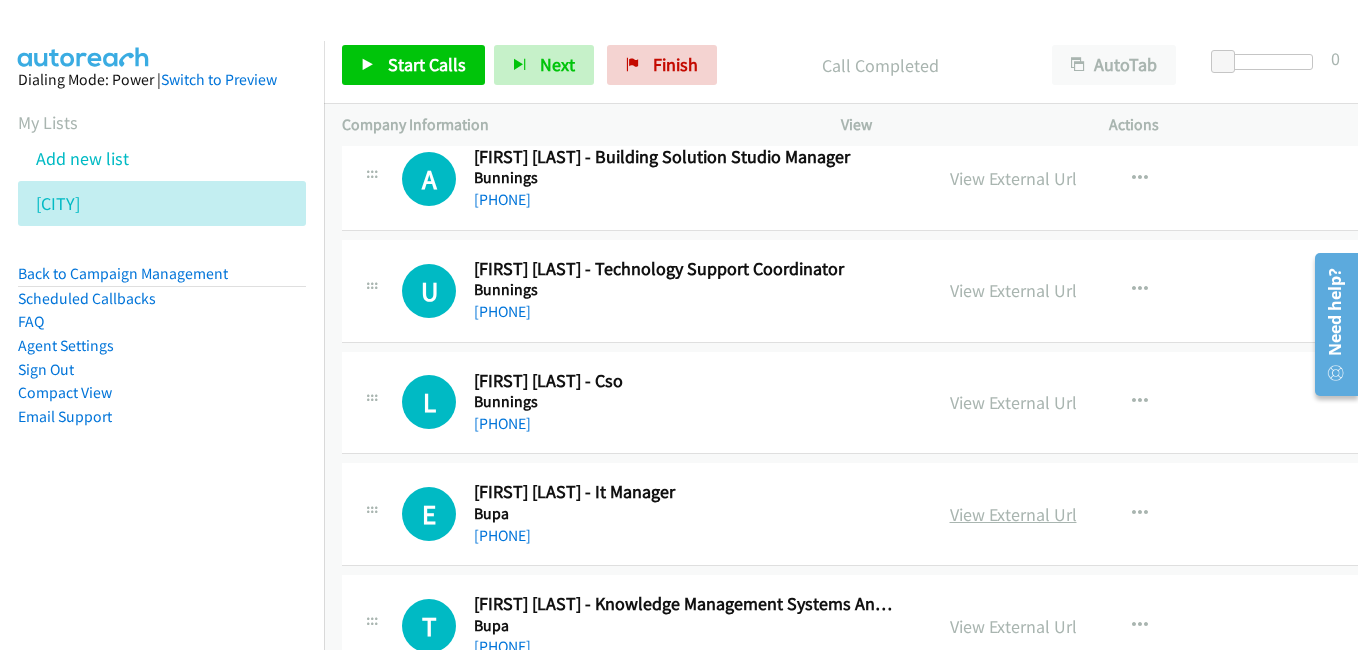 click on "View External Url" at bounding box center (1013, 514) 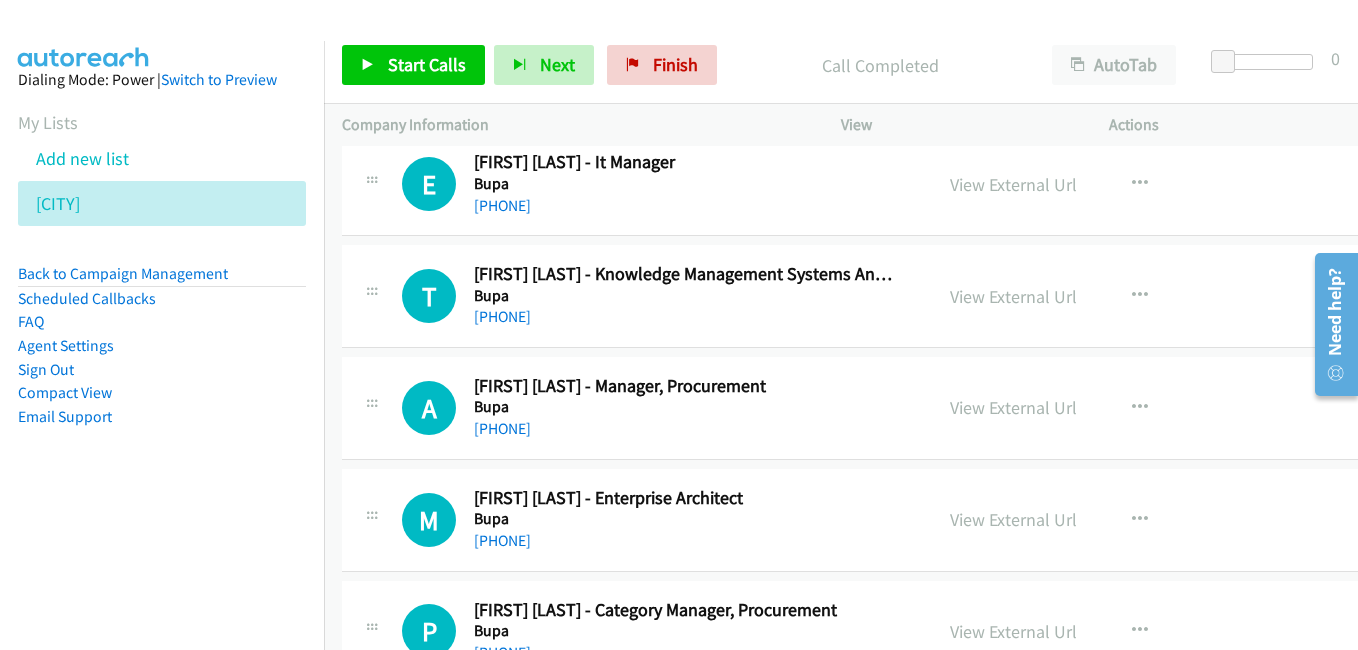 scroll, scrollTop: 16300, scrollLeft: 0, axis: vertical 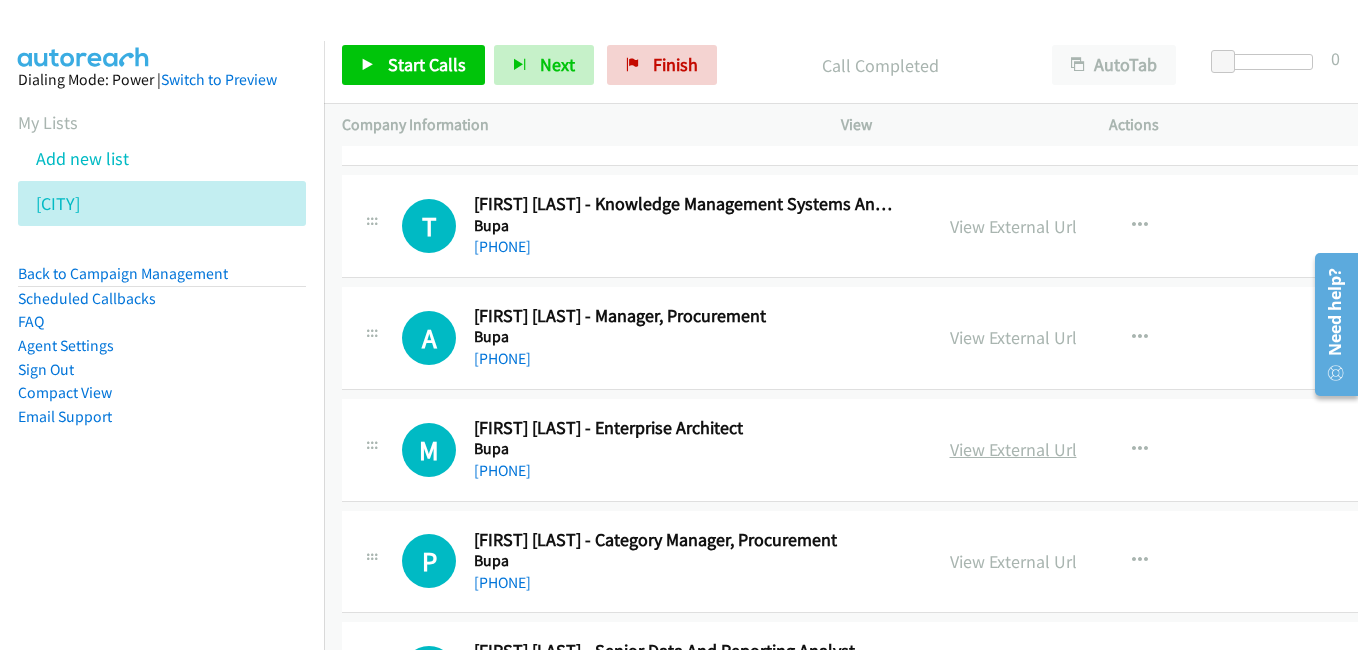drag, startPoint x: 1053, startPoint y: 455, endPoint x: 1041, endPoint y: 455, distance: 12 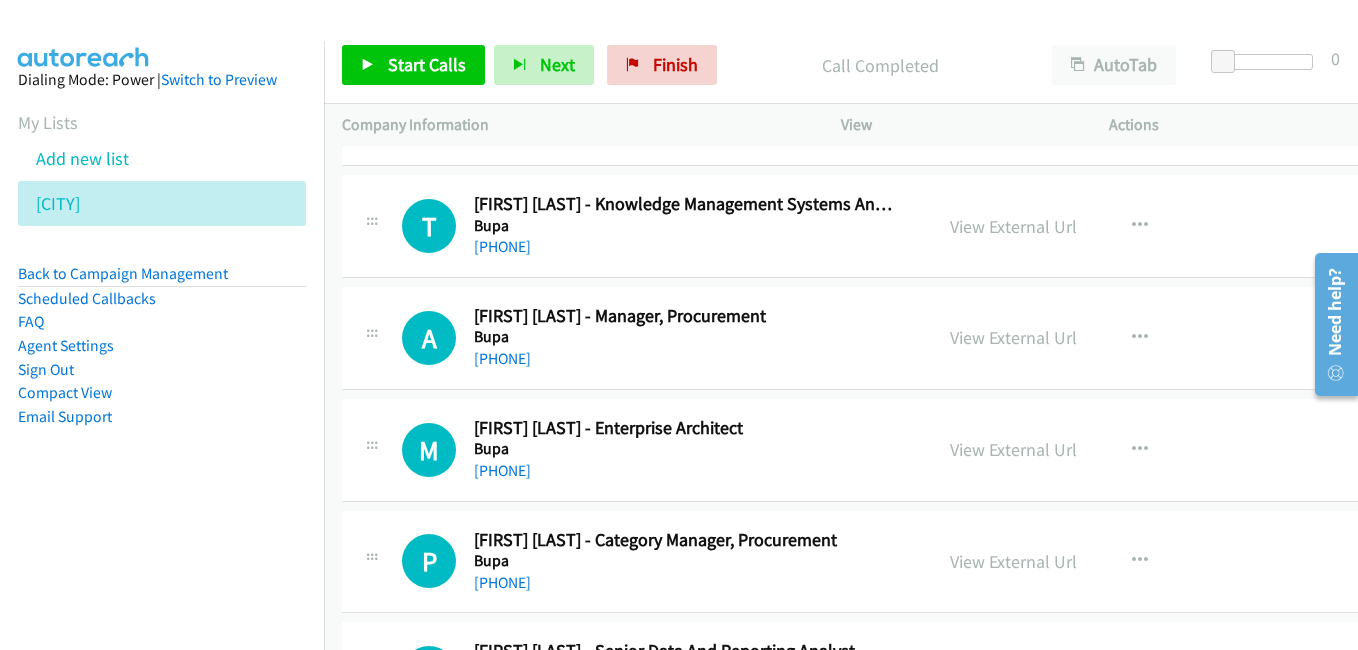 scroll, scrollTop: 16400, scrollLeft: 0, axis: vertical 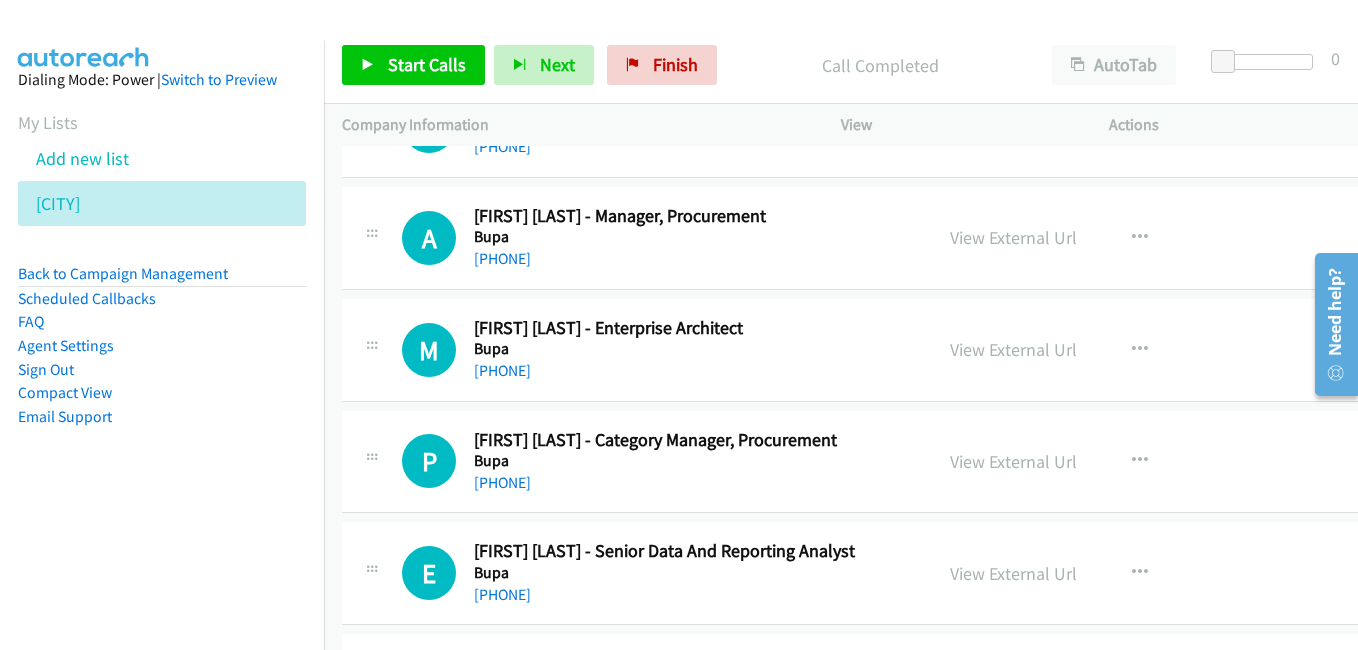 drag, startPoint x: 1030, startPoint y: 467, endPoint x: 448, endPoint y: 28, distance: 729.00275 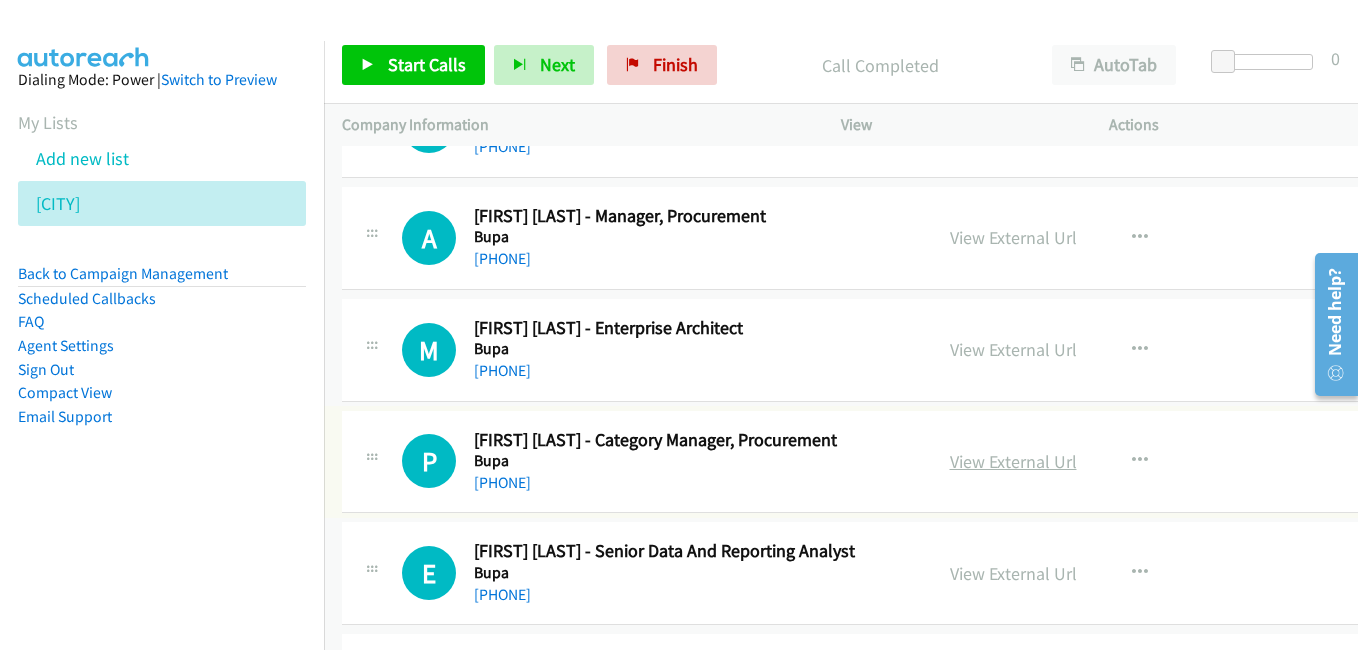 click on "View External Url" at bounding box center [1013, 461] 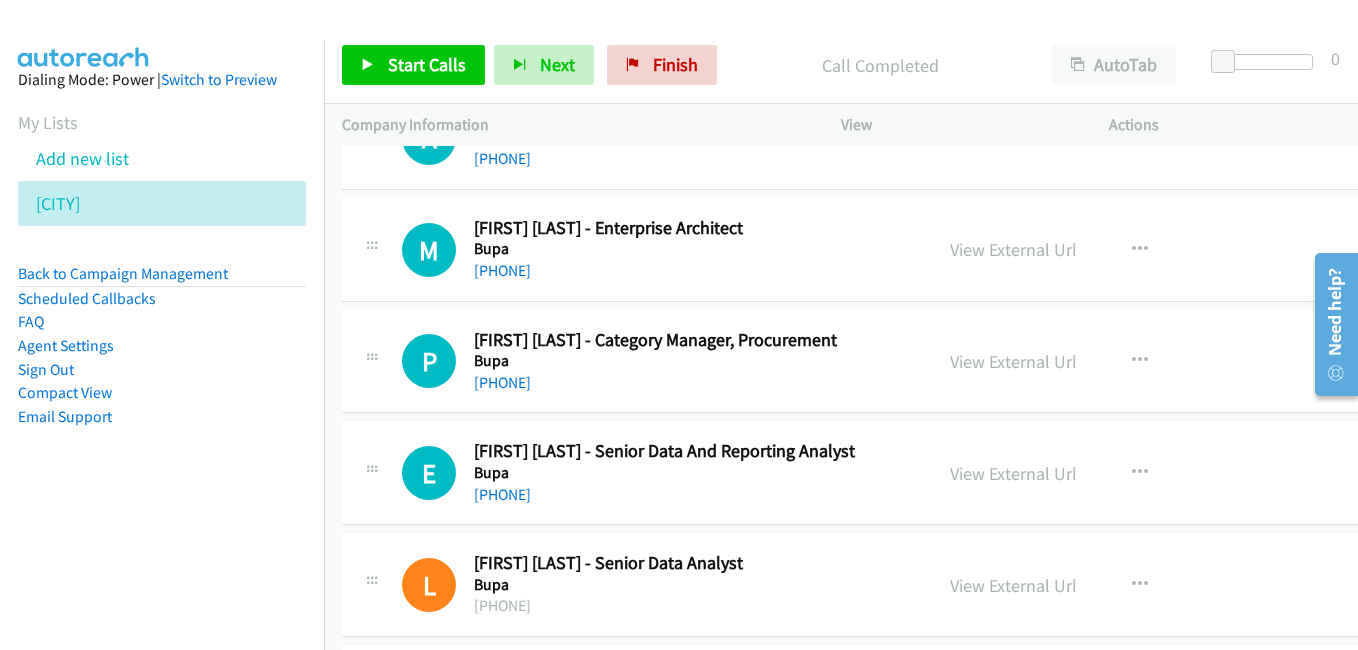 scroll, scrollTop: 16600, scrollLeft: 0, axis: vertical 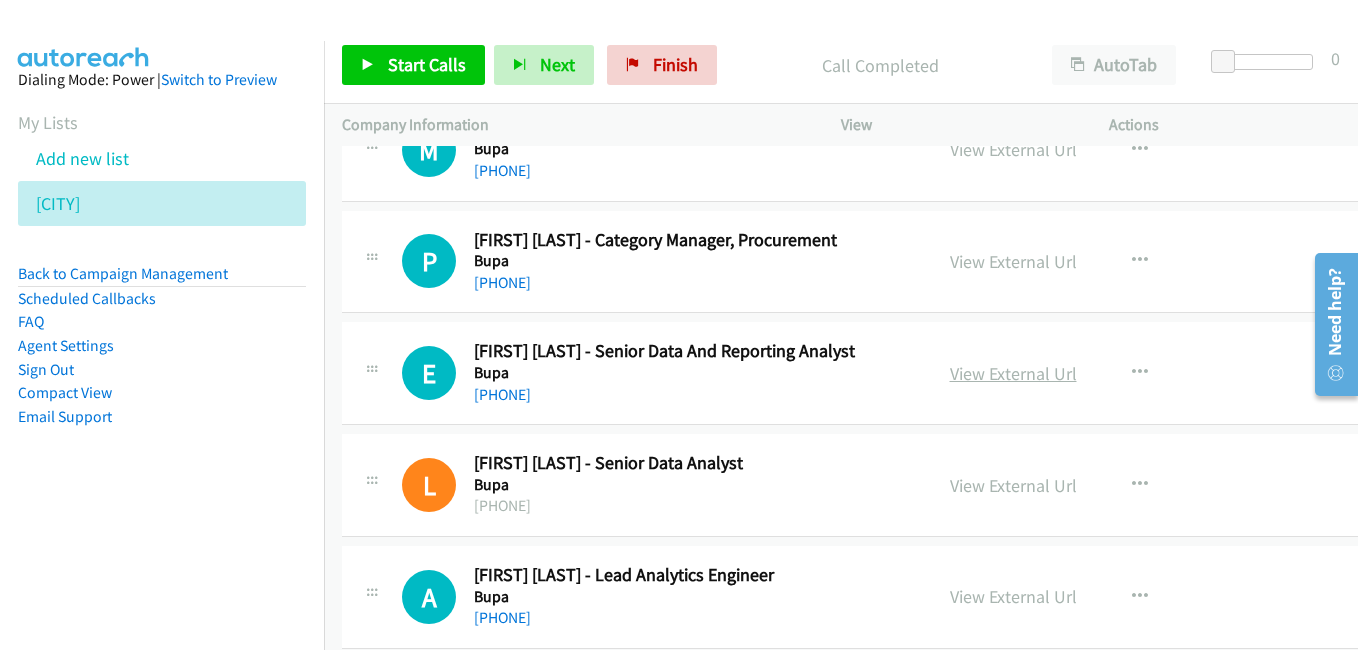 click on "View External Url" at bounding box center [1013, 373] 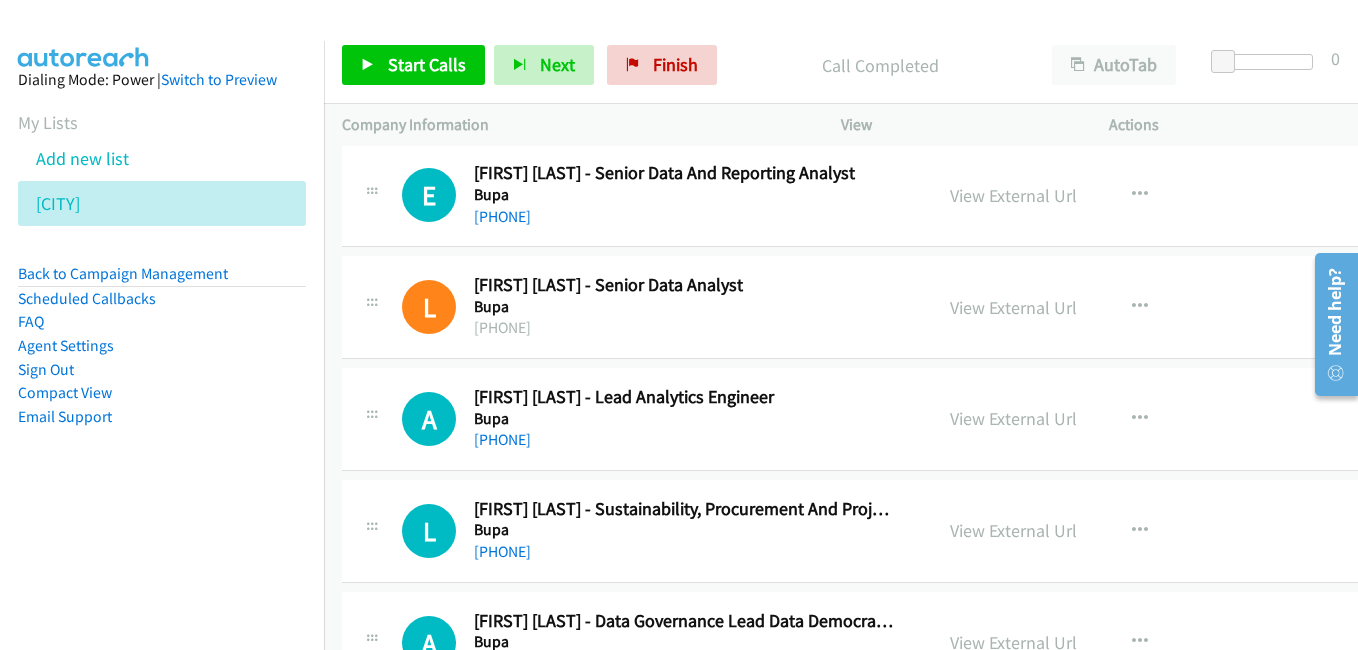 scroll, scrollTop: 16800, scrollLeft: 0, axis: vertical 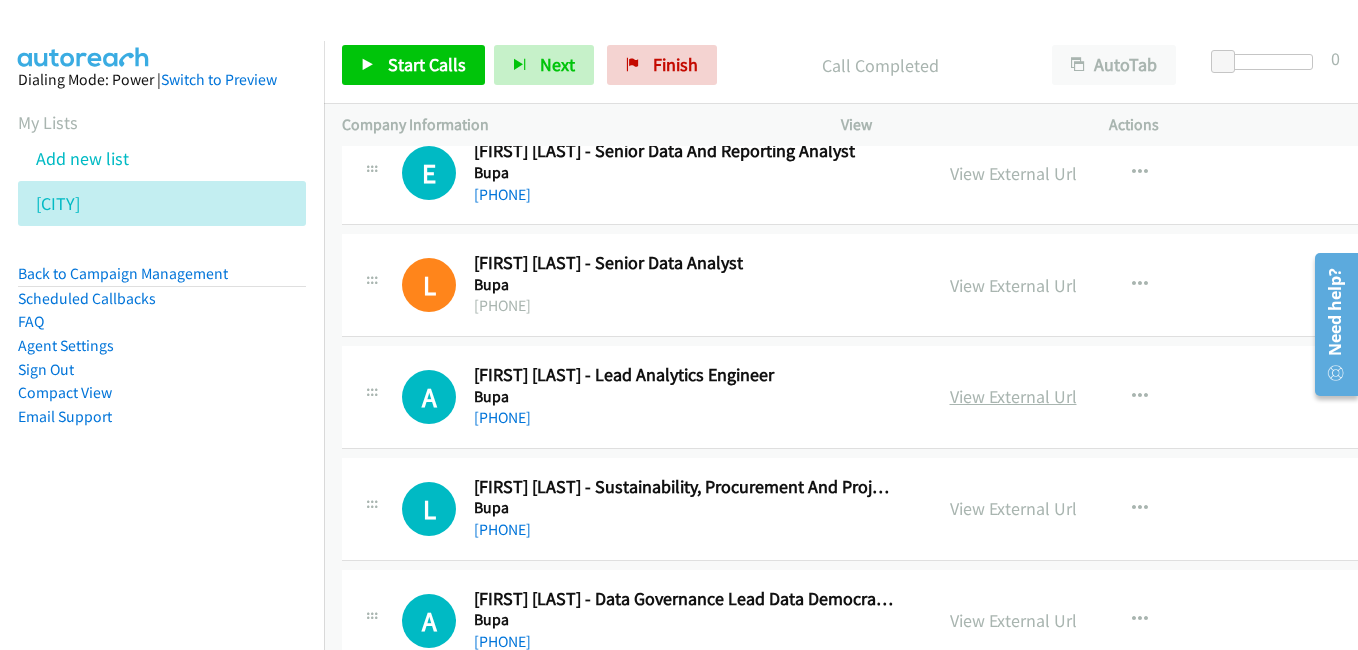 click on "View External Url" at bounding box center (1013, 396) 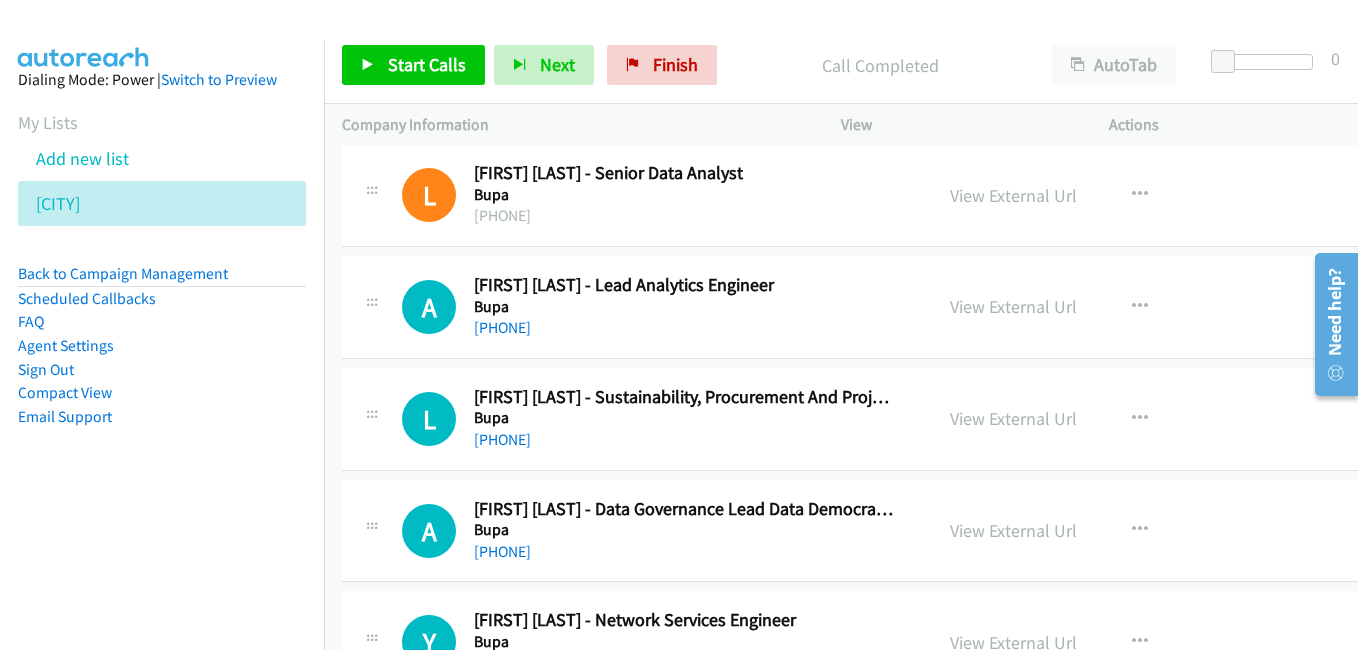 scroll, scrollTop: 16900, scrollLeft: 0, axis: vertical 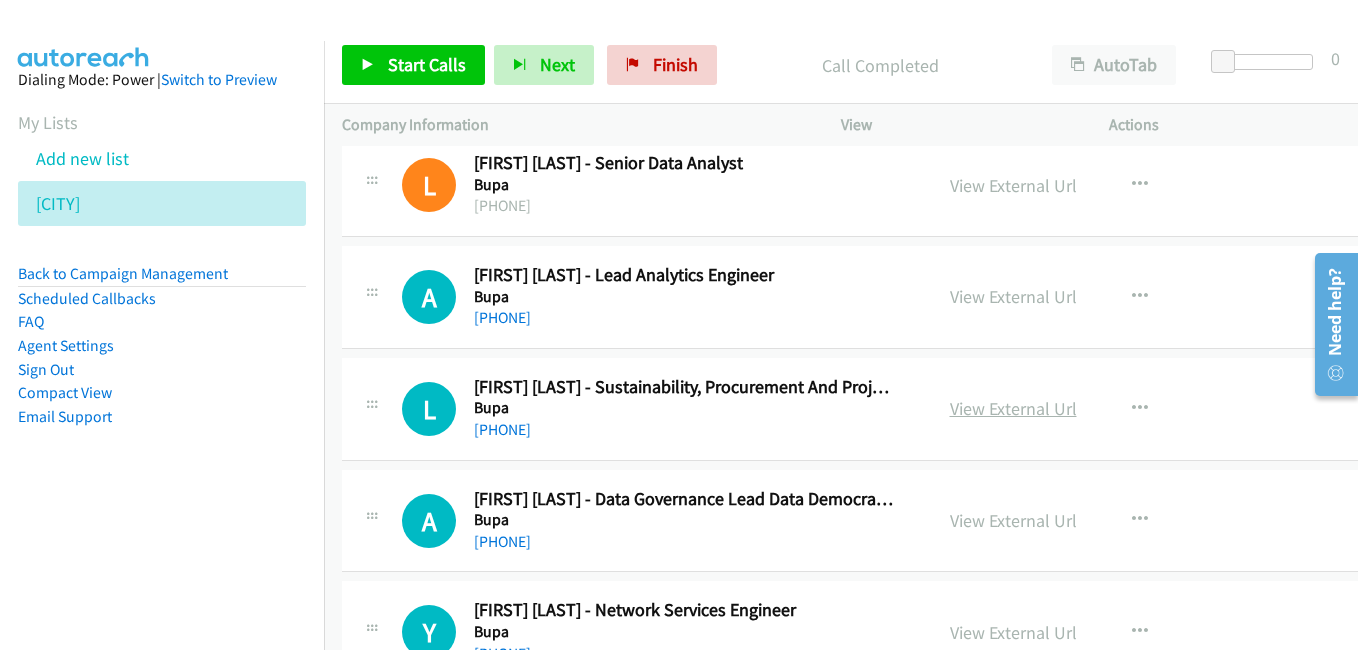 click on "View External Url" at bounding box center [1013, 408] 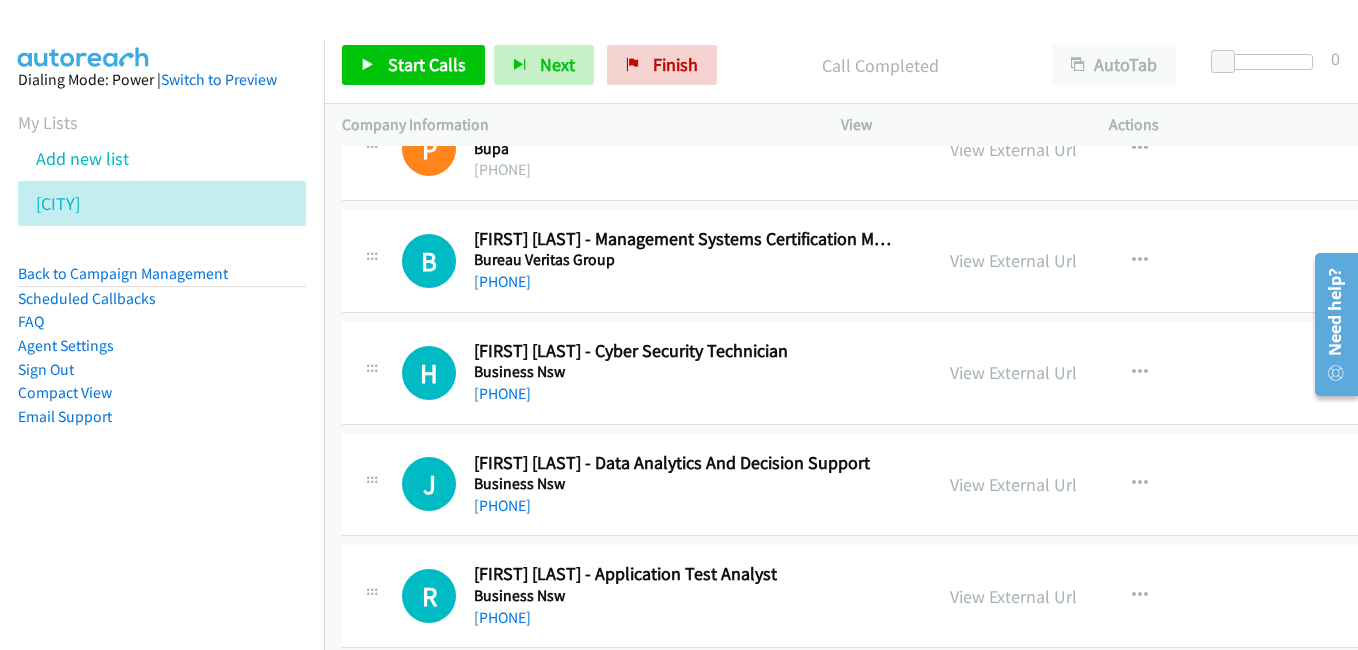 scroll, scrollTop: 18200, scrollLeft: 0, axis: vertical 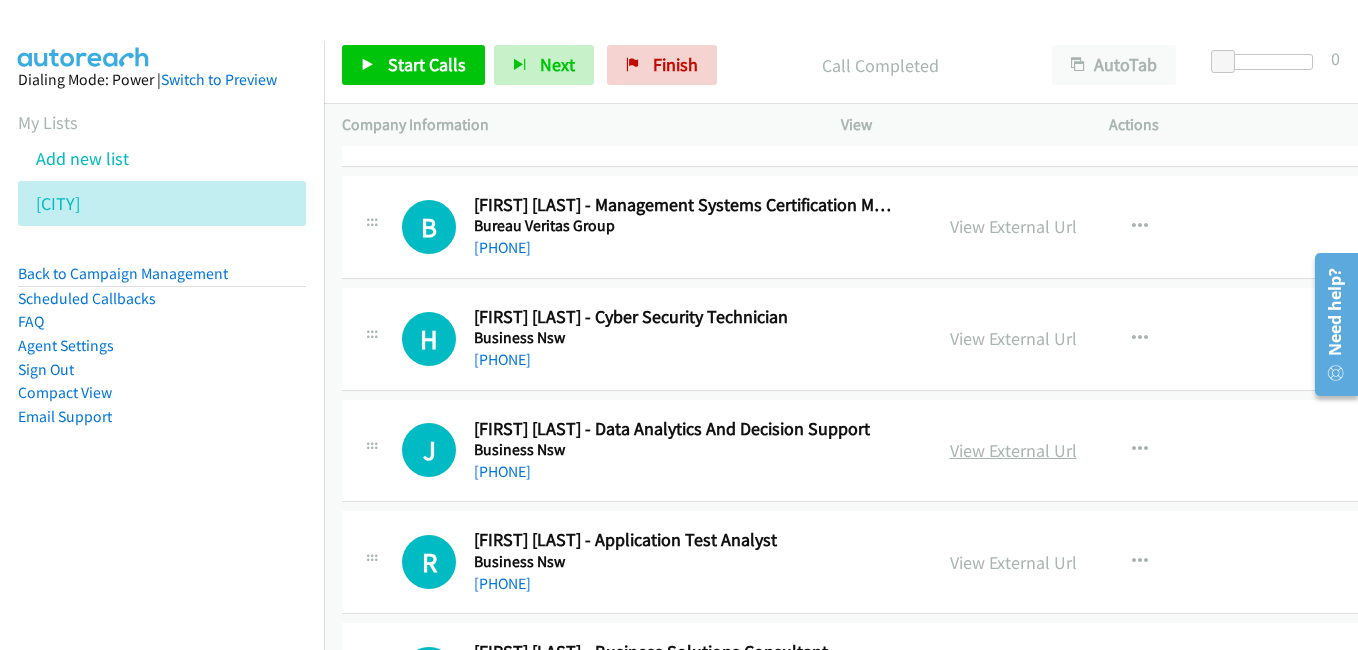 click on "View External Url" at bounding box center [1013, 450] 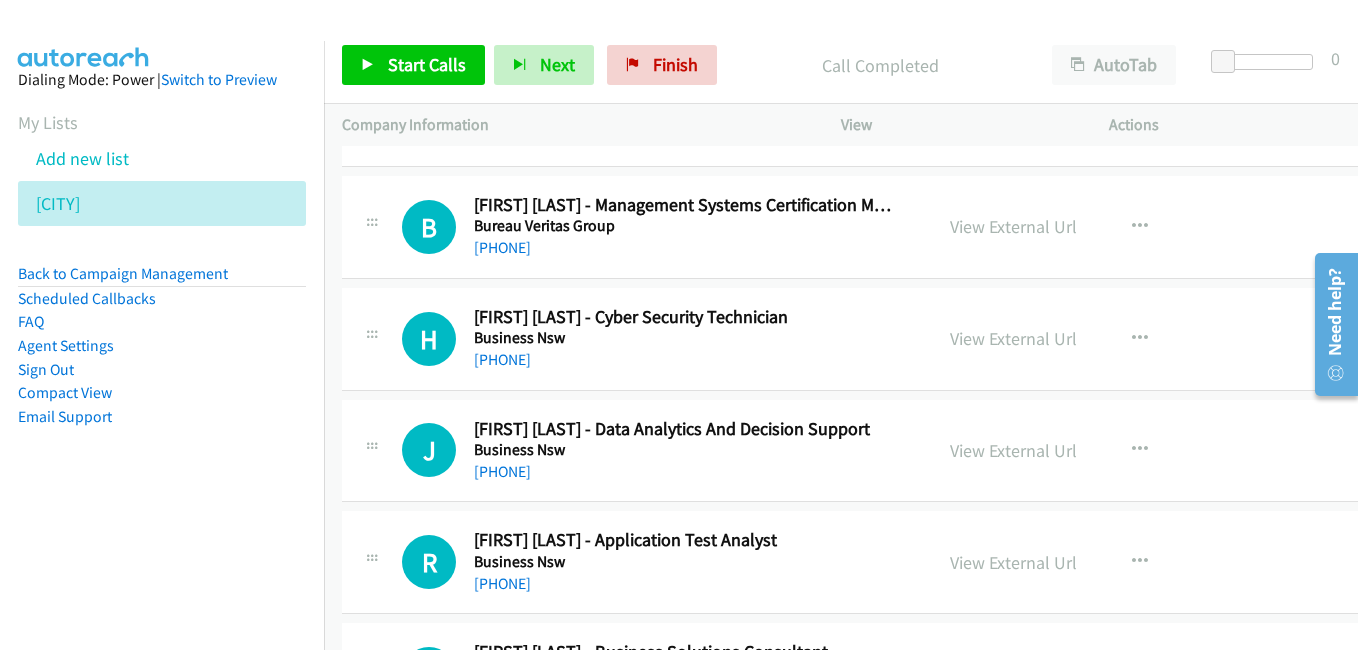 scroll, scrollTop: 18300, scrollLeft: 0, axis: vertical 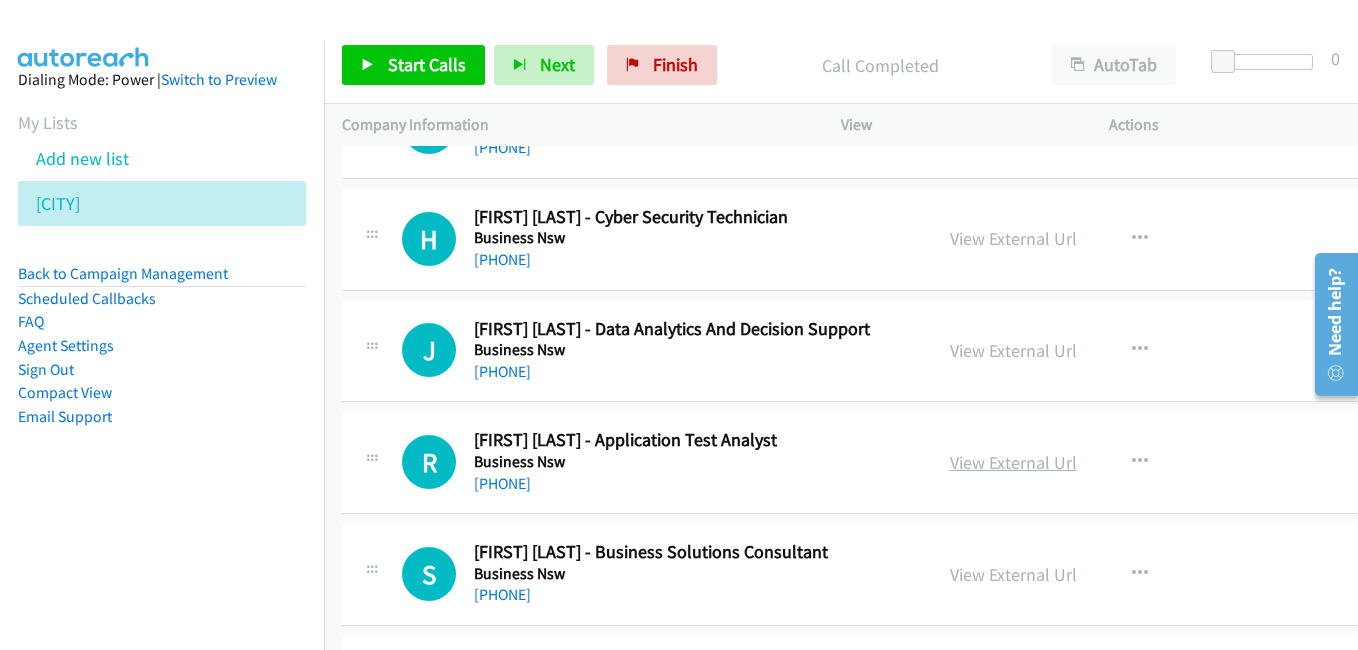 click on "View External Url" at bounding box center (1013, 462) 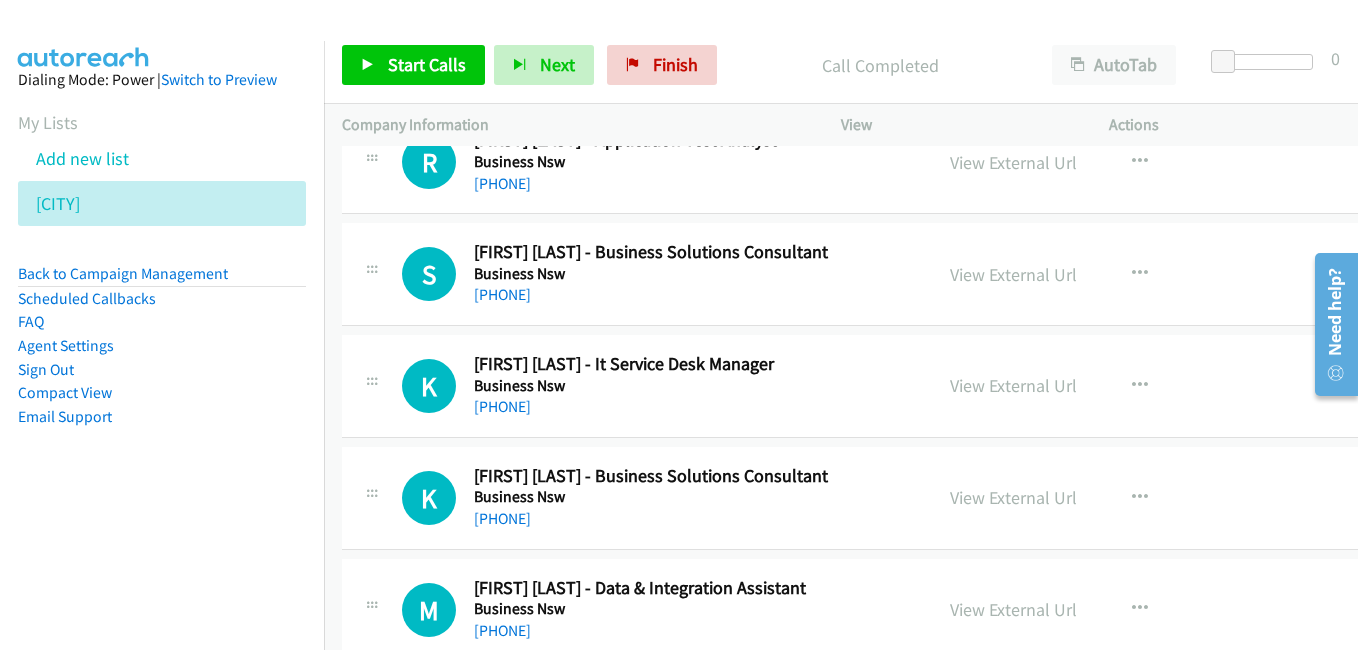 scroll, scrollTop: 18700, scrollLeft: 0, axis: vertical 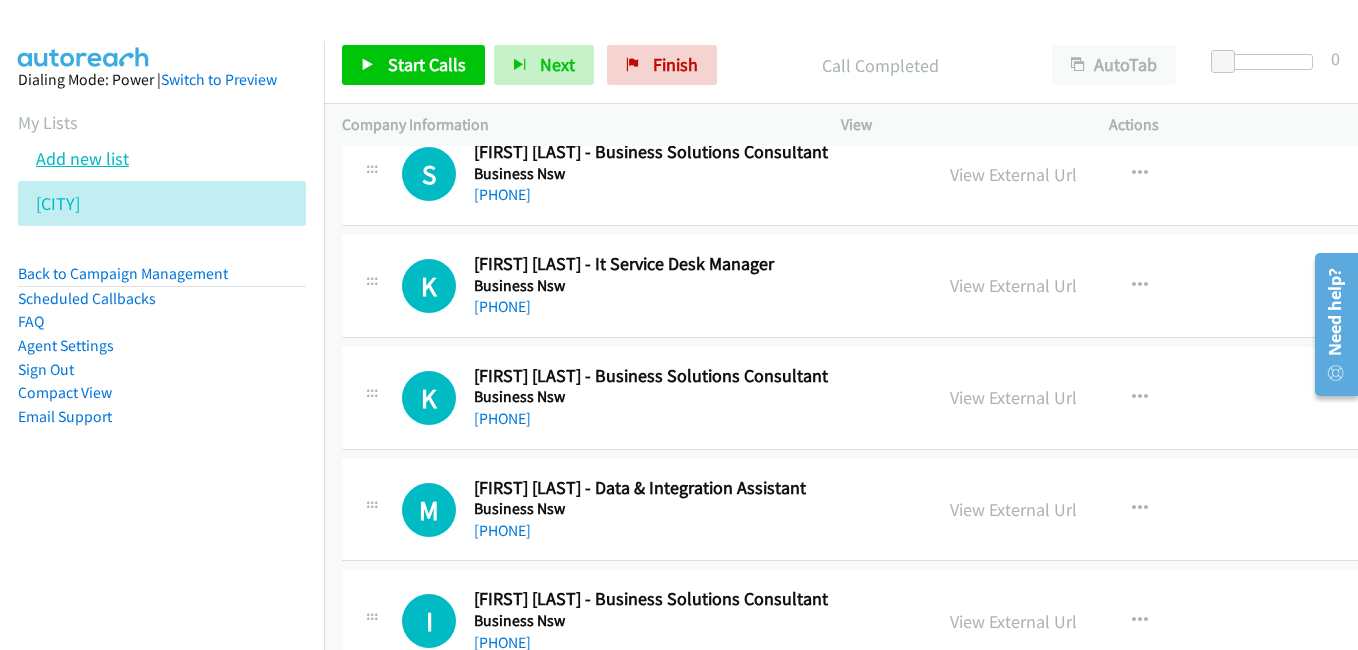 click on "Add new list" at bounding box center (82, 158) 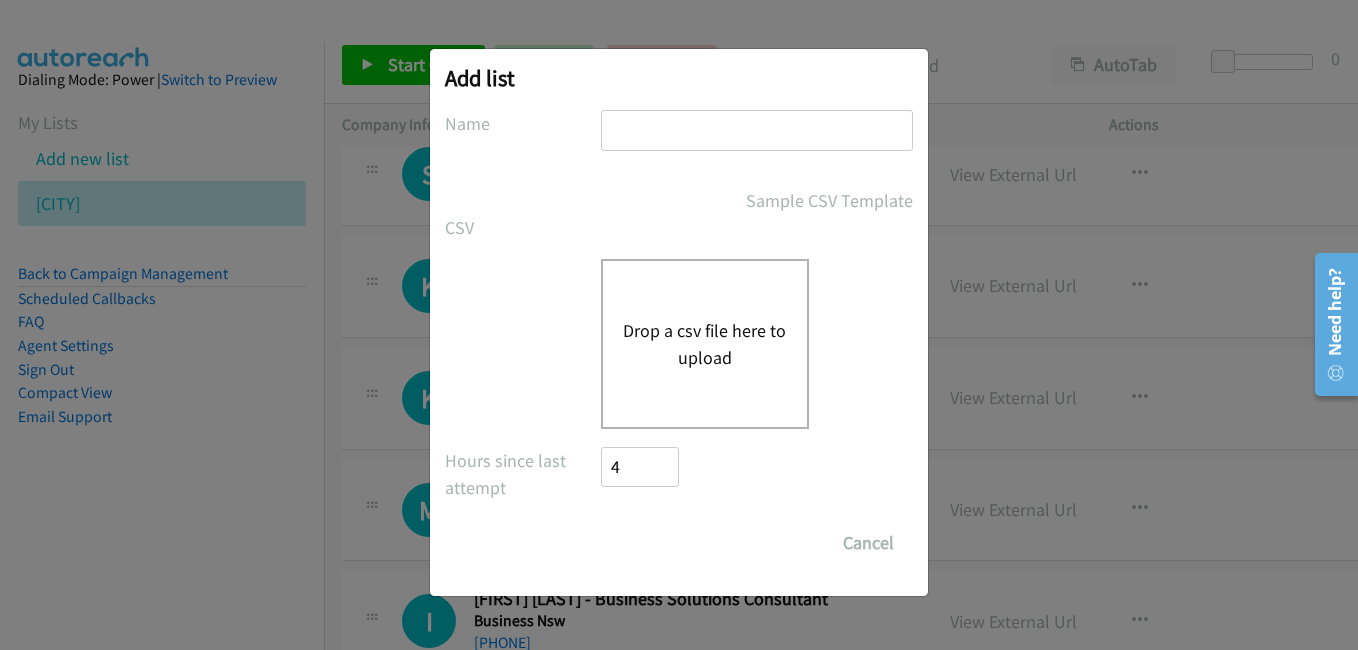 click at bounding box center [757, 130] 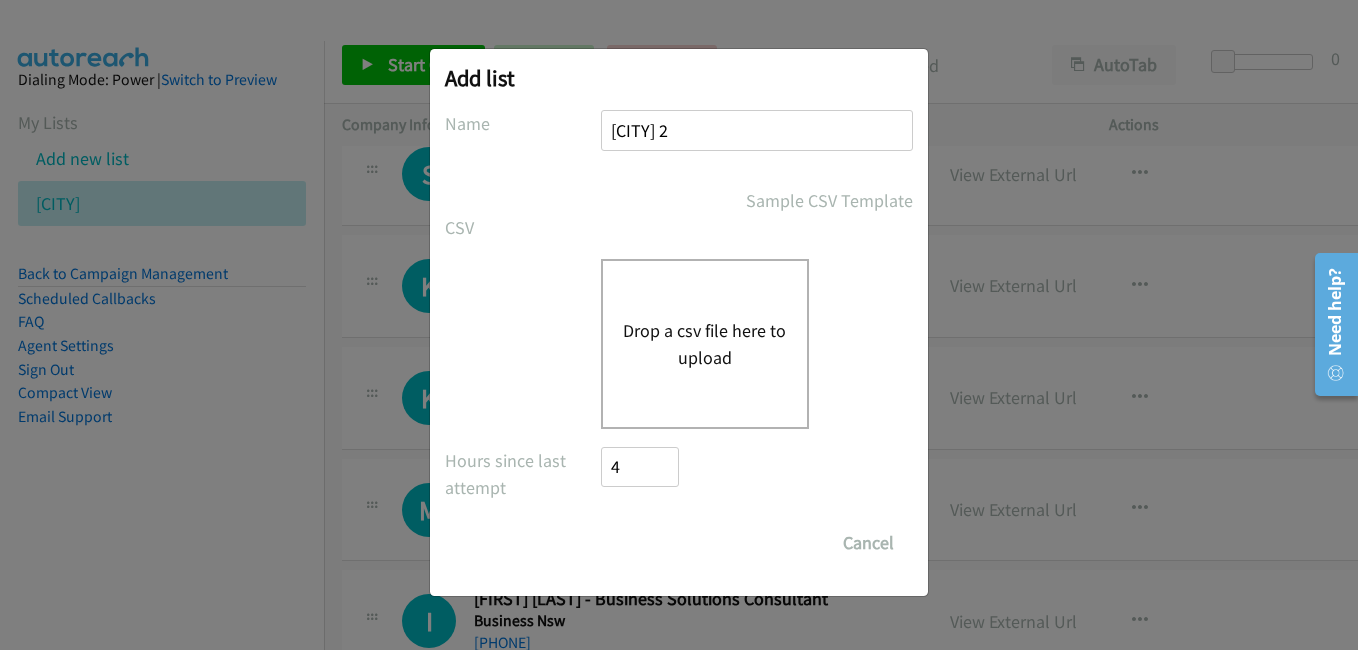 type on "sydney 2" 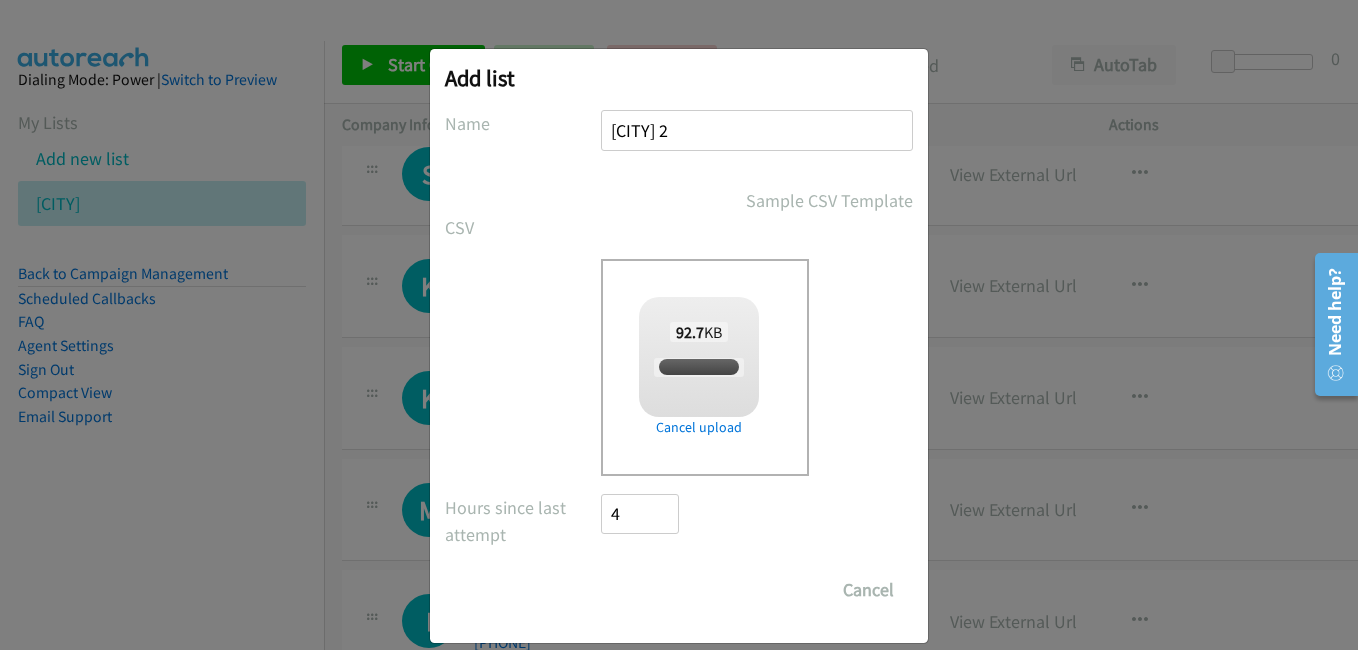 checkbox on "true" 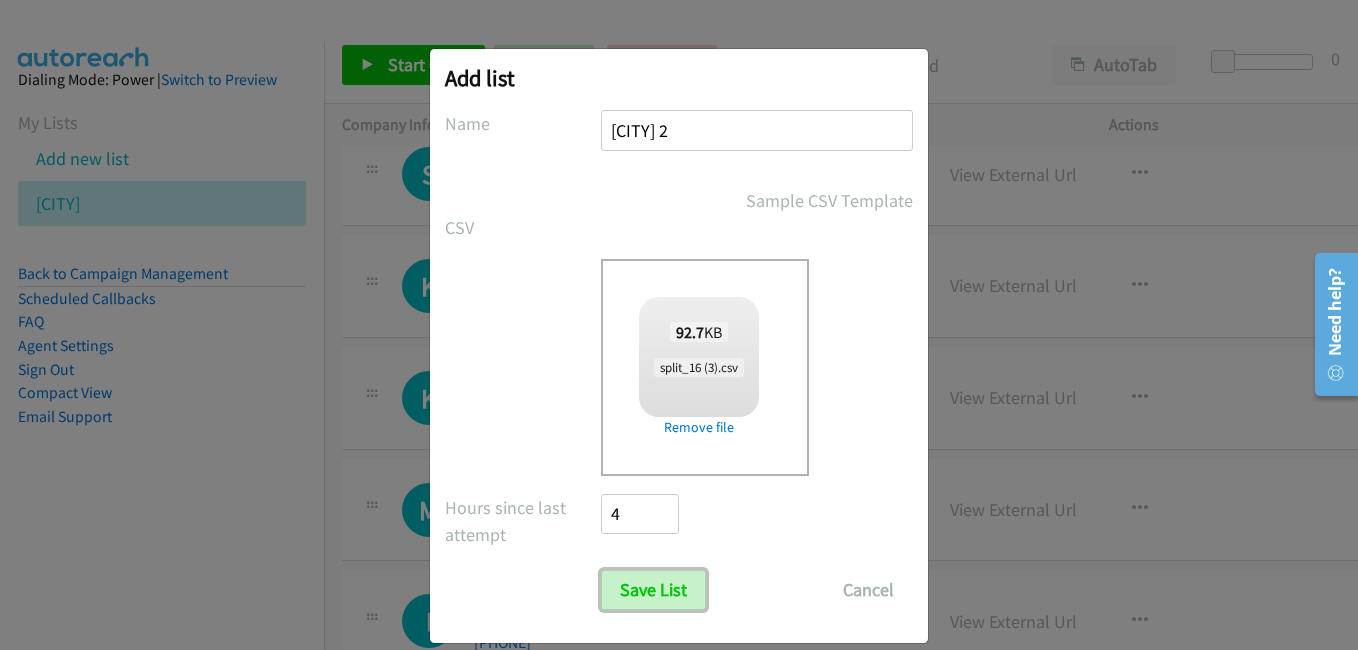 drag, startPoint x: 648, startPoint y: 602, endPoint x: 578, endPoint y: 636, distance: 77.820305 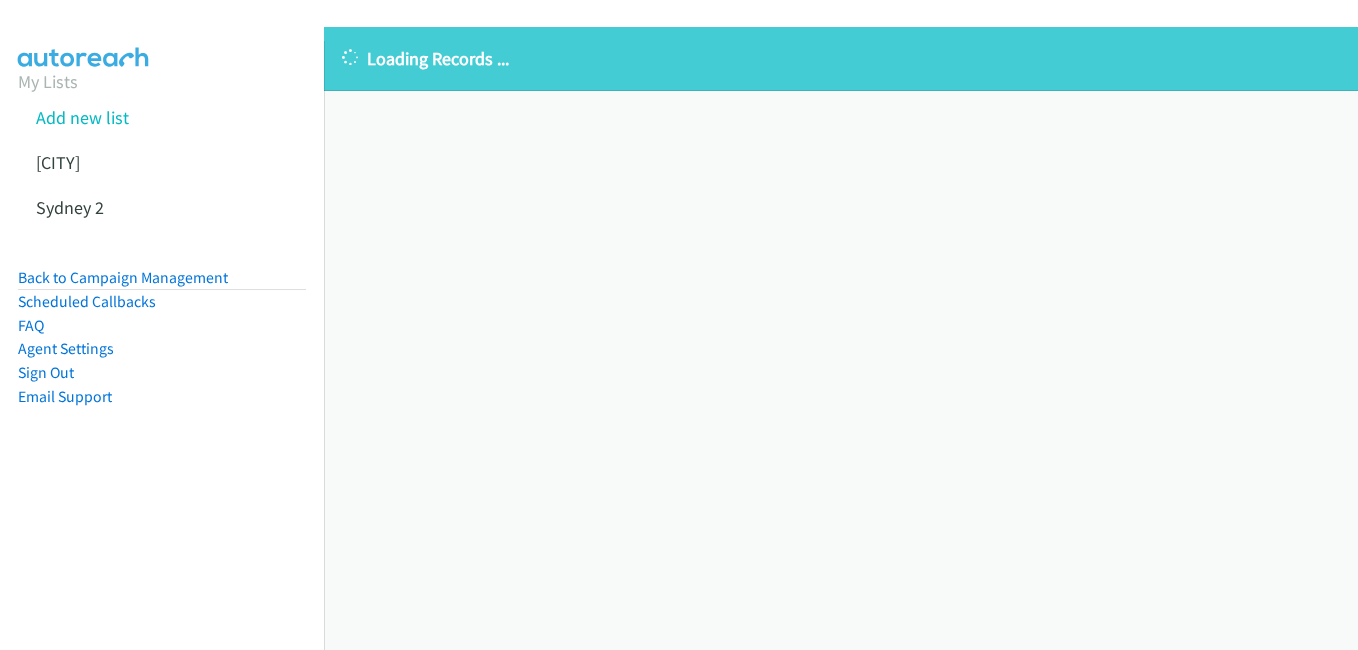 scroll, scrollTop: 0, scrollLeft: 0, axis: both 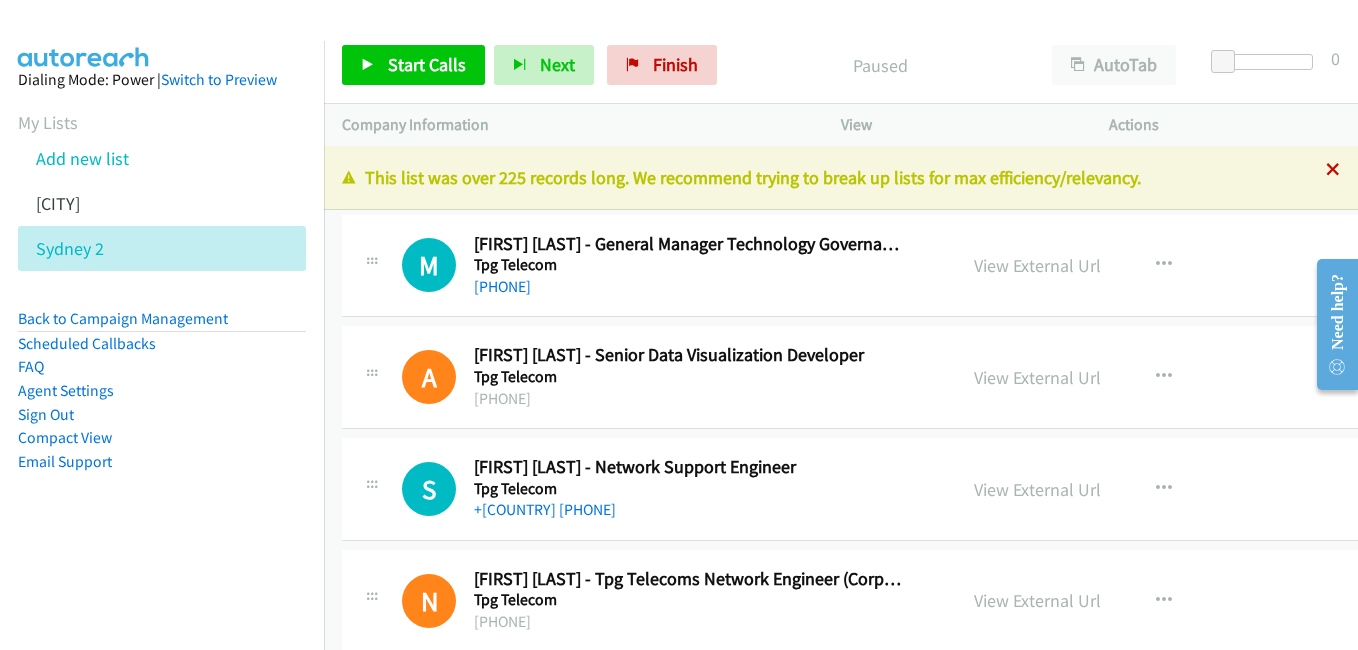 click at bounding box center [1333, 171] 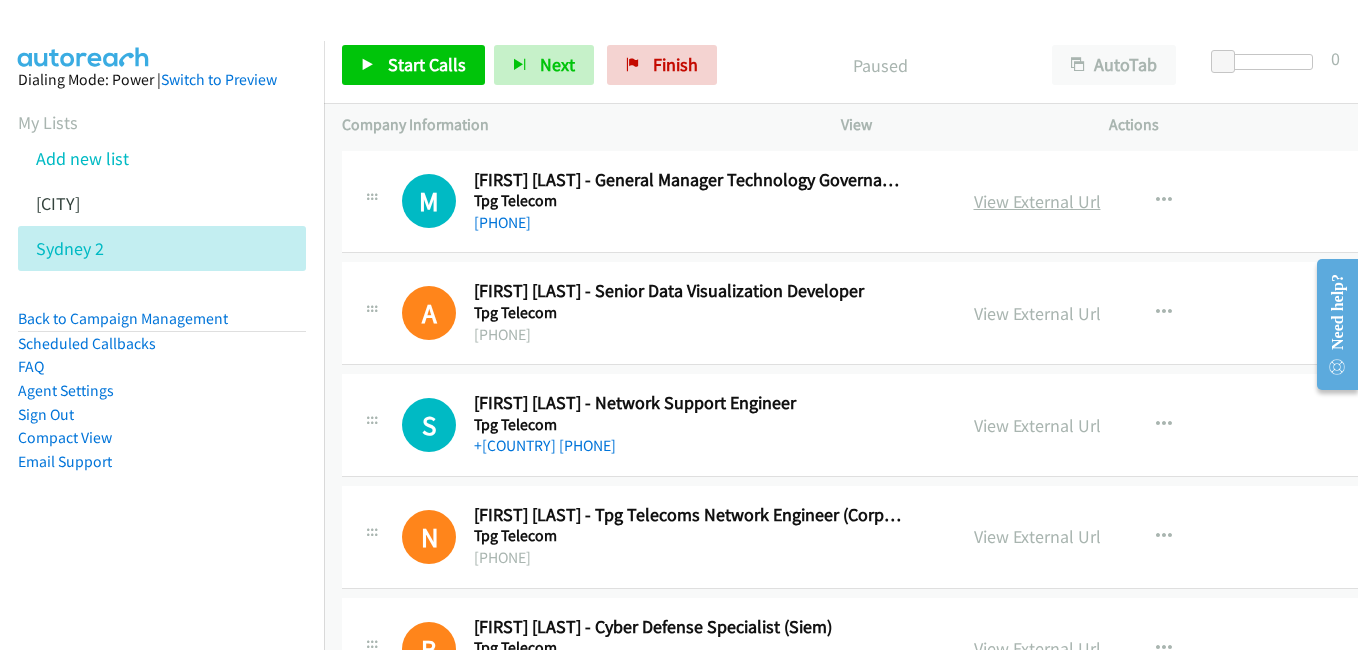click on "View External Url" at bounding box center [1037, 201] 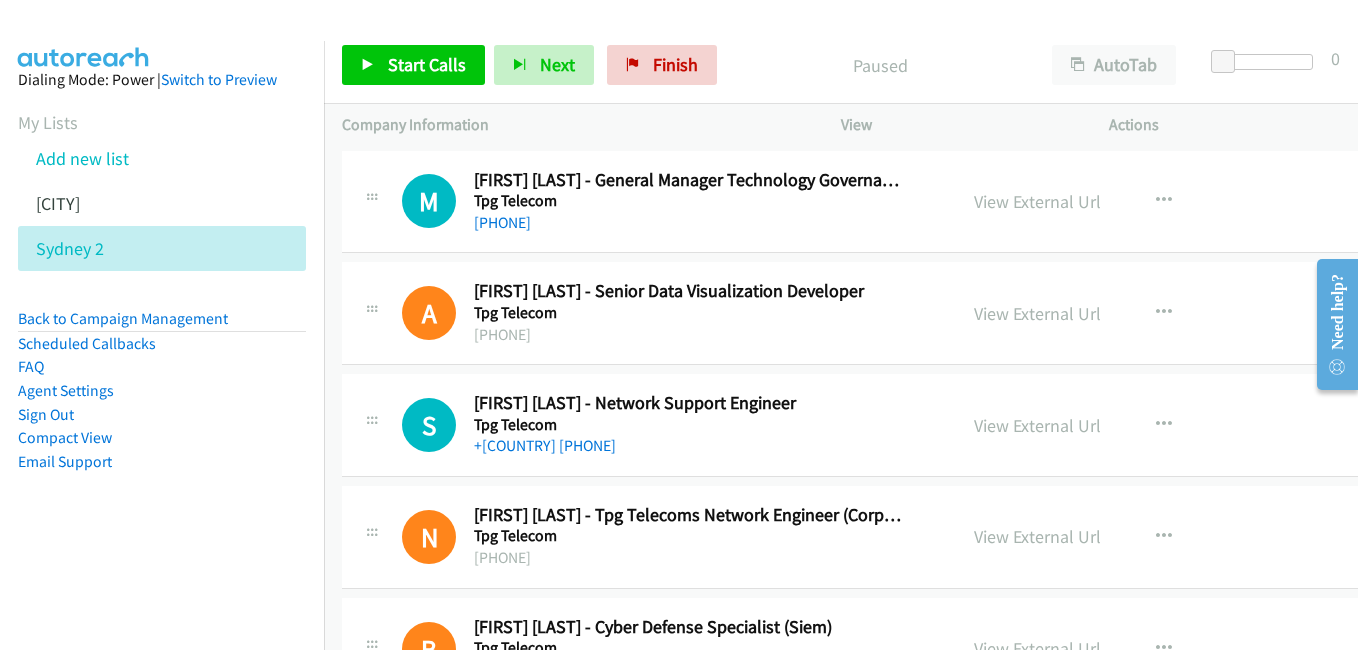 scroll, scrollTop: 100, scrollLeft: 0, axis: vertical 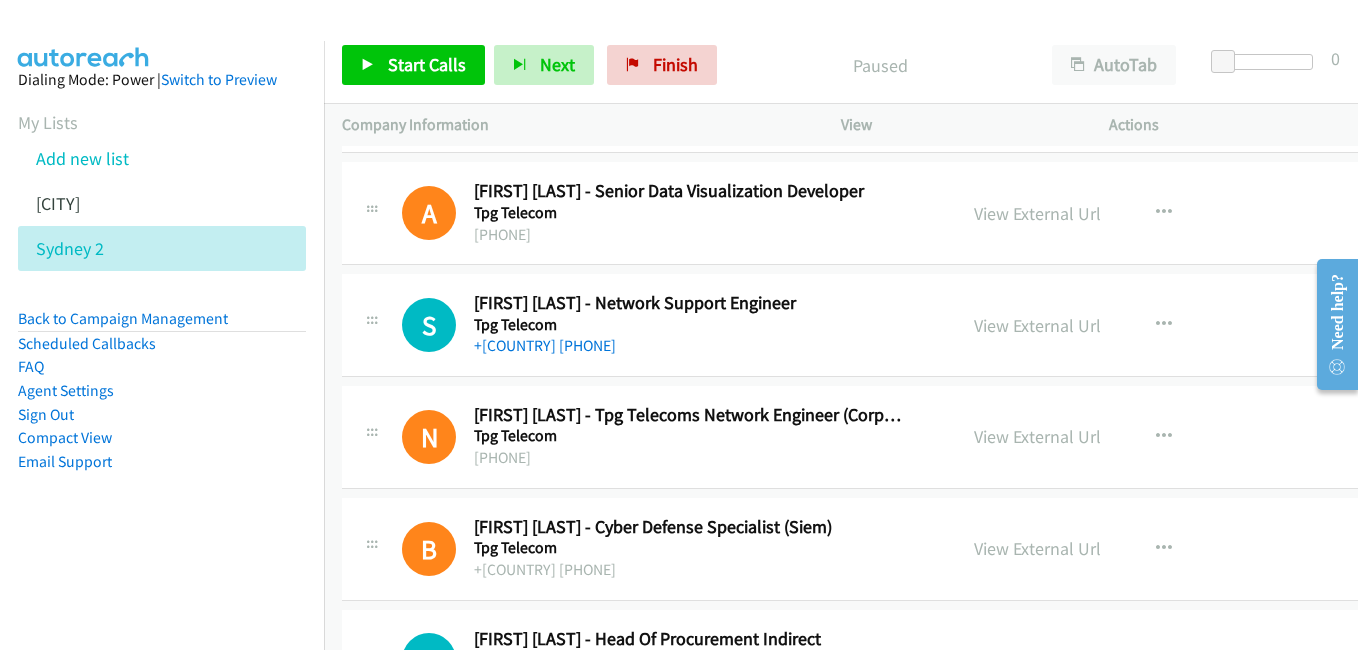 drag, startPoint x: 1036, startPoint y: 325, endPoint x: 298, endPoint y: 0, distance: 806.3926 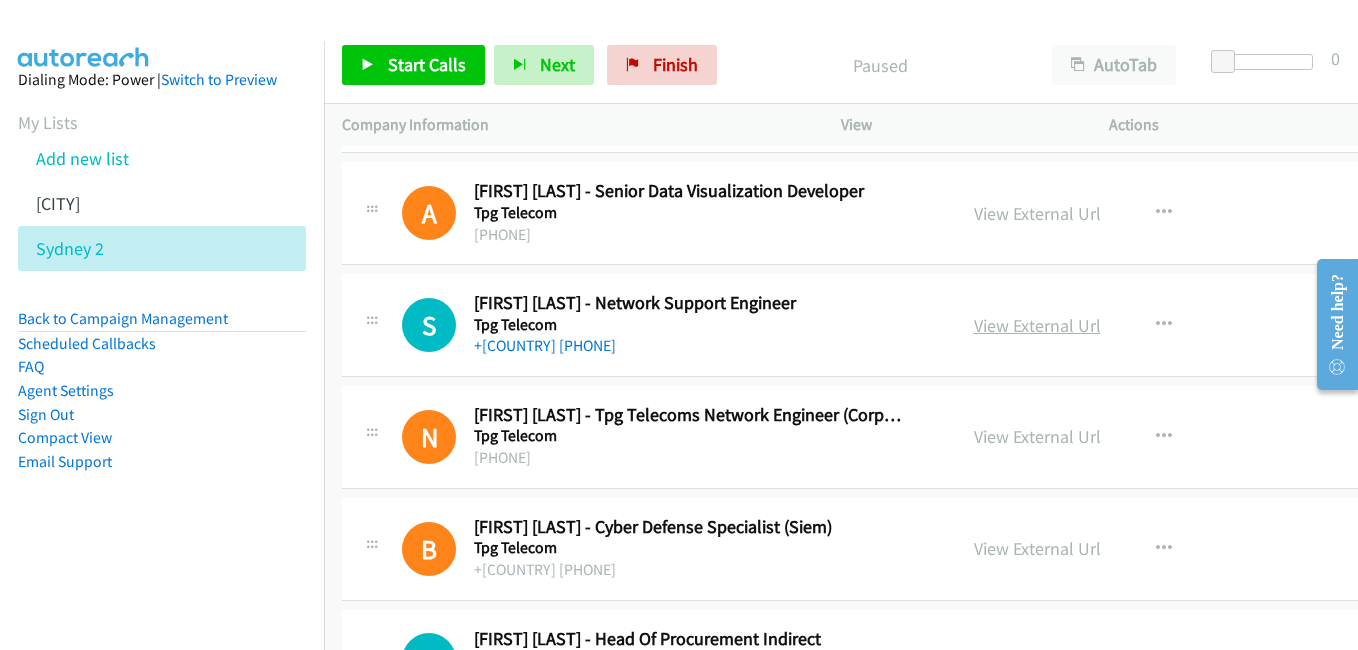click on "View External Url" at bounding box center (1037, 325) 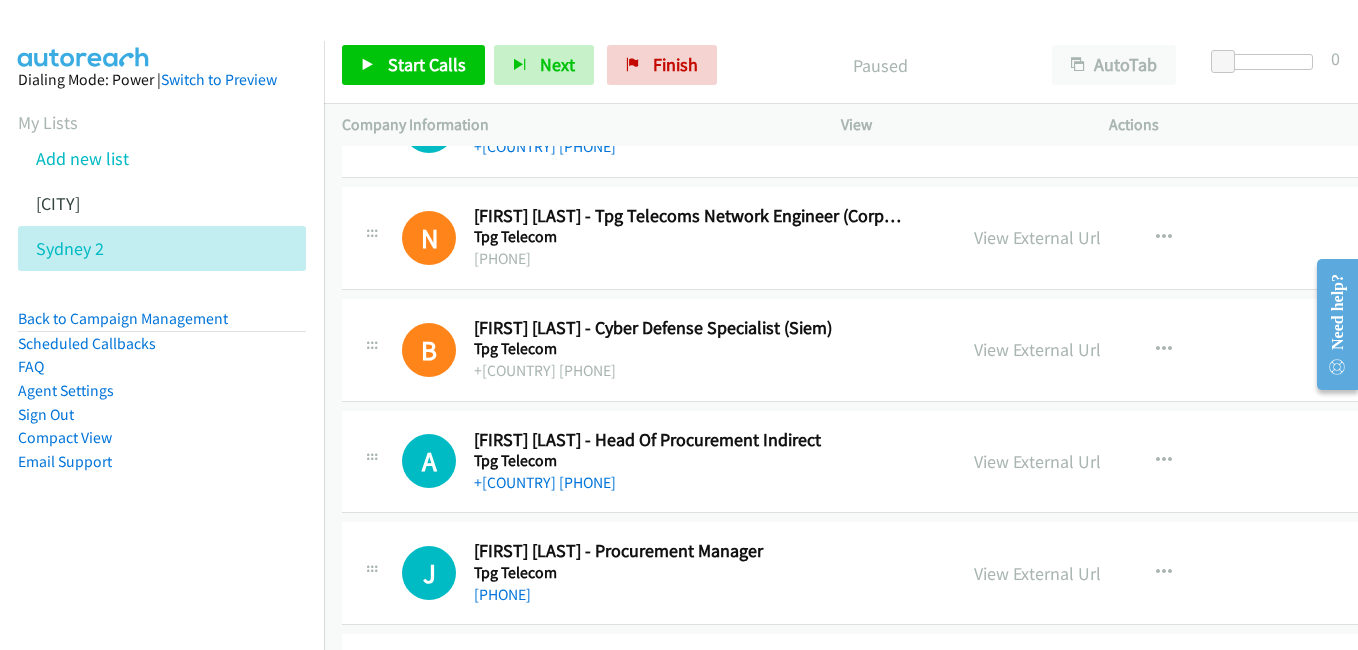 scroll, scrollTop: 300, scrollLeft: 0, axis: vertical 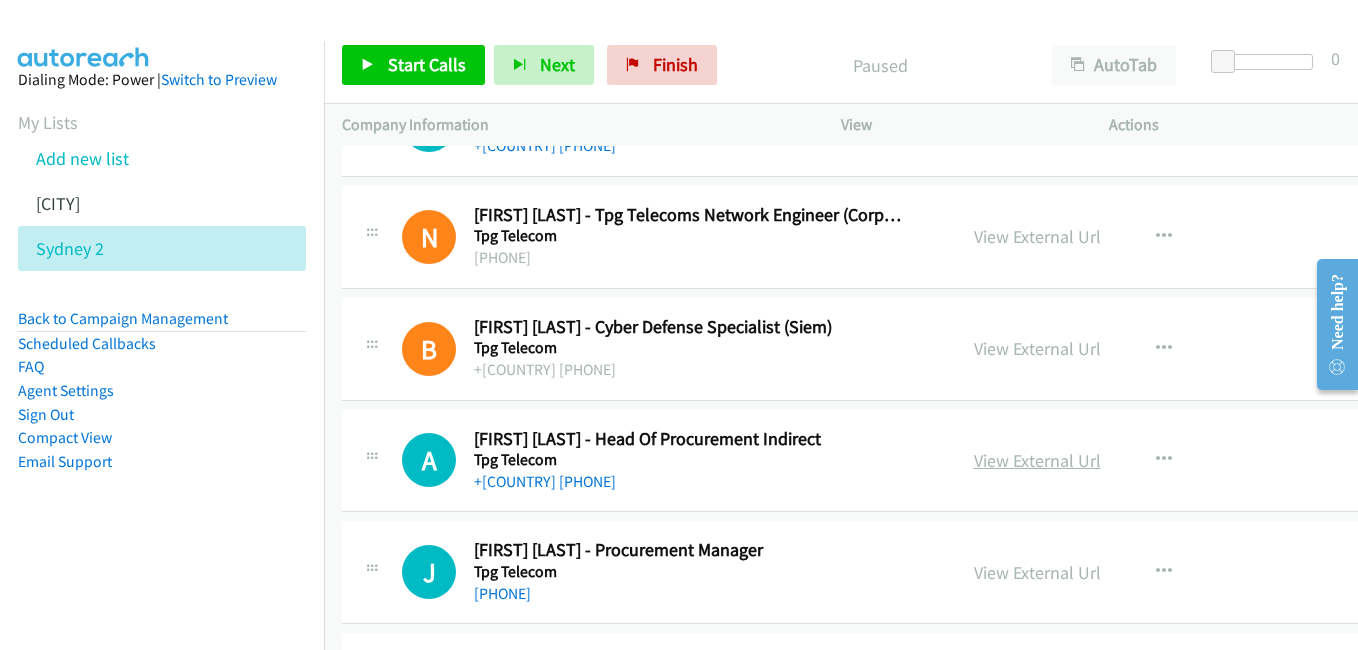 click on "View External Url" at bounding box center [1037, 460] 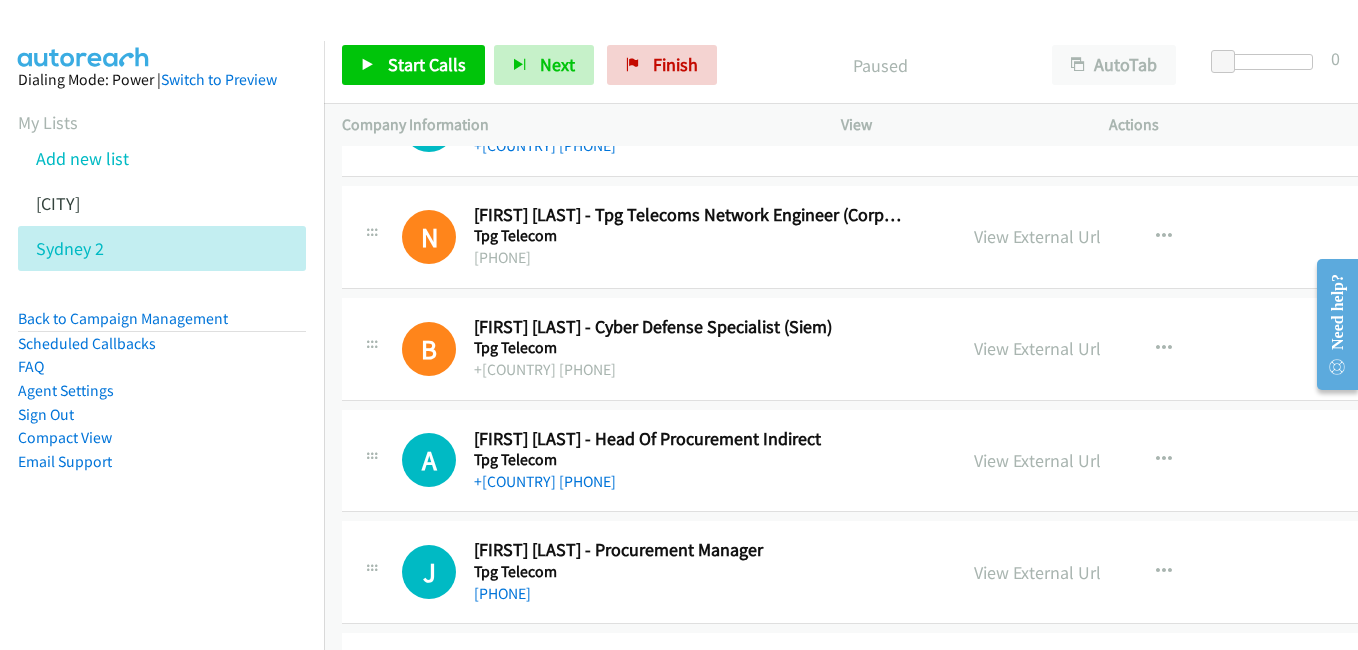 scroll, scrollTop: 400, scrollLeft: 0, axis: vertical 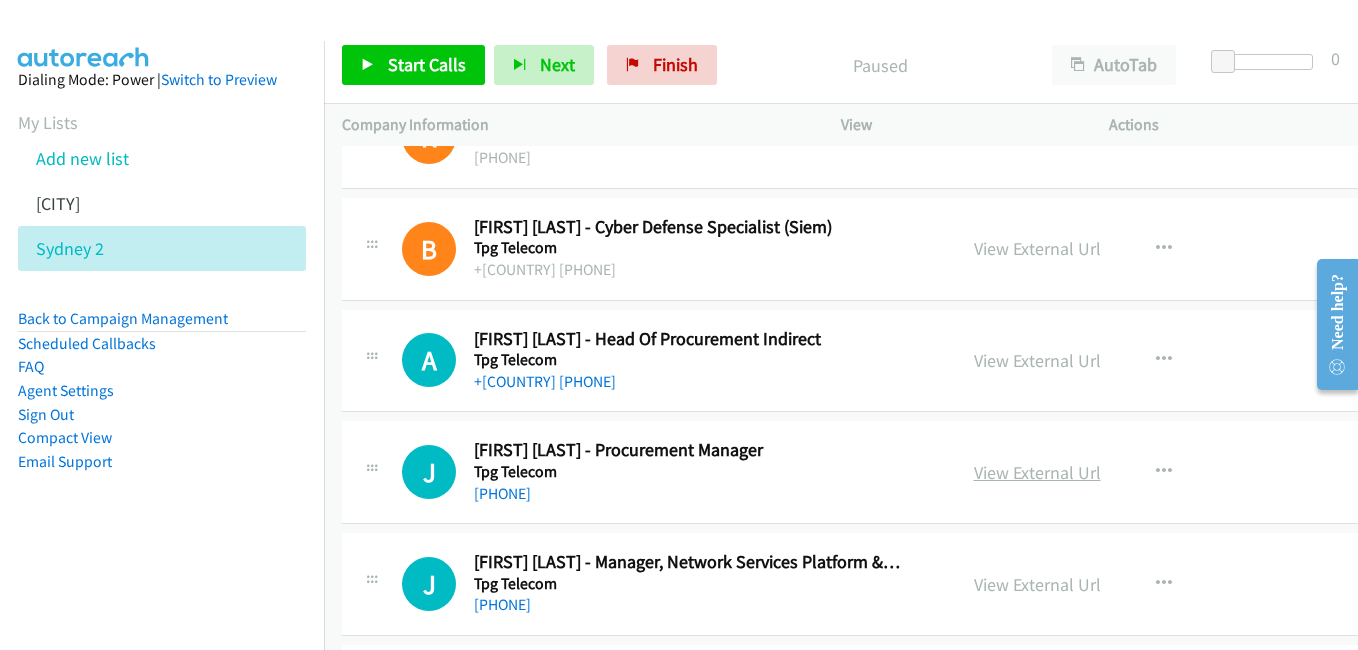 click on "View External Url" at bounding box center [1037, 472] 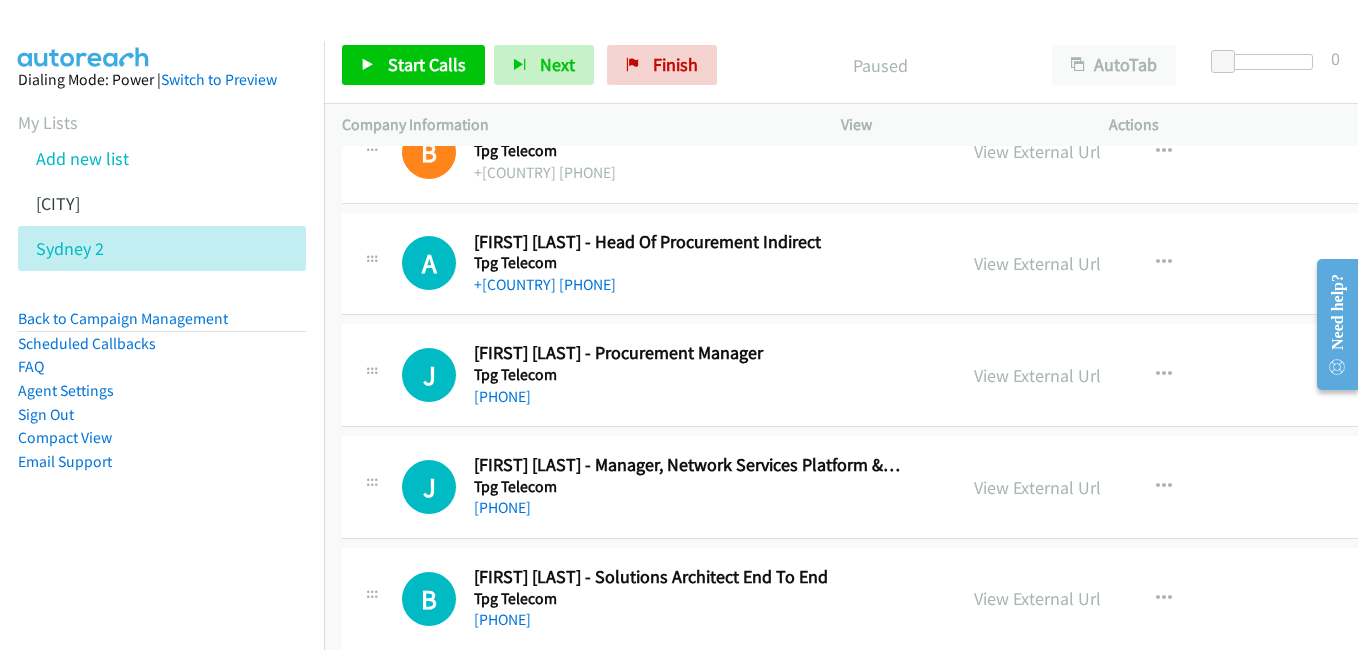 scroll, scrollTop: 500, scrollLeft: 0, axis: vertical 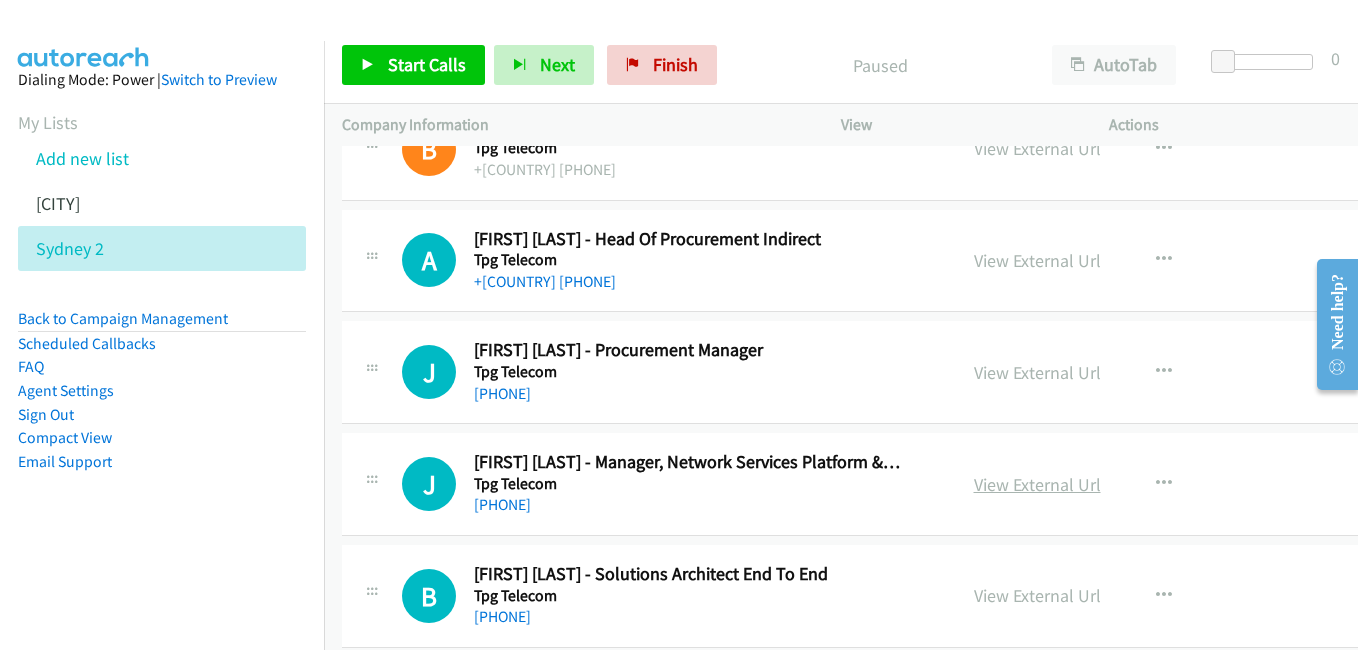click on "View External Url" at bounding box center [1037, 484] 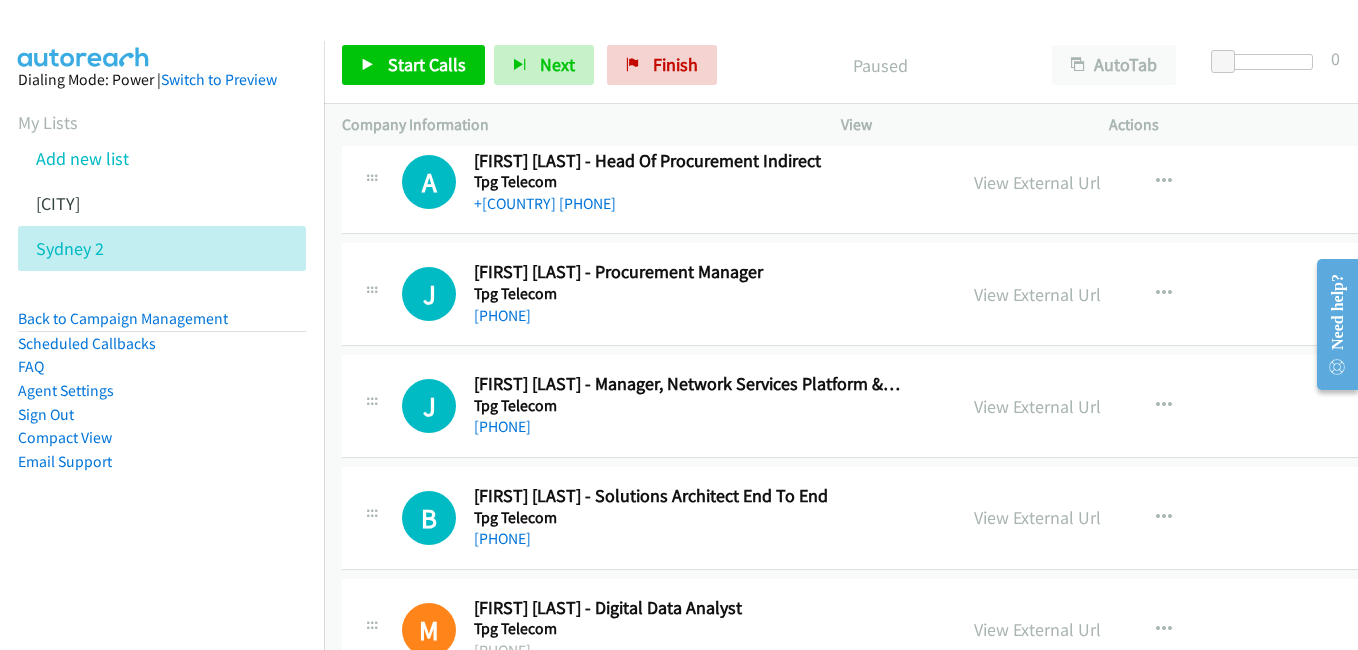 scroll, scrollTop: 600, scrollLeft: 0, axis: vertical 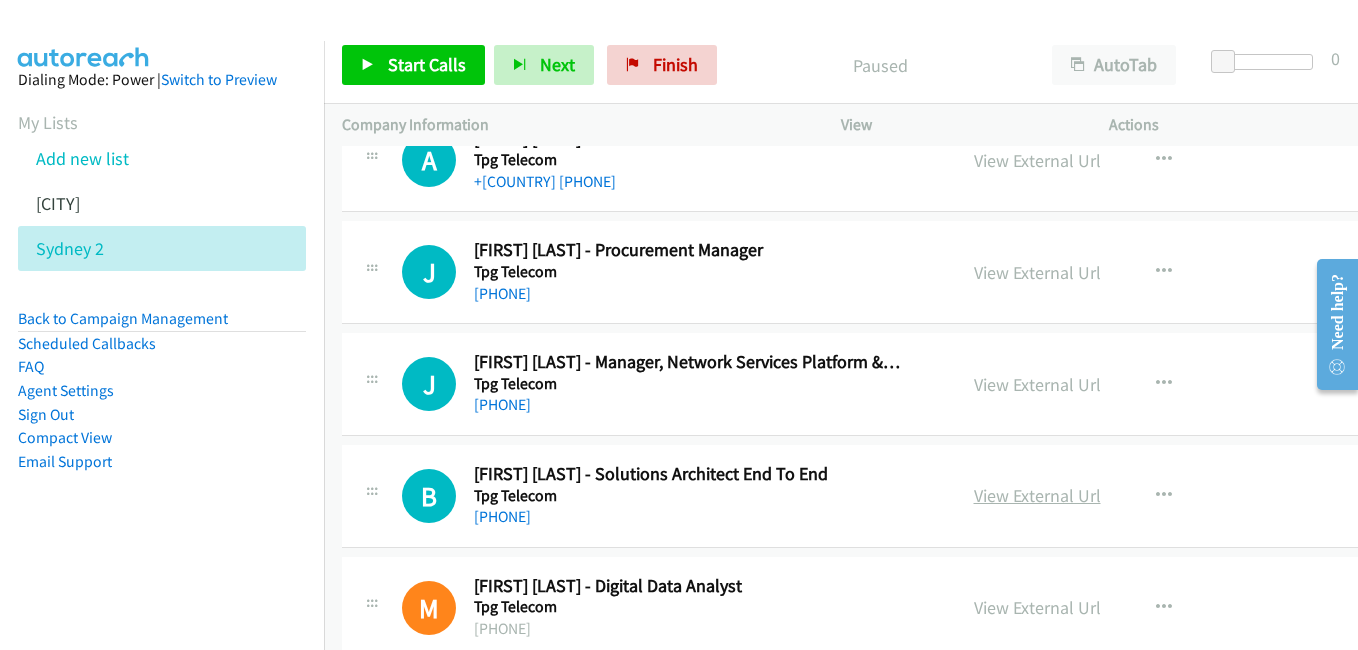 click on "View External Url" at bounding box center (1037, 495) 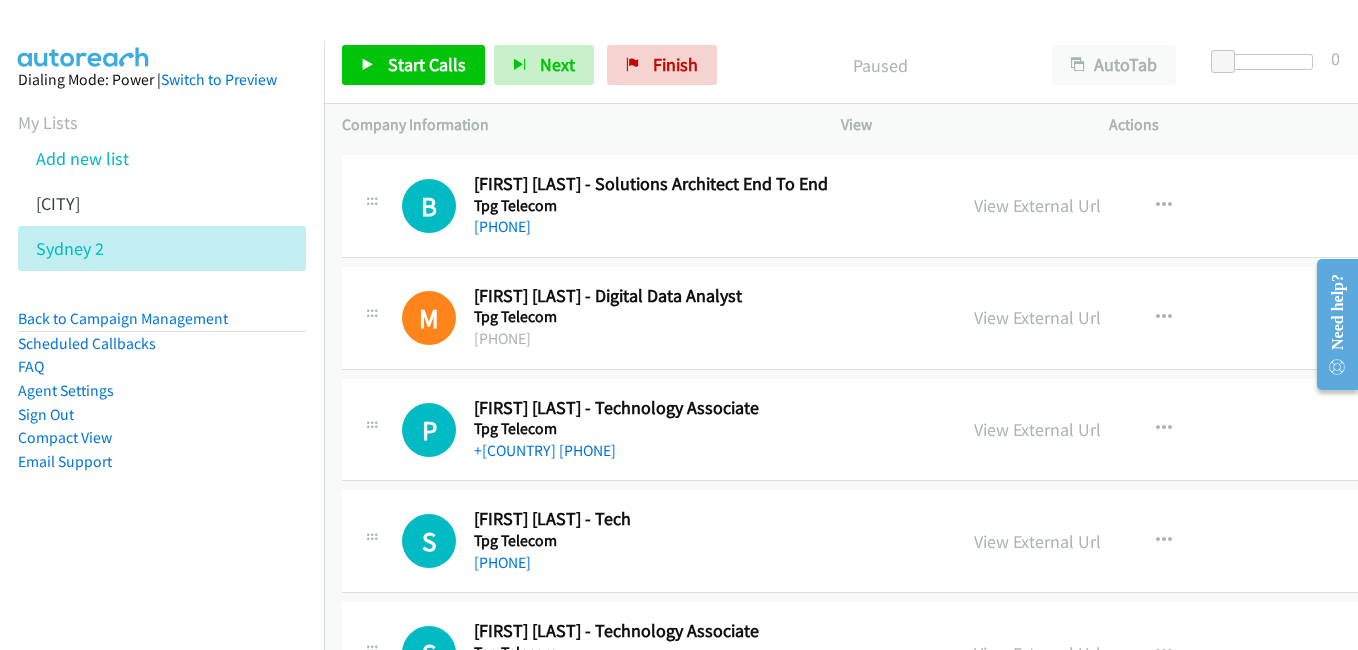 scroll, scrollTop: 900, scrollLeft: 0, axis: vertical 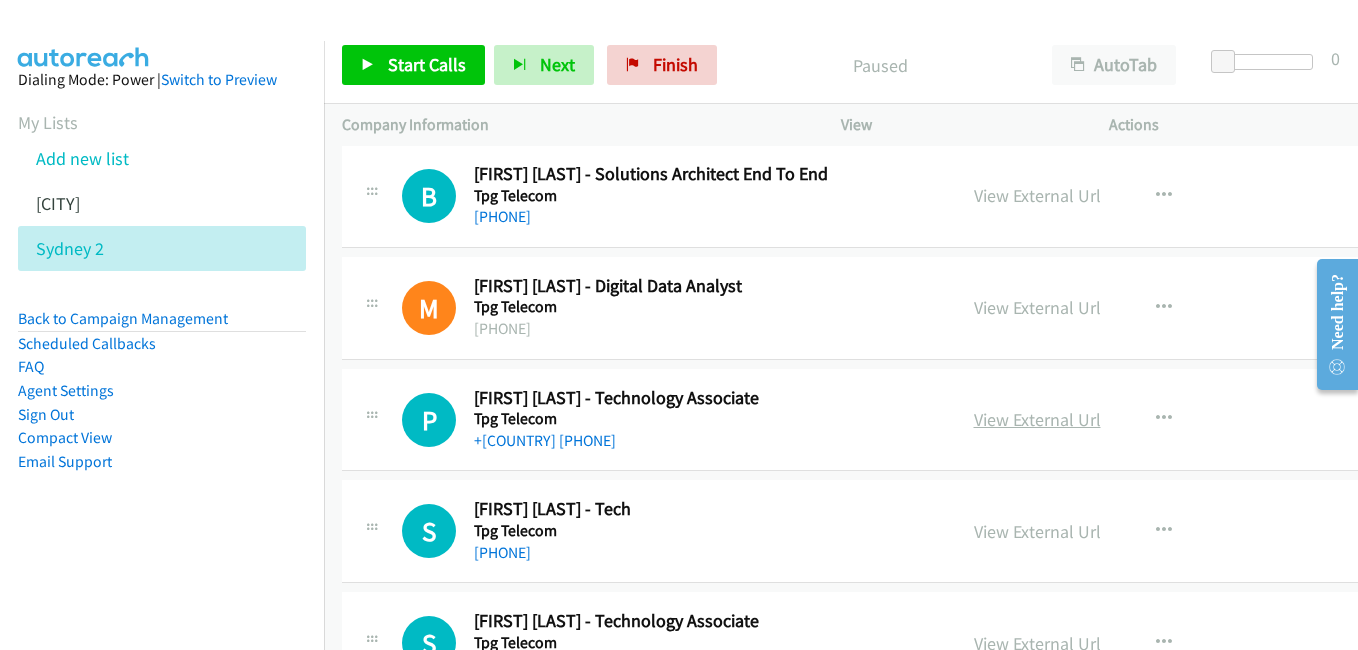 click on "View External Url" at bounding box center (1037, 419) 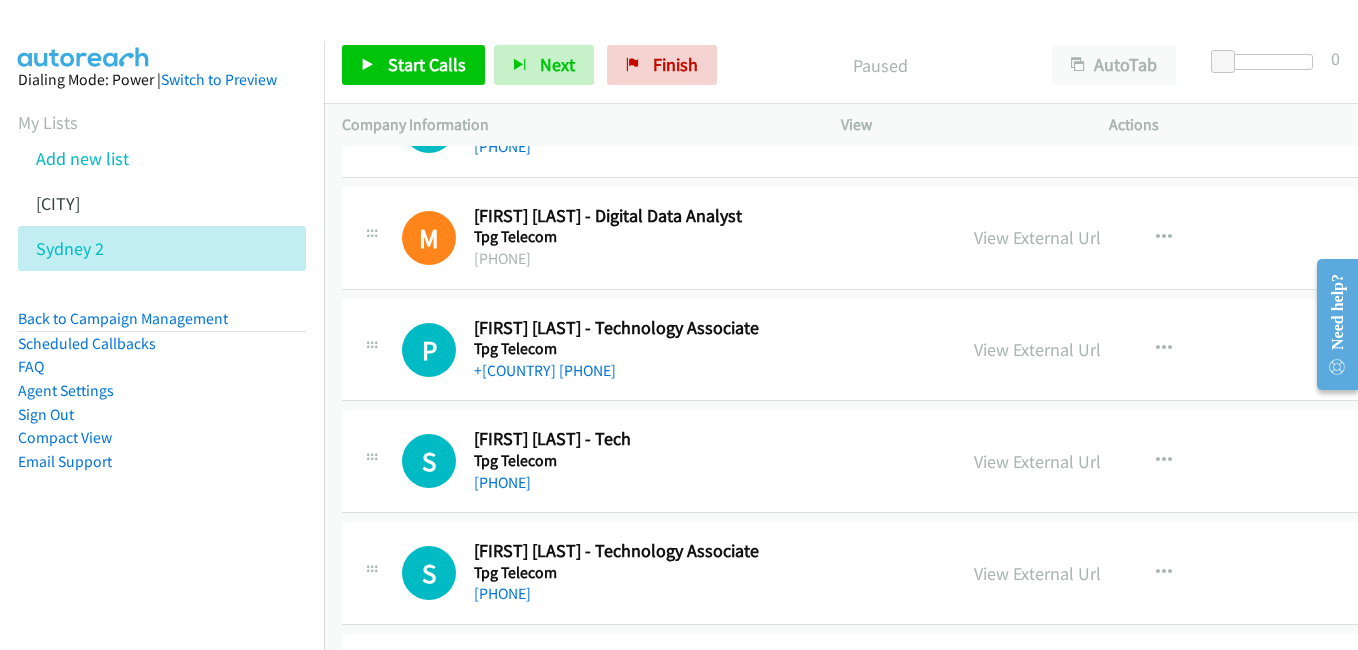 scroll, scrollTop: 1100, scrollLeft: 0, axis: vertical 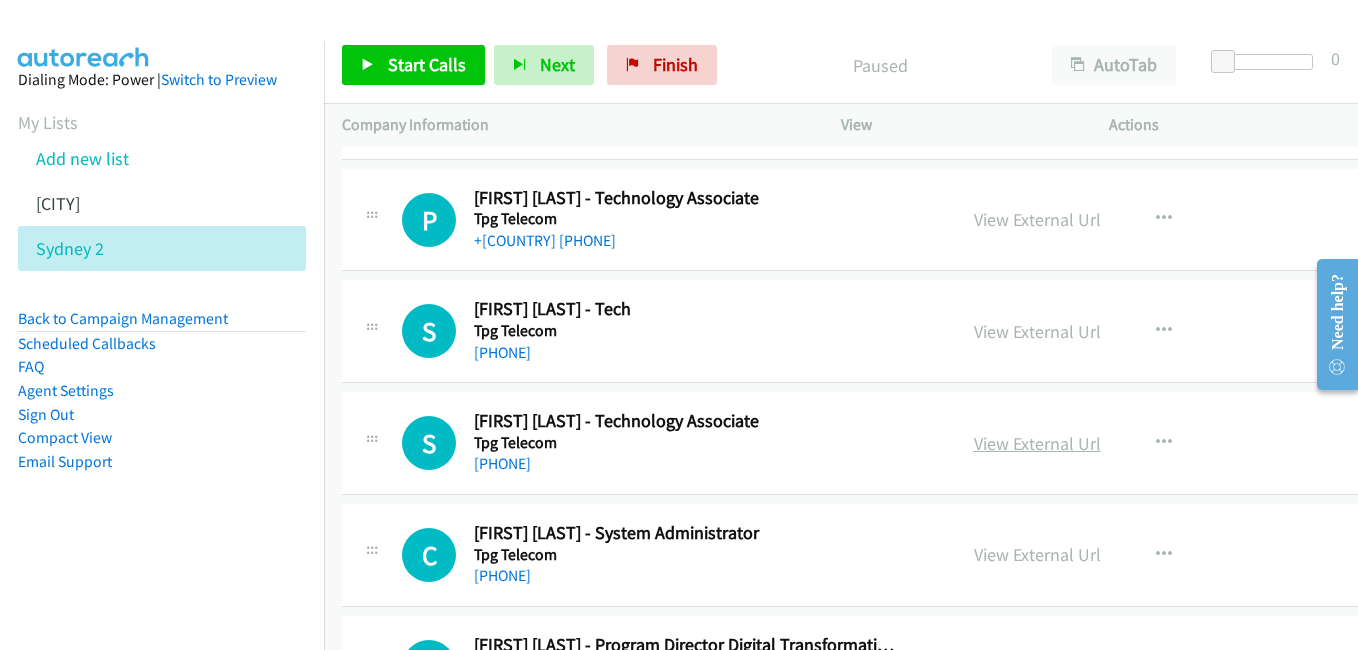 click on "View External Url" at bounding box center [1037, 443] 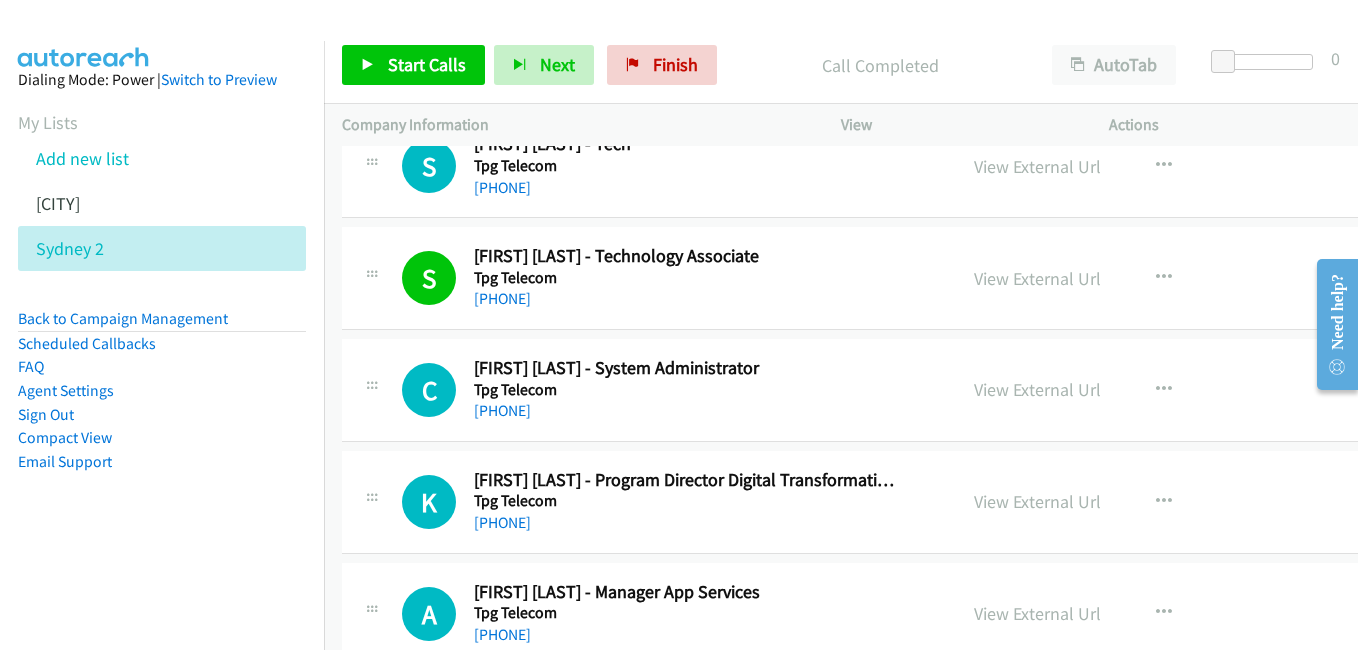 scroll, scrollTop: 1300, scrollLeft: 0, axis: vertical 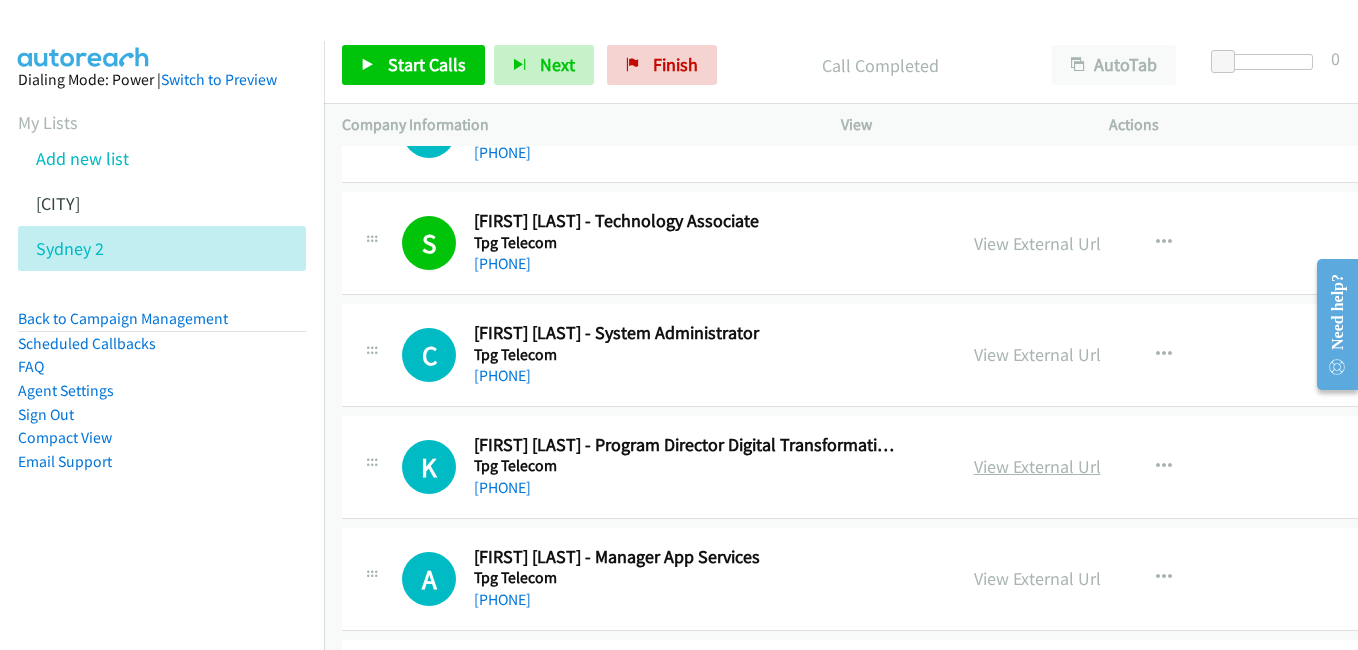 click on "View External Url" at bounding box center [1037, 466] 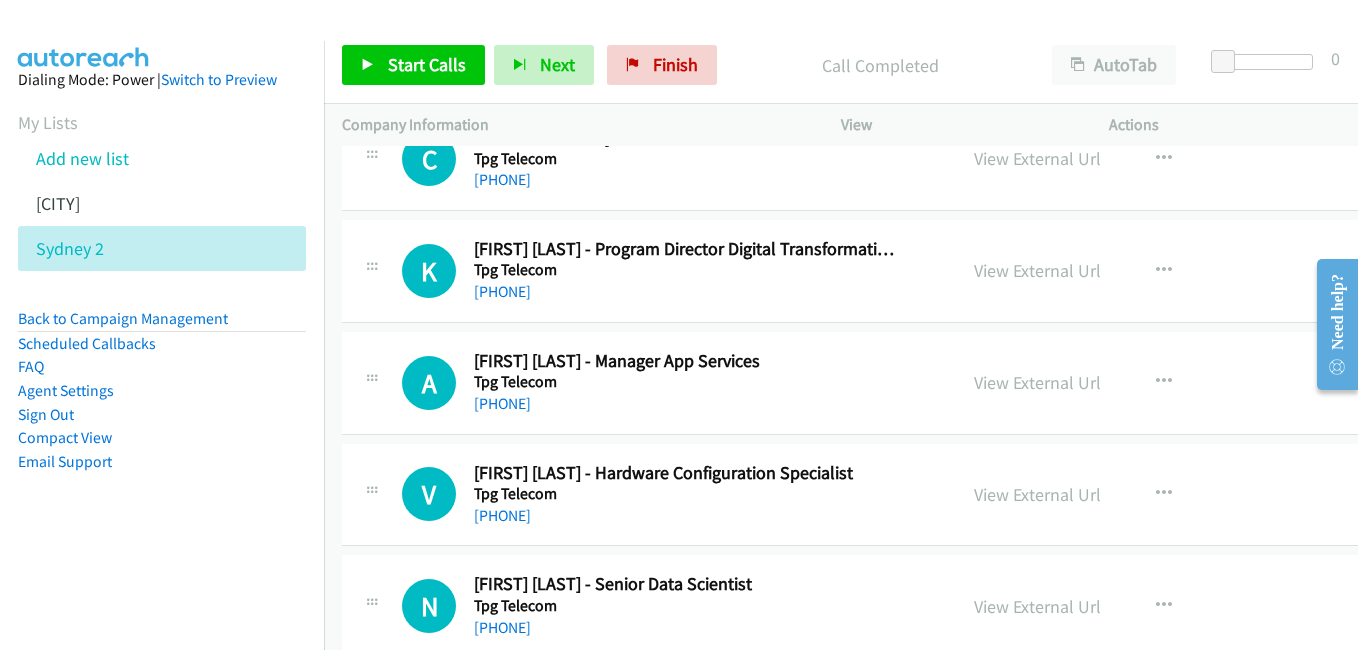 scroll, scrollTop: 1500, scrollLeft: 0, axis: vertical 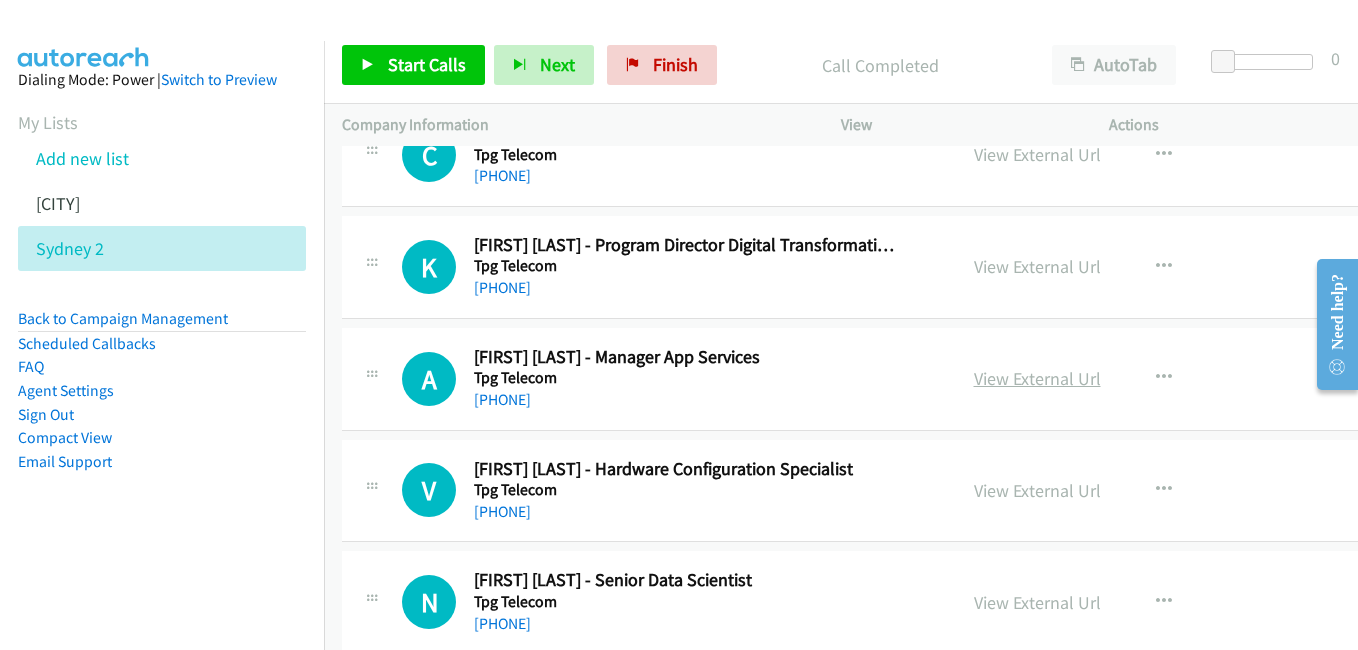 click on "View External Url" at bounding box center [1037, 378] 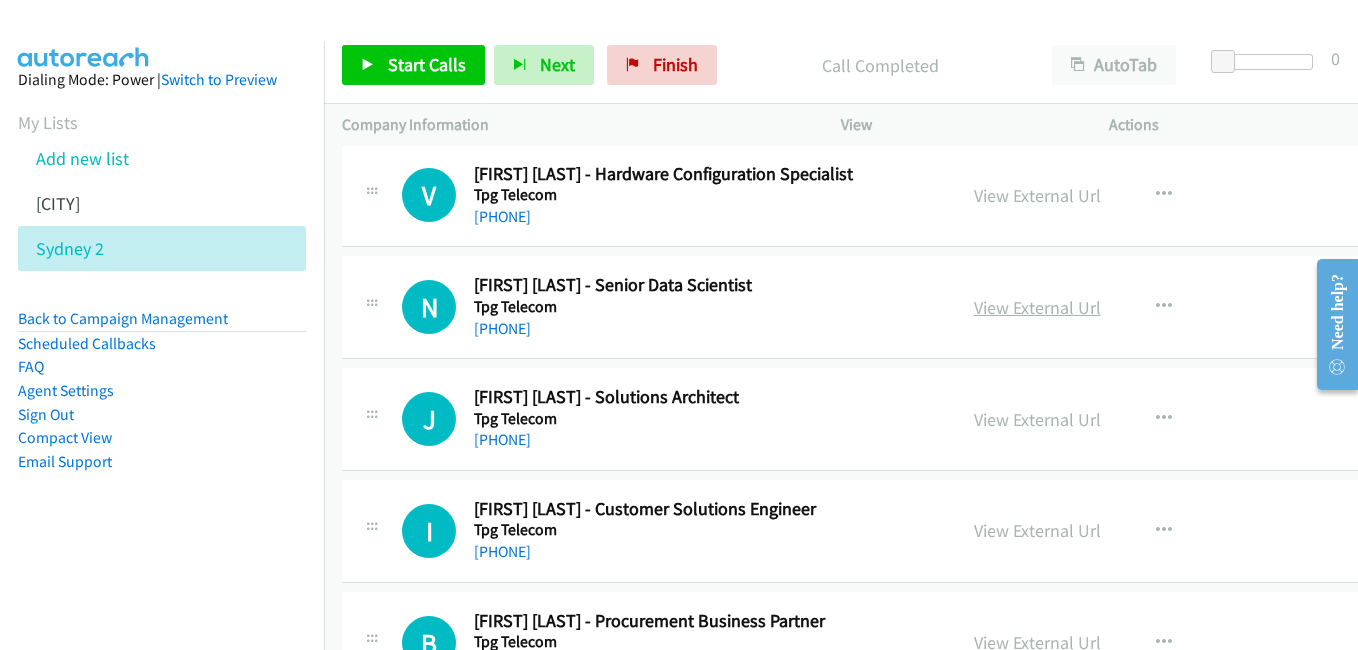 scroll, scrollTop: 1800, scrollLeft: 0, axis: vertical 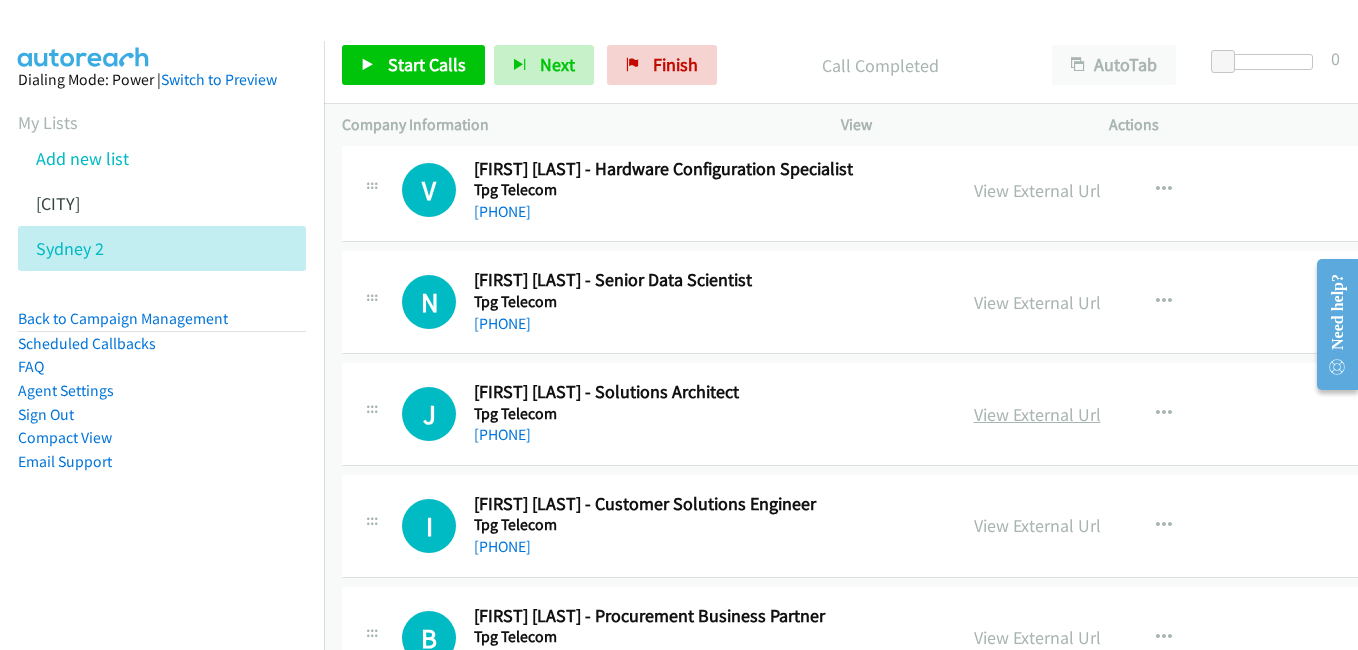 click on "View External Url" at bounding box center (1037, 414) 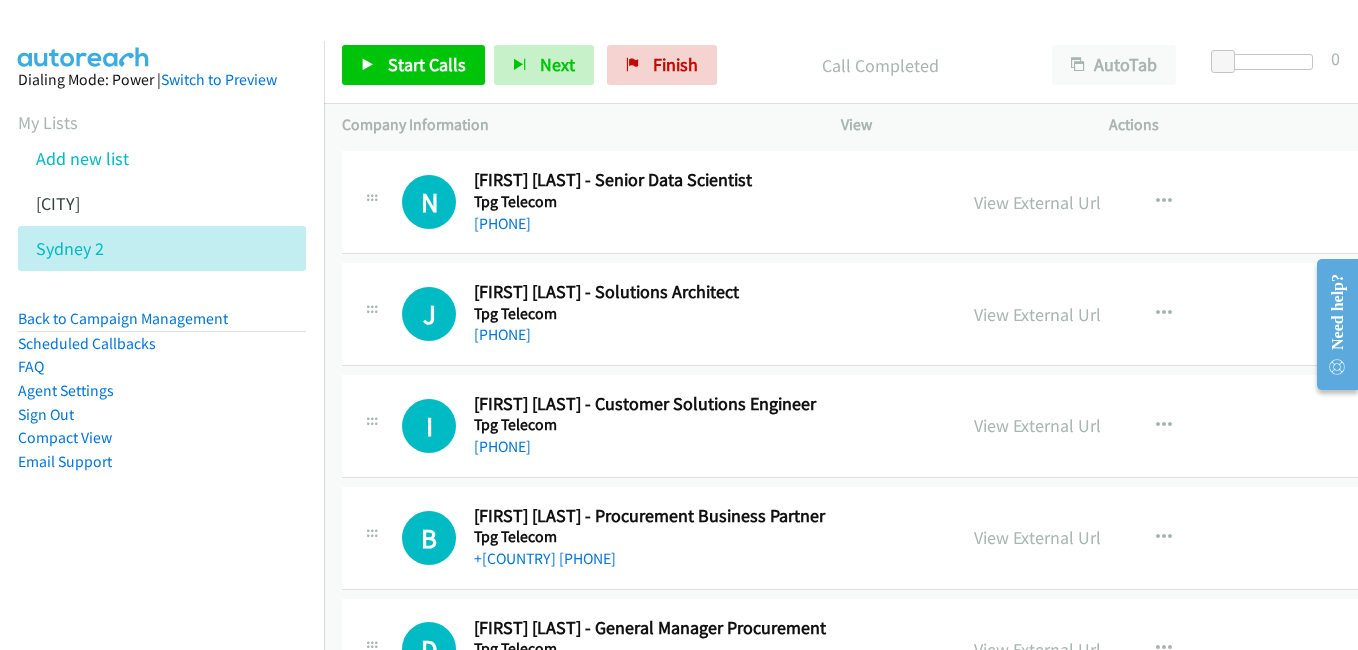 scroll, scrollTop: 2000, scrollLeft: 0, axis: vertical 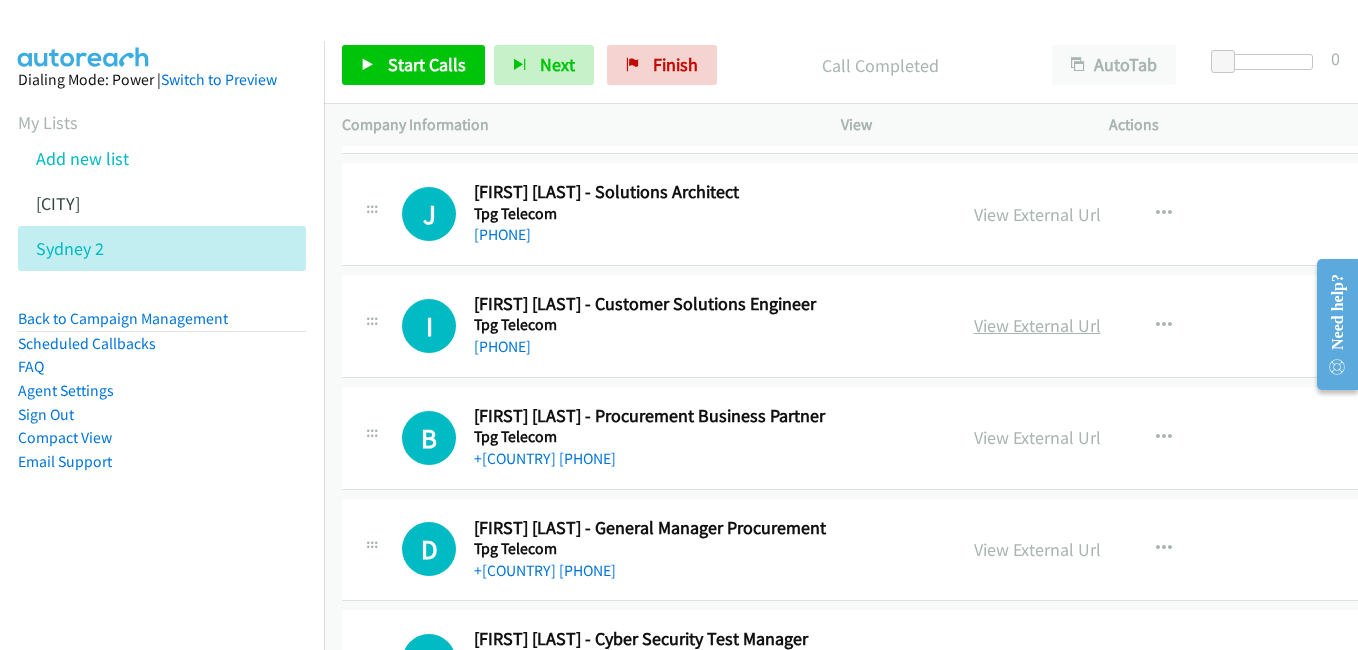 click on "View External Url" at bounding box center [1037, 325] 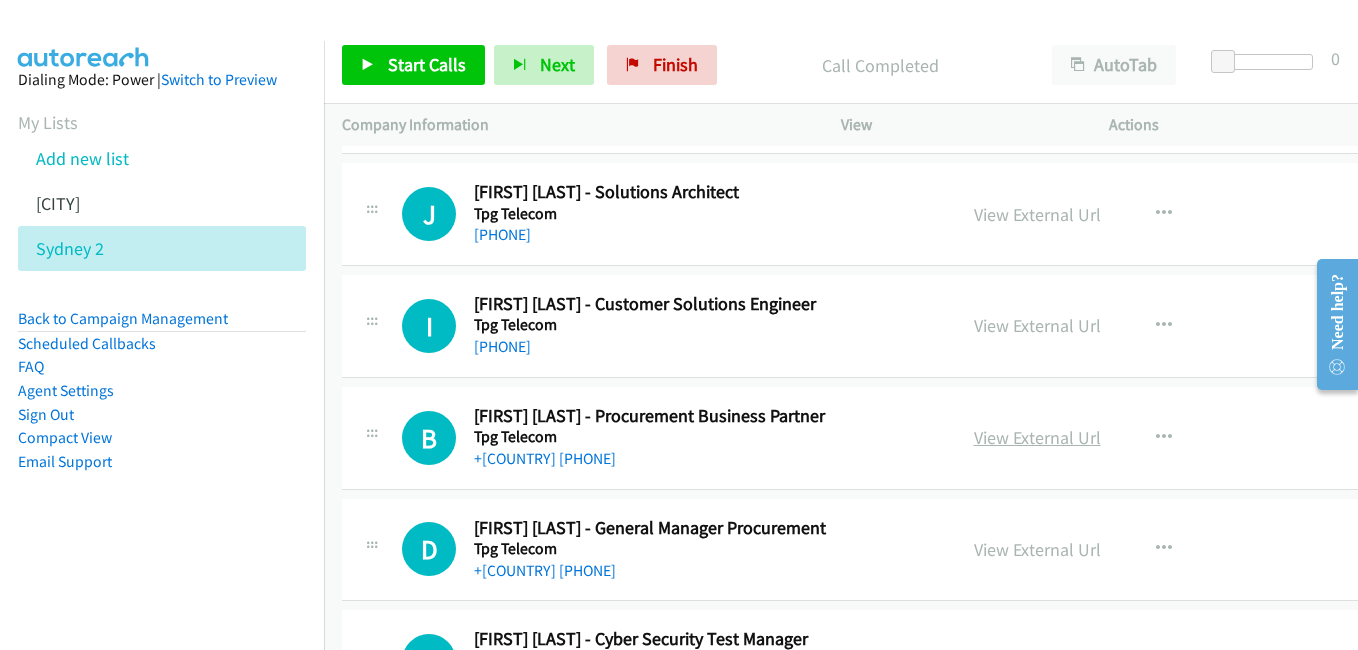 click on "View External Url" at bounding box center (1037, 437) 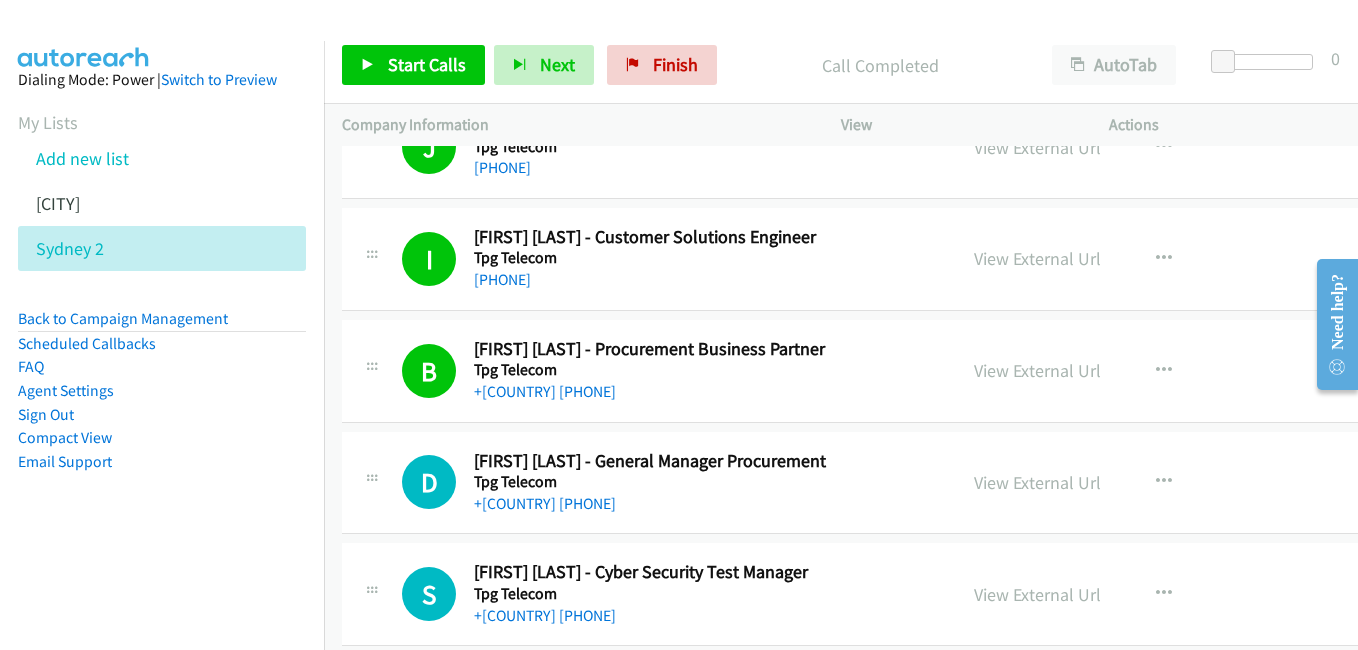 scroll, scrollTop: 2100, scrollLeft: 0, axis: vertical 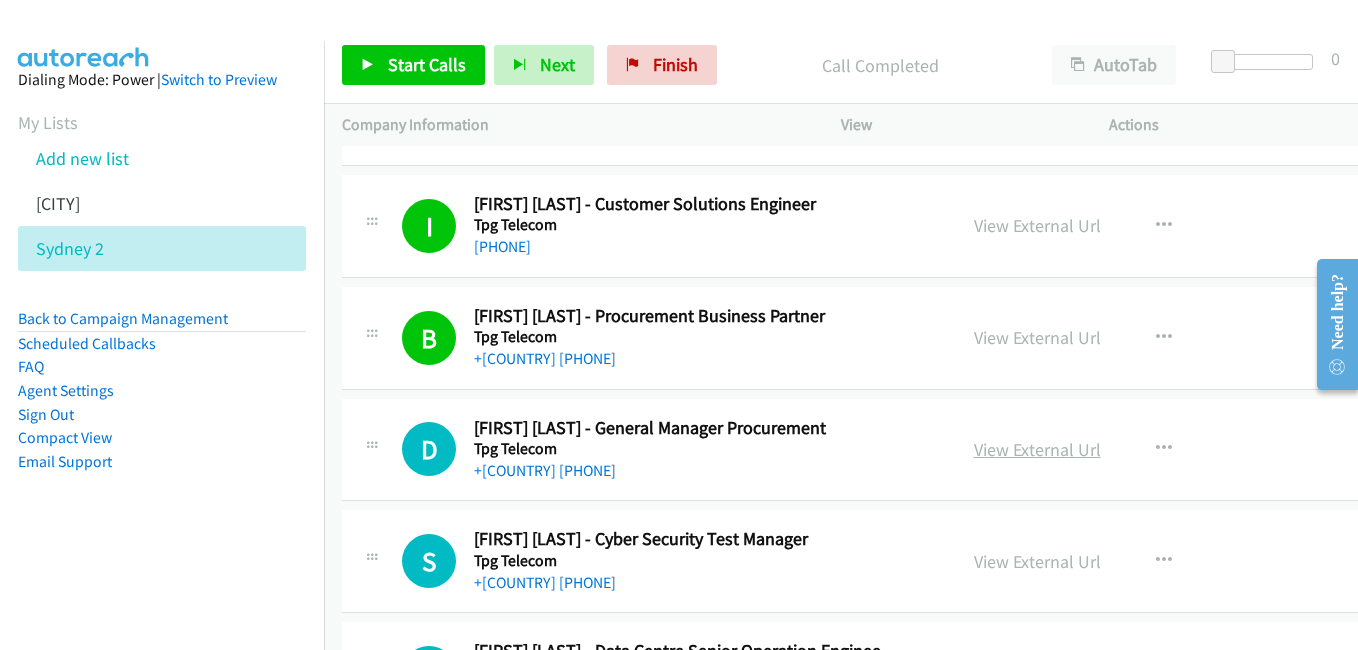 click on "View External Url" at bounding box center [1037, 449] 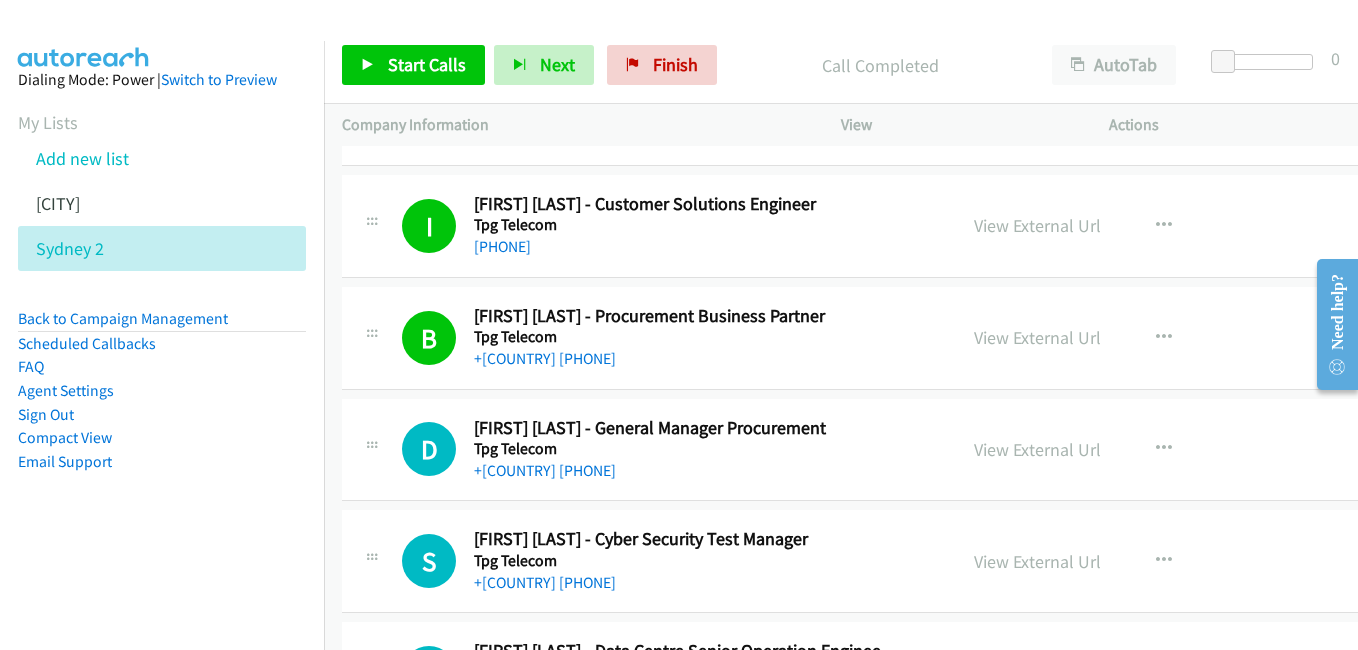 scroll, scrollTop: 2200, scrollLeft: 0, axis: vertical 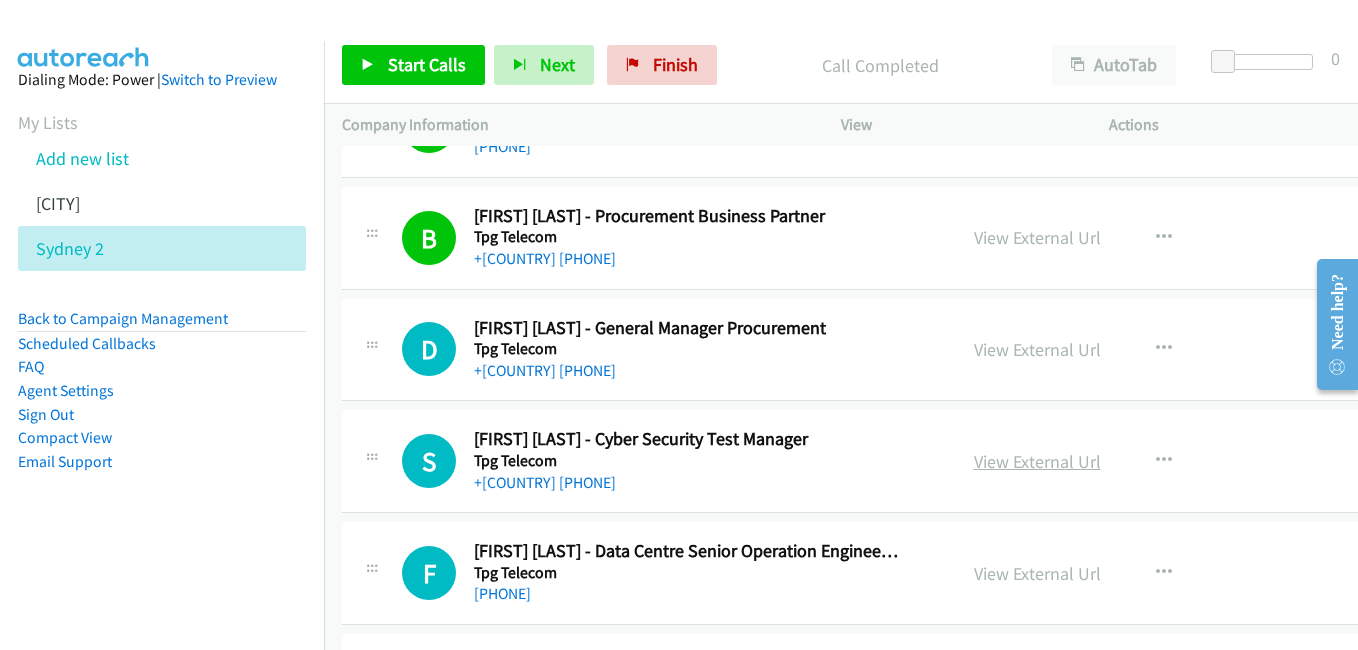 click on "View External Url" at bounding box center (1037, 461) 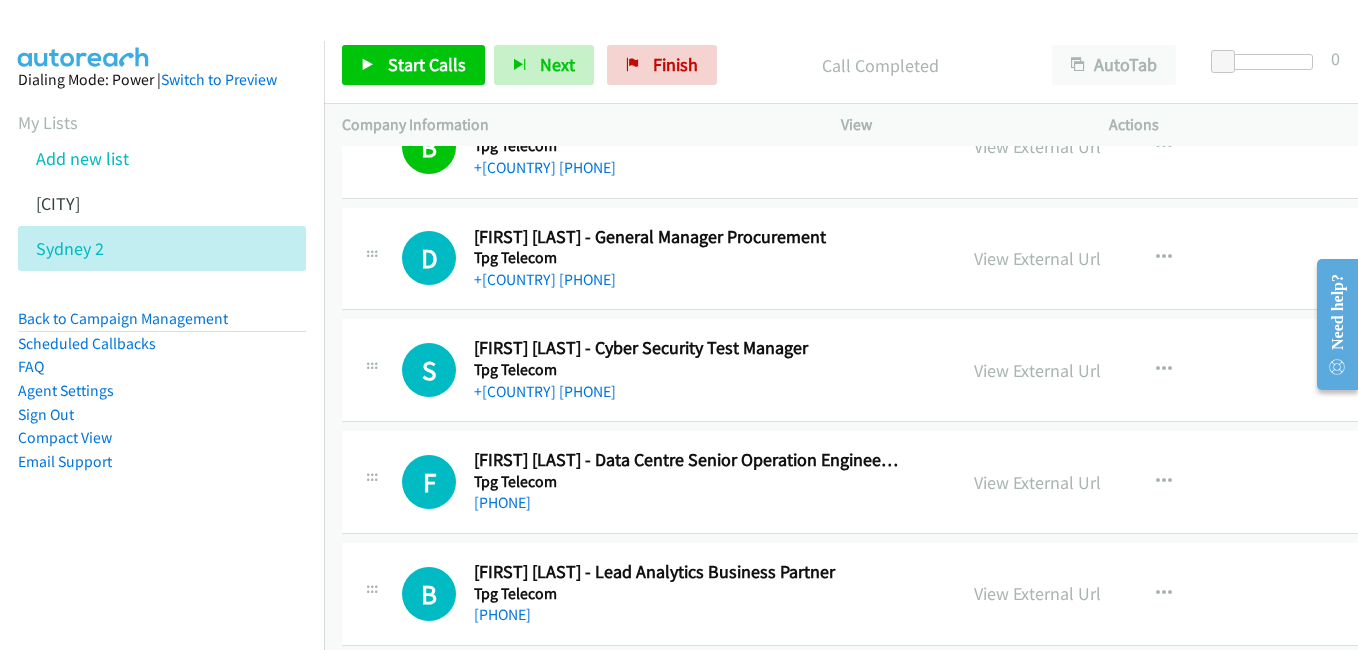 scroll, scrollTop: 2300, scrollLeft: 0, axis: vertical 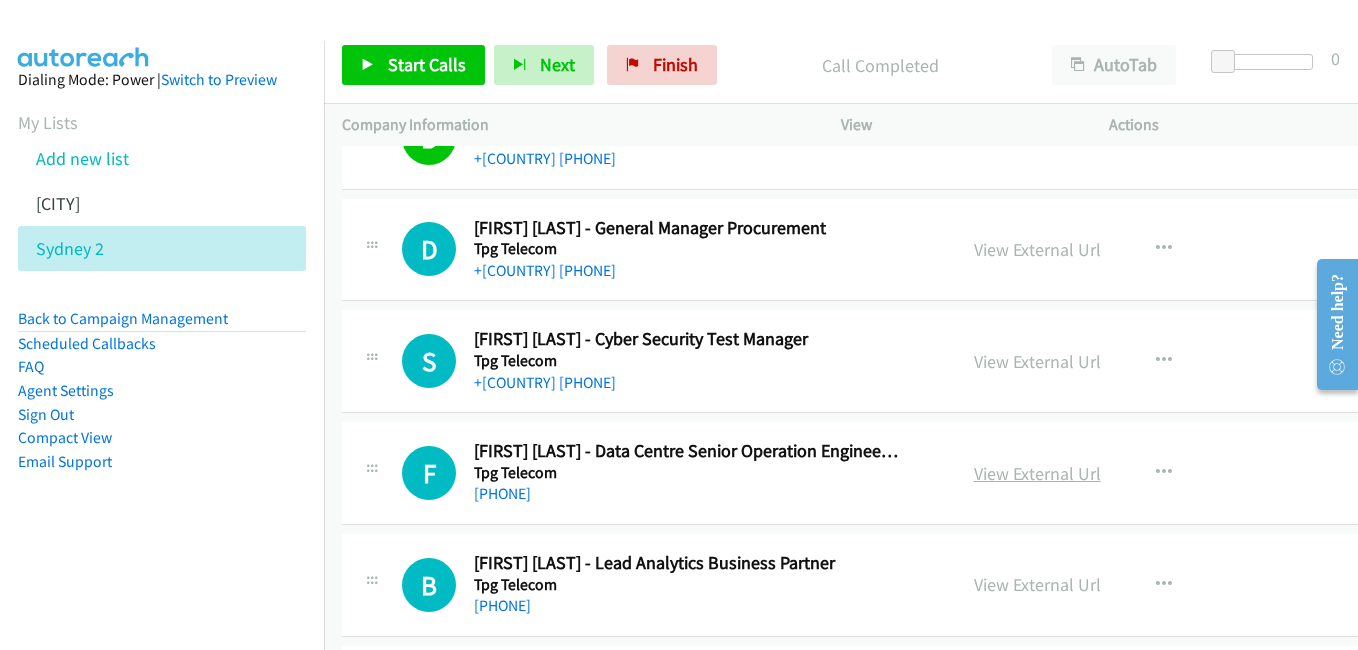 click on "View External Url" at bounding box center [1037, 473] 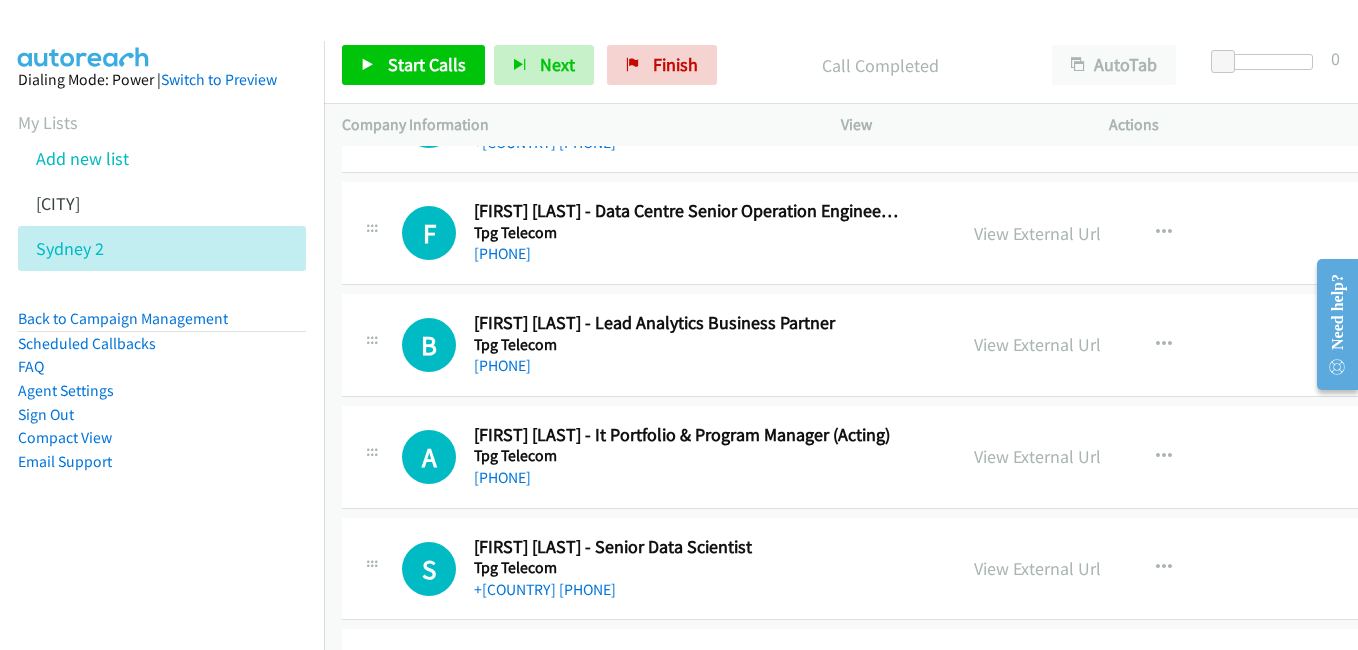 scroll, scrollTop: 2600, scrollLeft: 0, axis: vertical 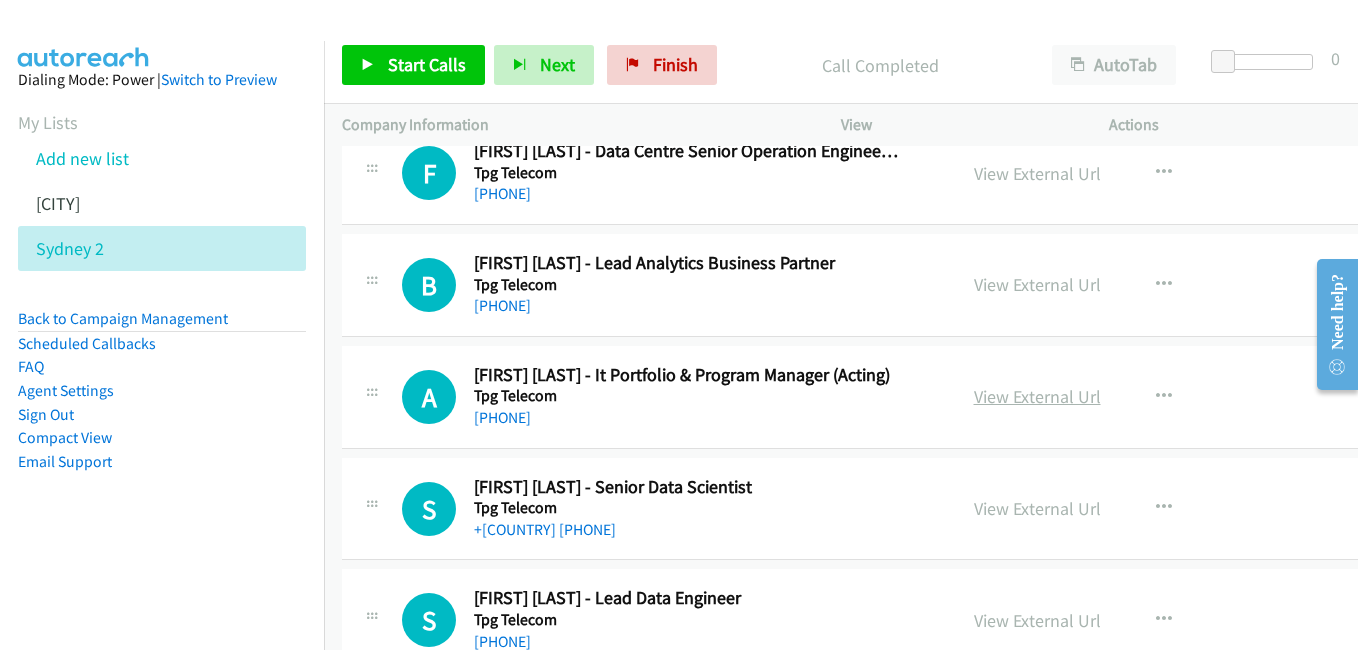 click on "View External Url" at bounding box center [1037, 396] 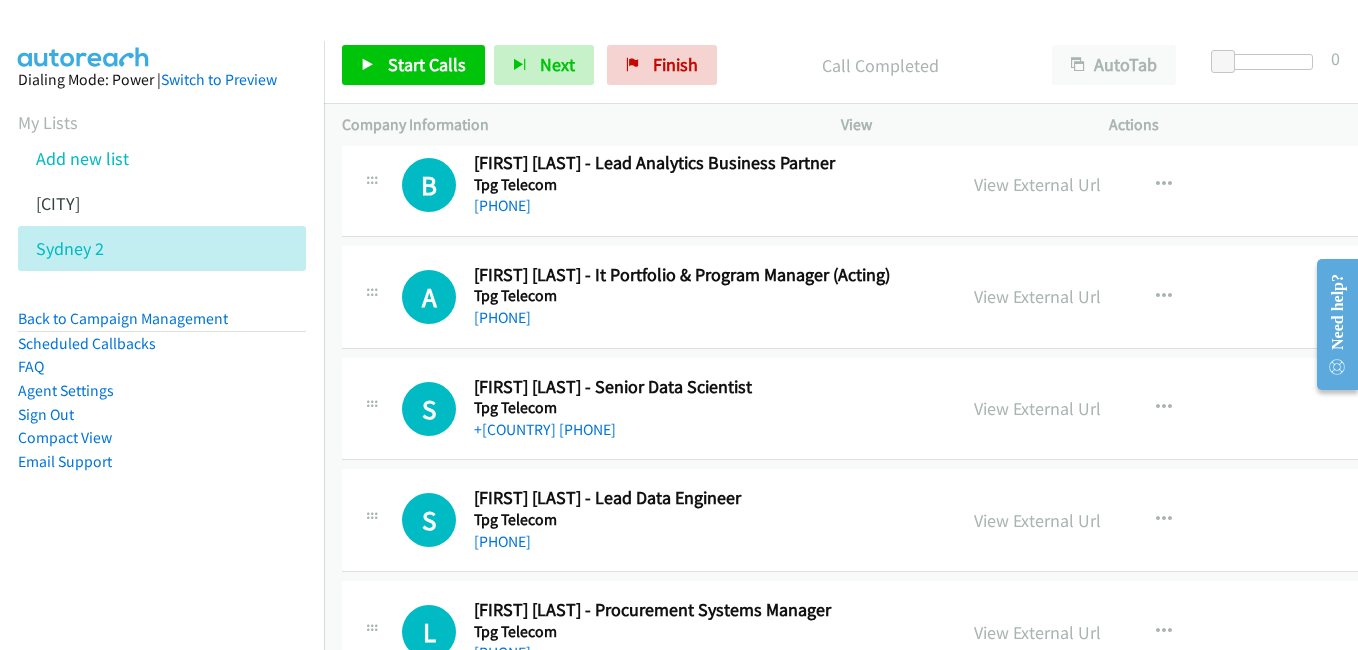 scroll, scrollTop: 2900, scrollLeft: 0, axis: vertical 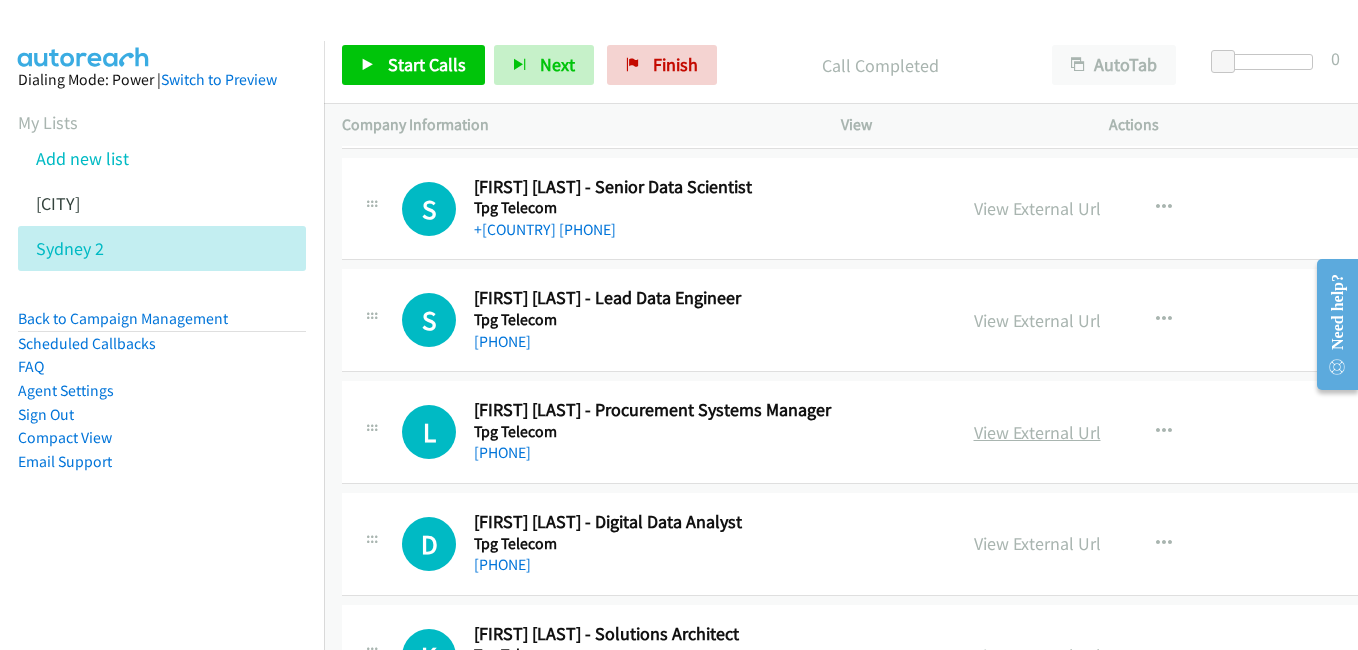 click on "View External Url" at bounding box center (1037, 432) 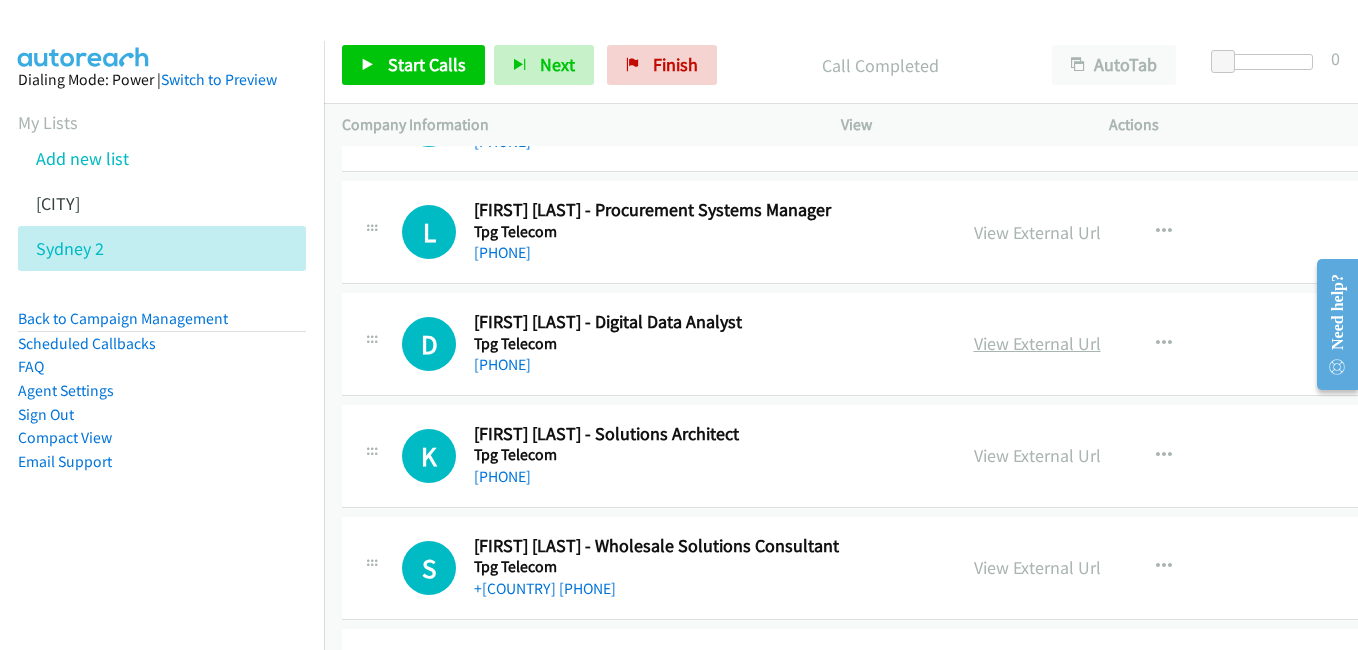 scroll, scrollTop: 3200, scrollLeft: 0, axis: vertical 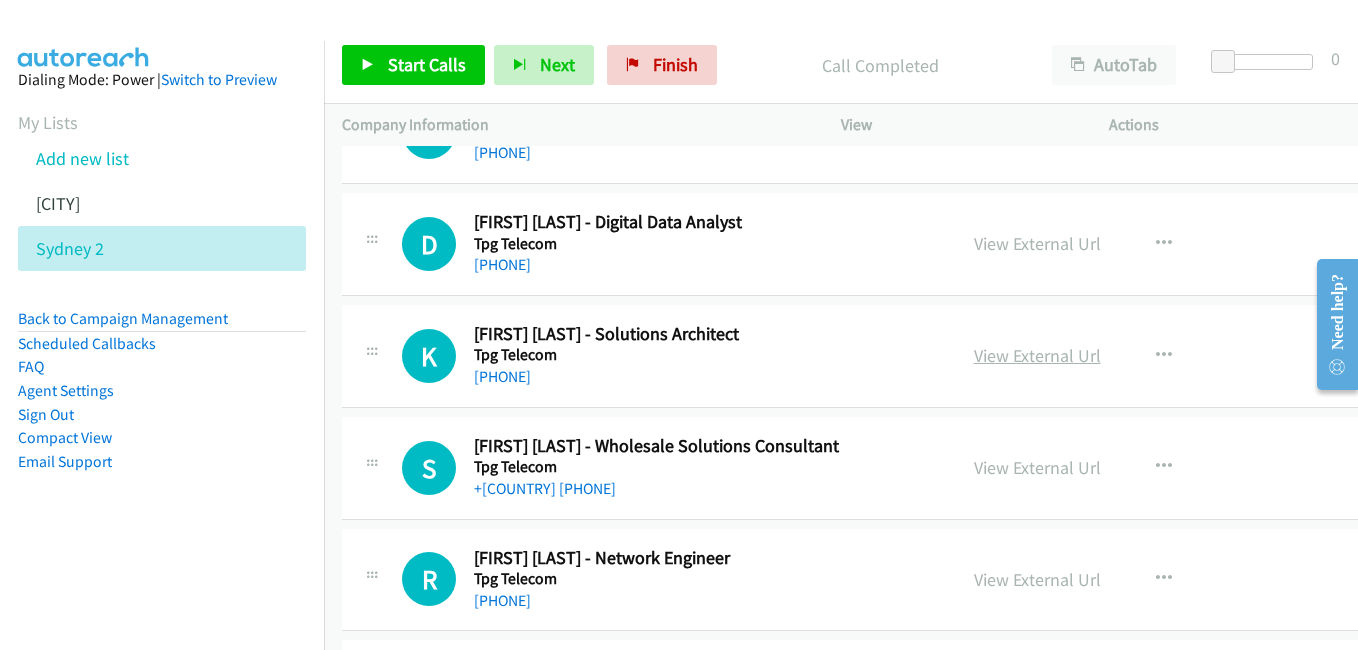 click on "View External Url" at bounding box center (1037, 355) 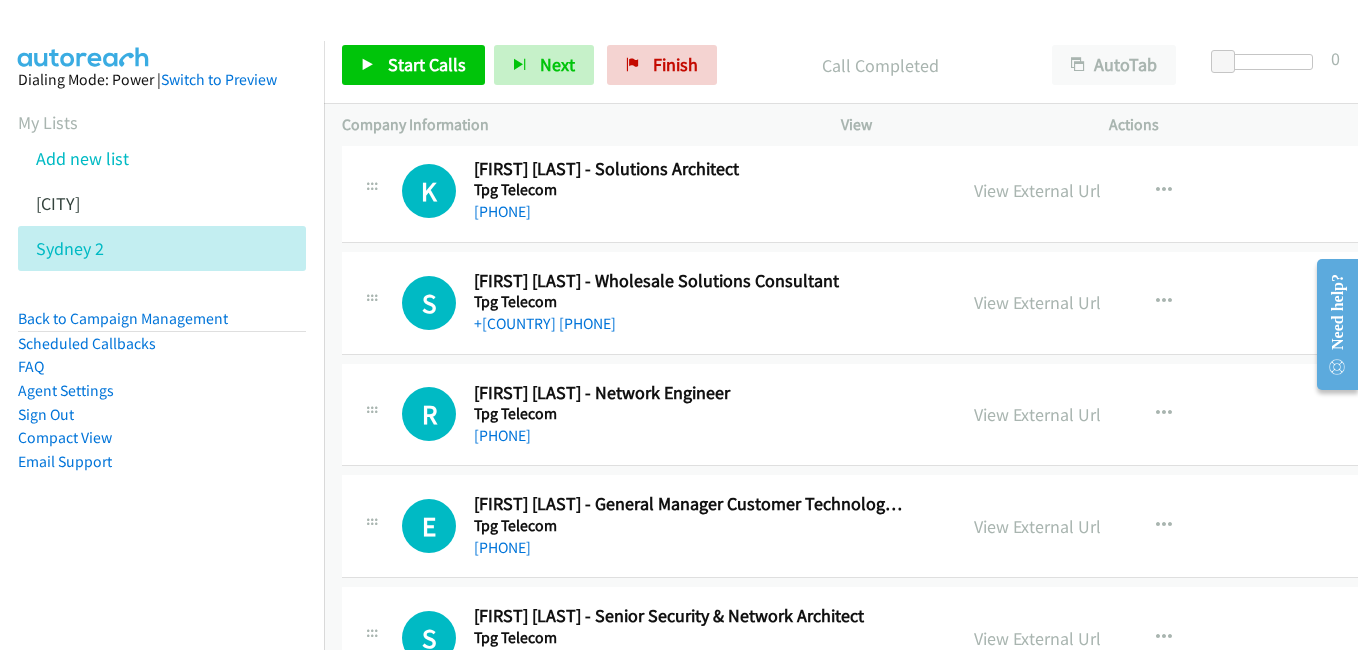scroll, scrollTop: 3400, scrollLeft: 0, axis: vertical 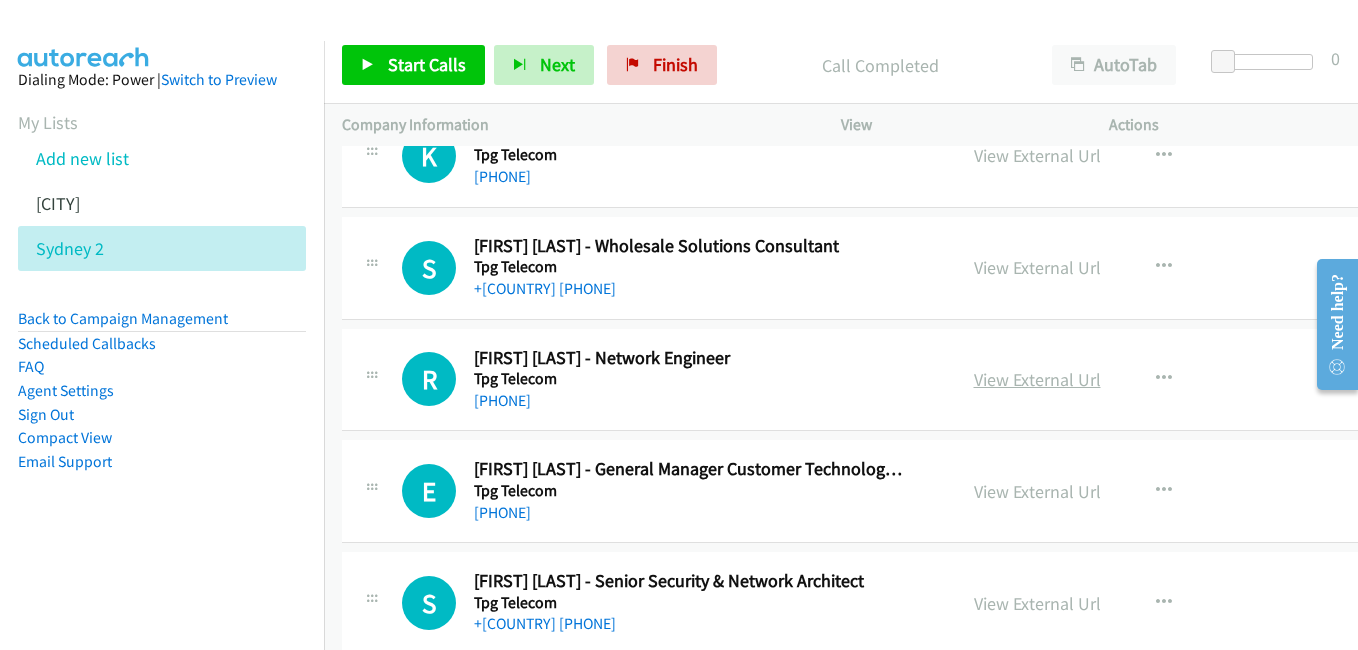 click on "View External Url" at bounding box center (1037, 379) 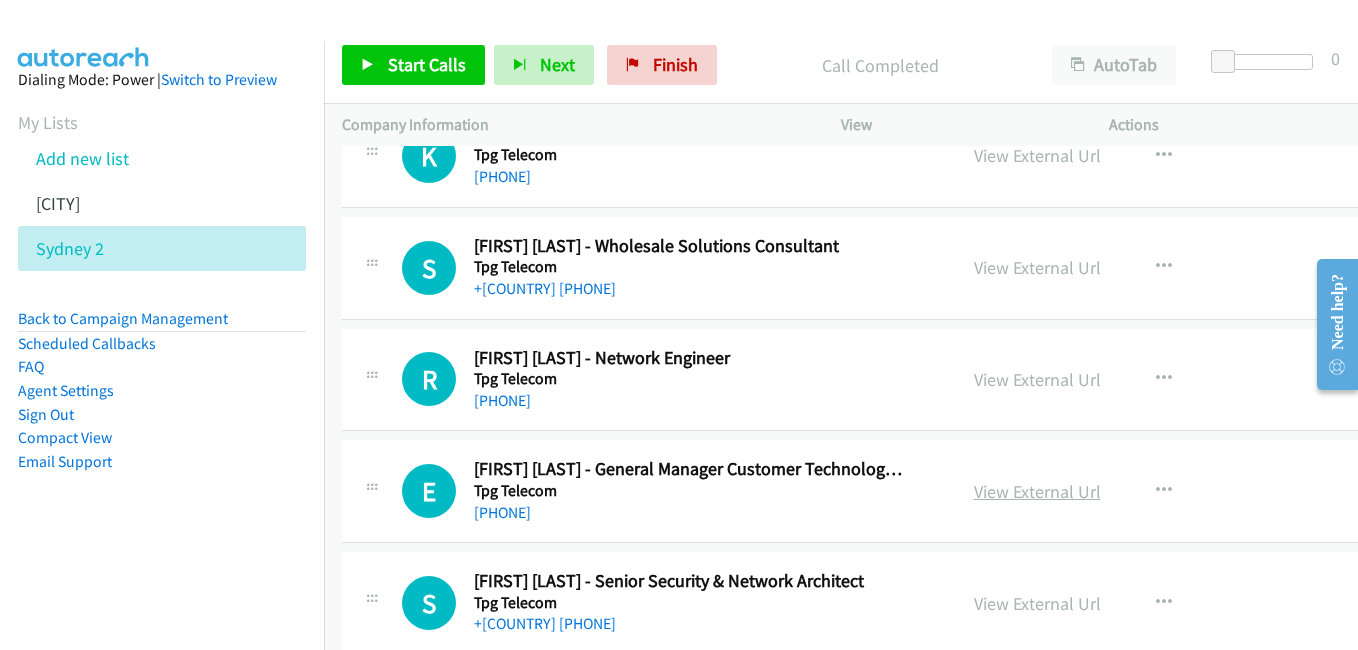 click on "View External Url" at bounding box center [1037, 491] 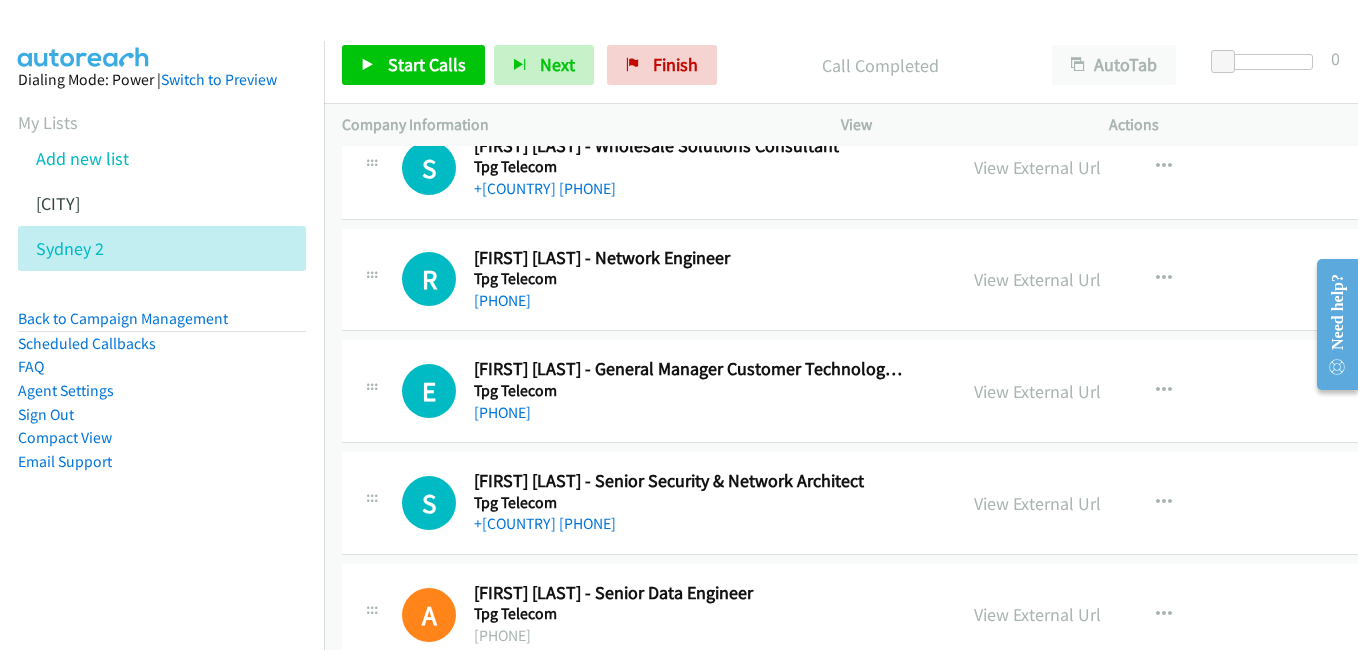scroll, scrollTop: 3600, scrollLeft: 0, axis: vertical 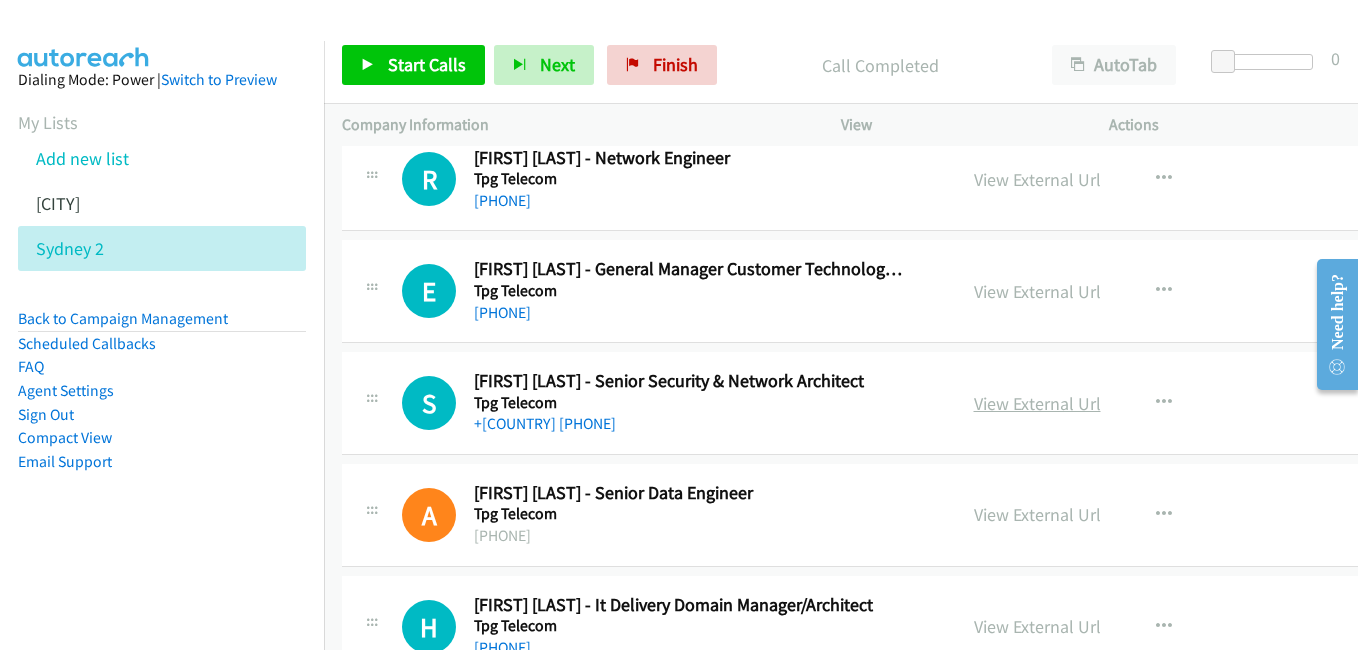 click on "View External Url" at bounding box center [1037, 403] 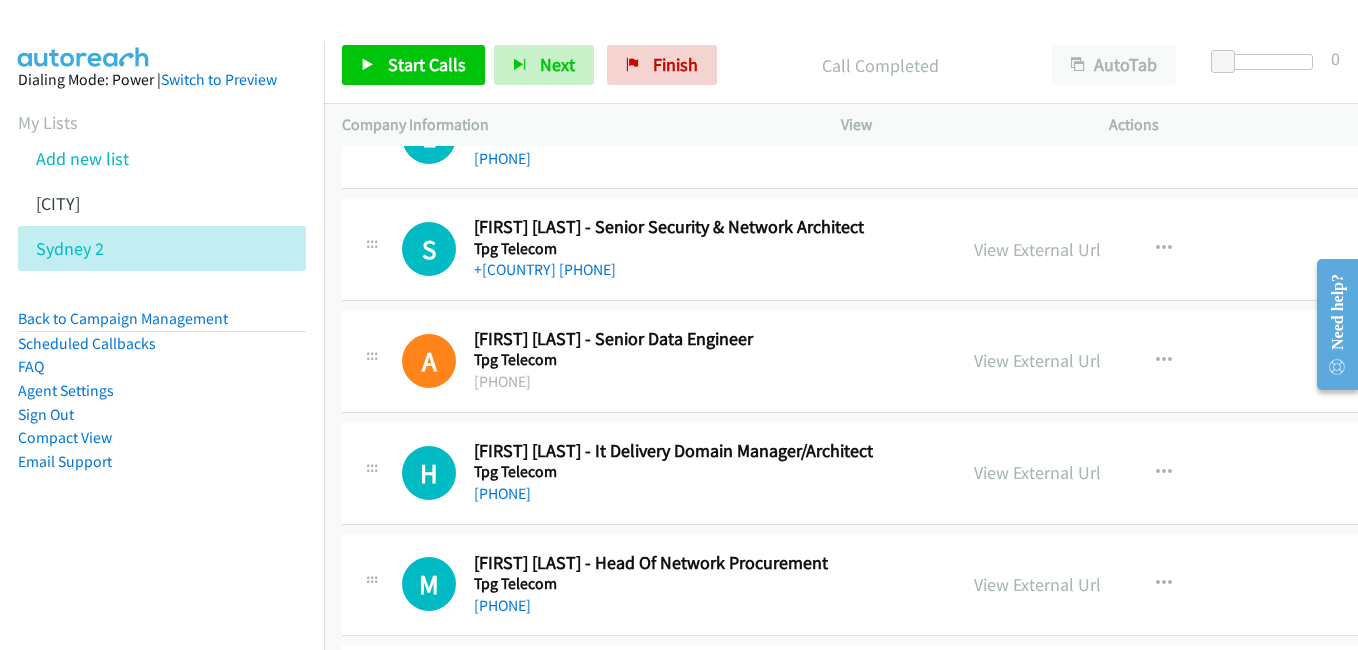 scroll, scrollTop: 3800, scrollLeft: 0, axis: vertical 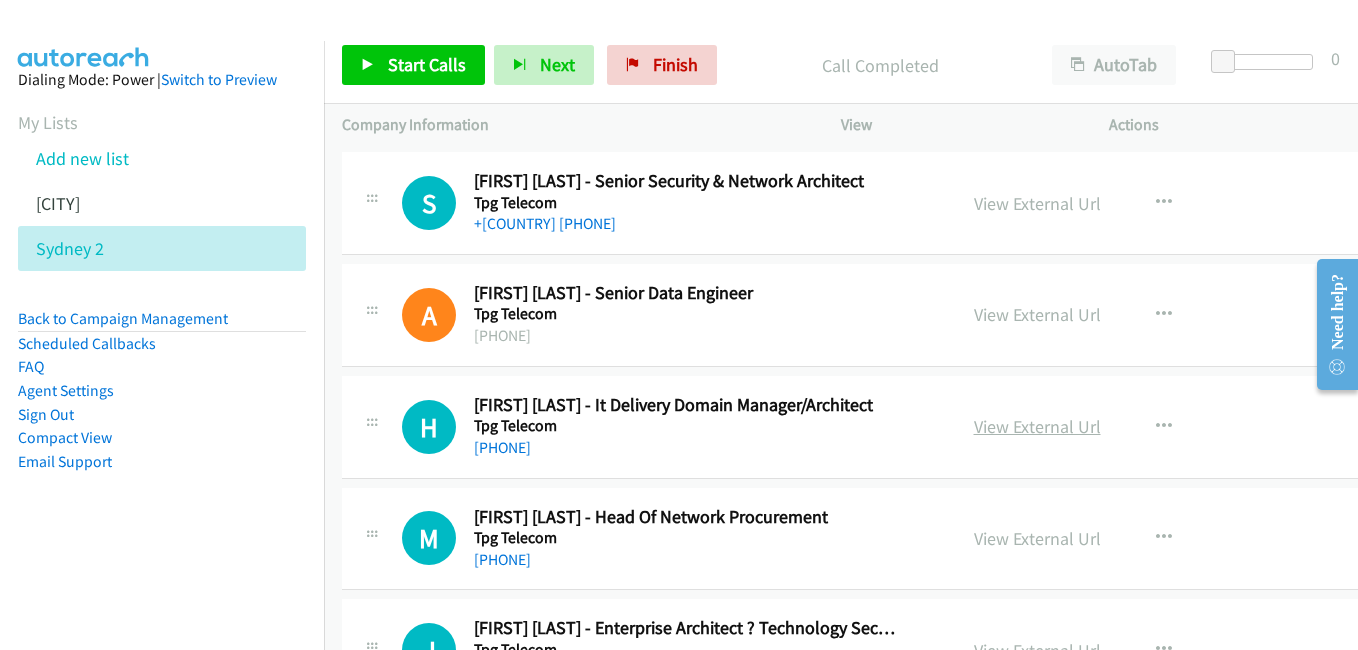 click on "View External Url" at bounding box center (1037, 426) 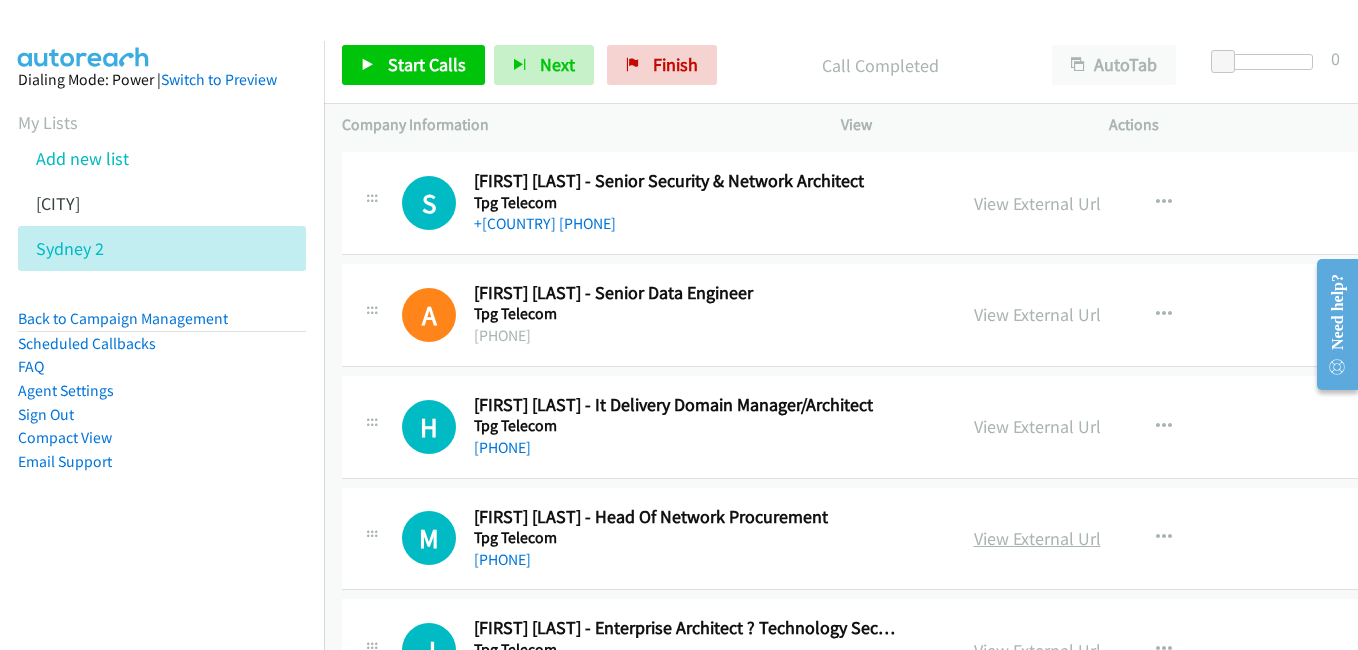 click on "View External Url" at bounding box center [1037, 538] 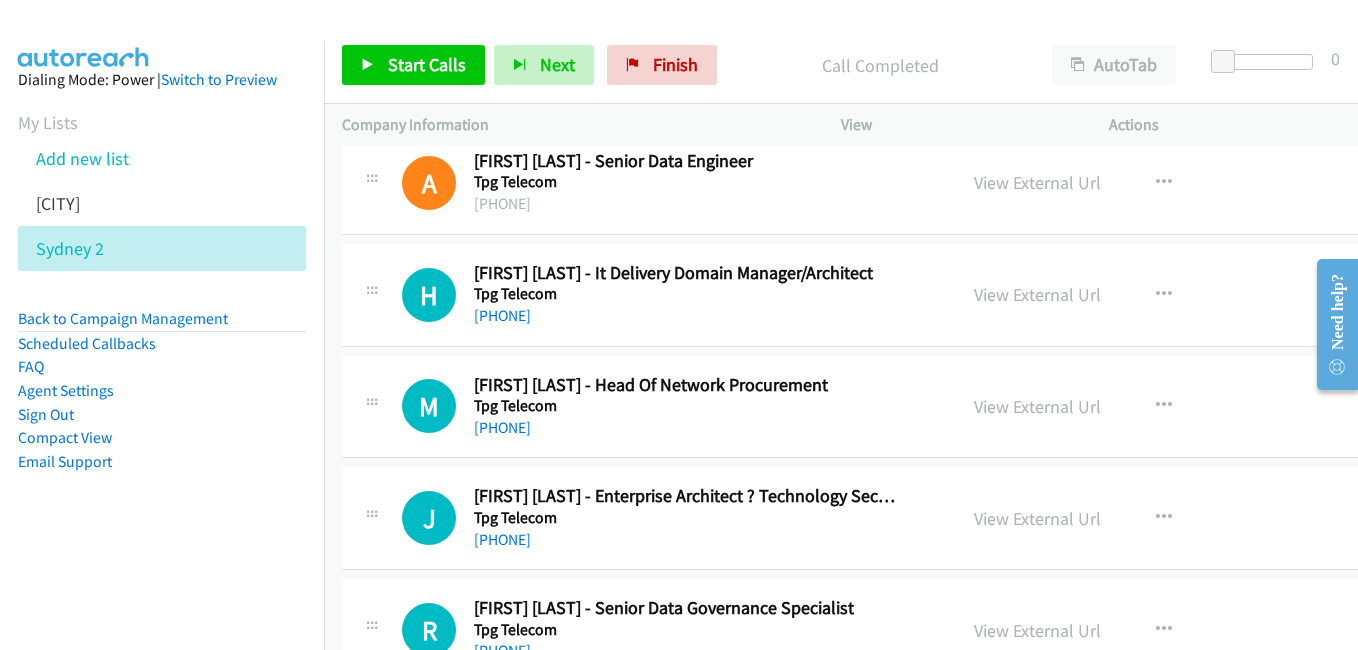 scroll, scrollTop: 4000, scrollLeft: 0, axis: vertical 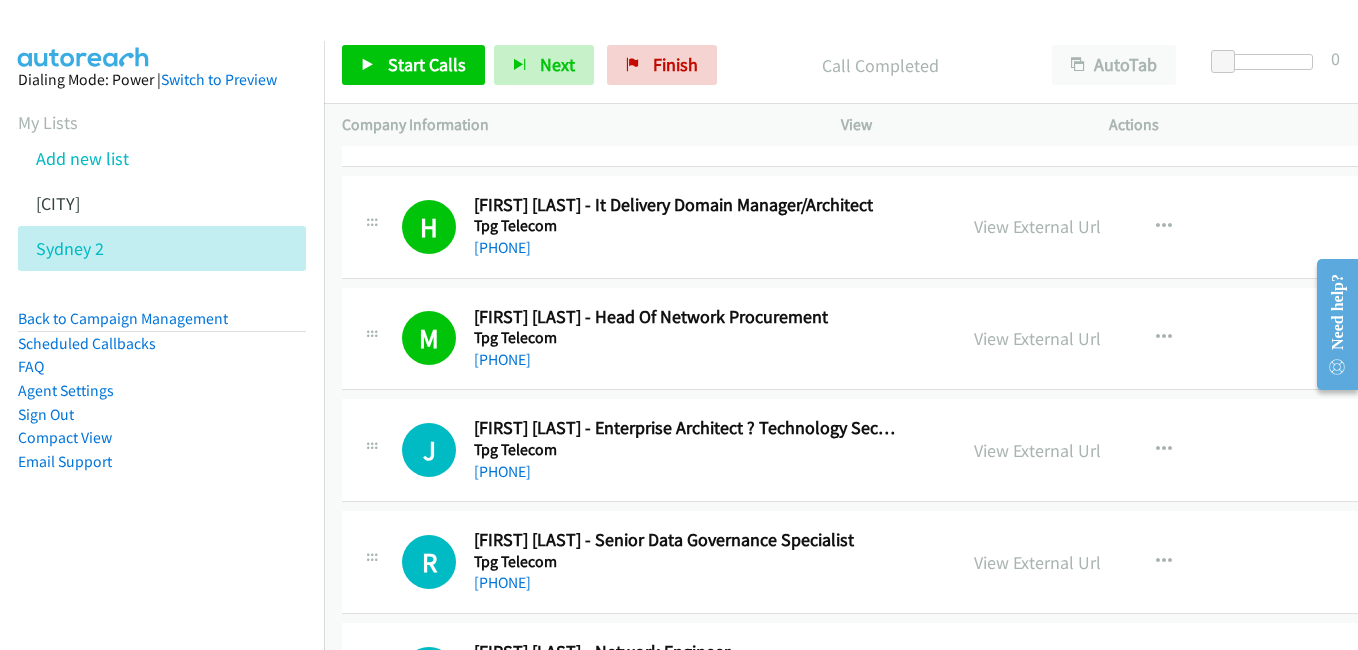 click on "M
Callback Scheduled
[FIRST] [LAST] - Head Of Network Procurement
Tpg Telecom
[LOCATION]
[PHONE]
View External Url
View External Url
Schedule/Manage Callback
Start Calls Here
Remove from list
Add to do not call list
Reset Call Status" at bounding box center [919, 339] 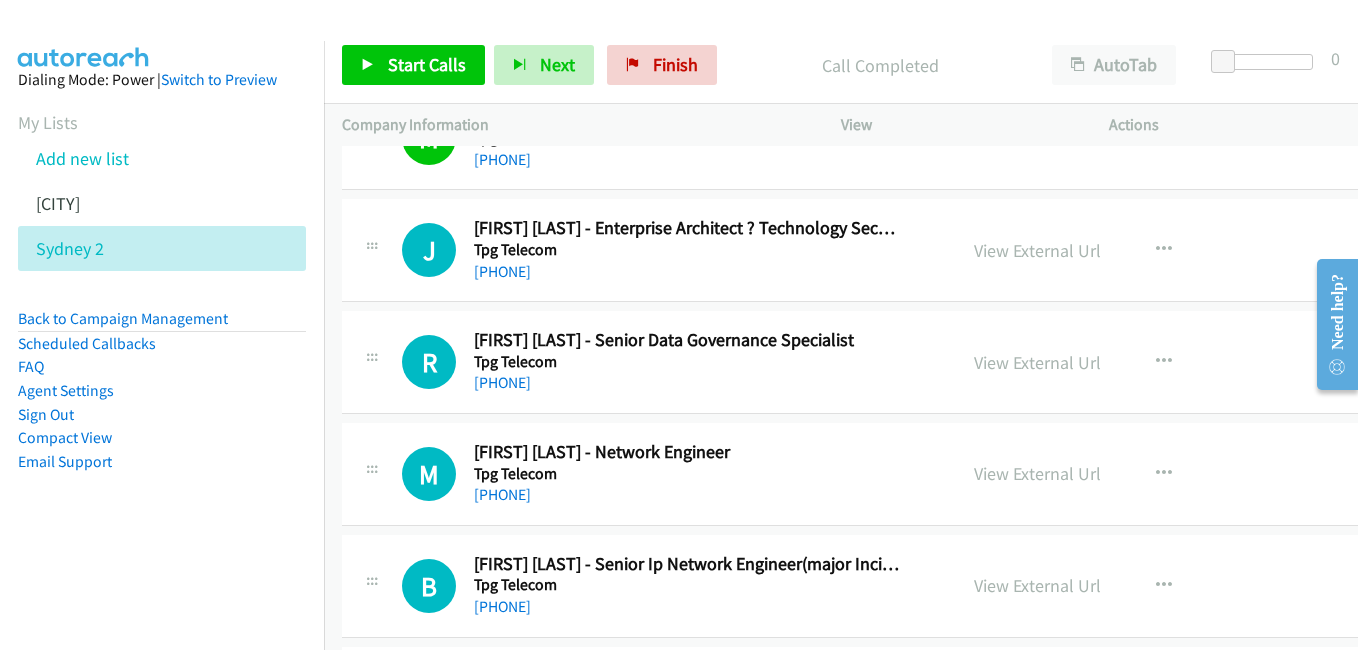 scroll, scrollTop: 4300, scrollLeft: 0, axis: vertical 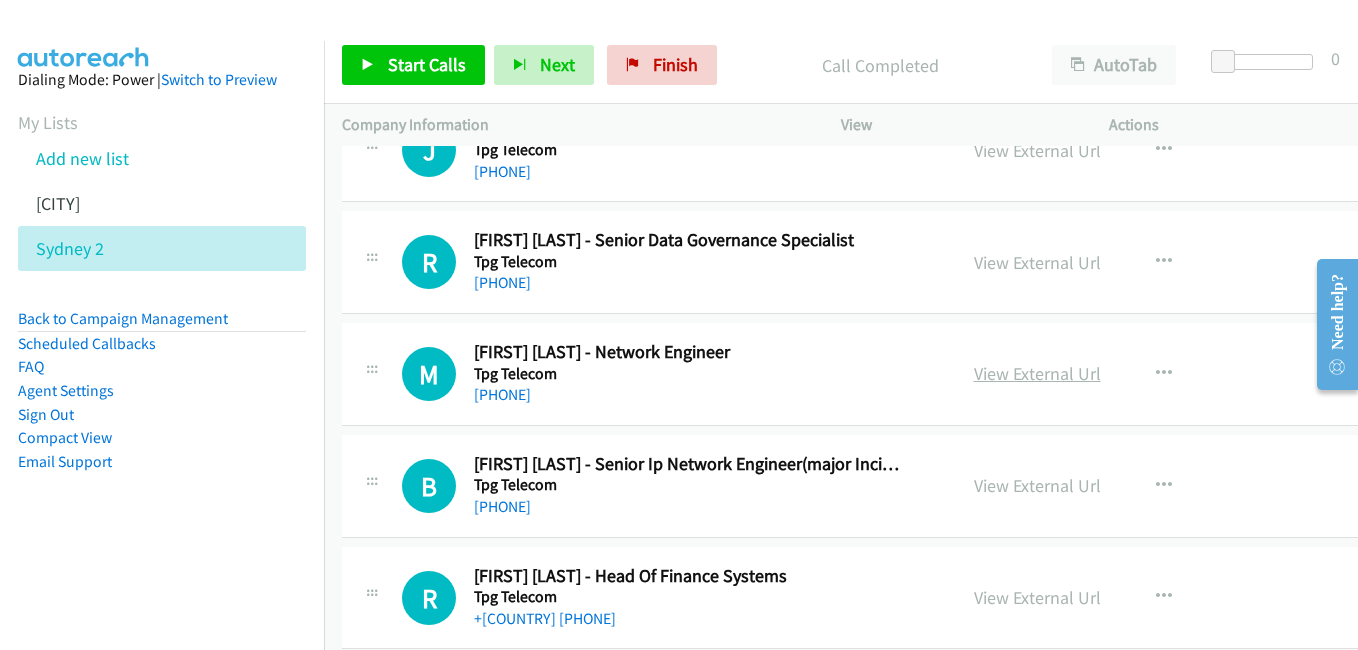 click on "View External Url" at bounding box center [1037, 373] 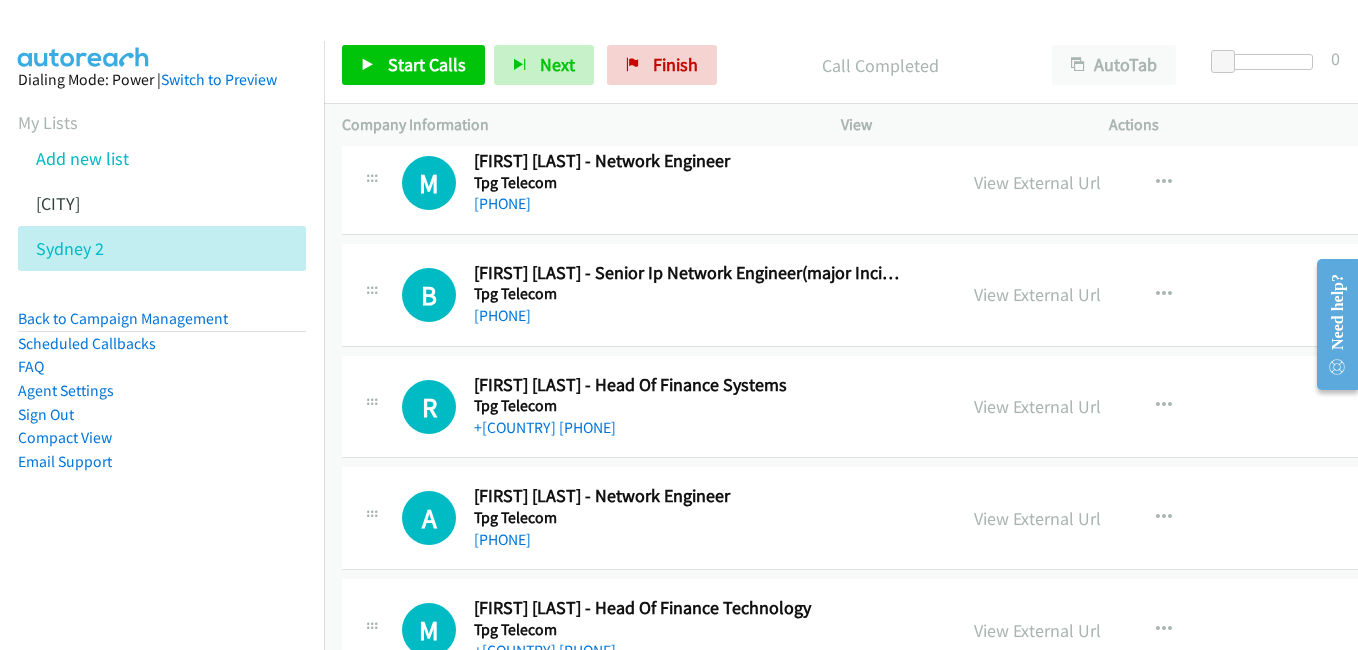 scroll, scrollTop: 4500, scrollLeft: 0, axis: vertical 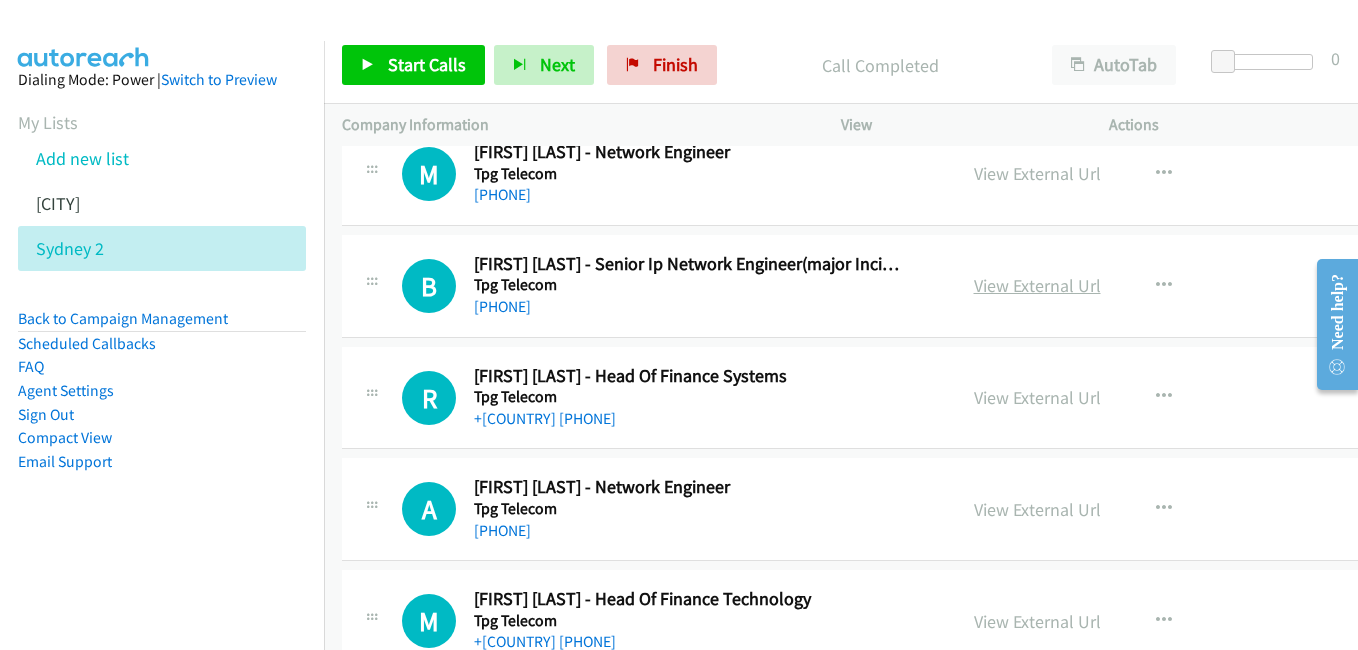 click on "View External Url" at bounding box center (1037, 285) 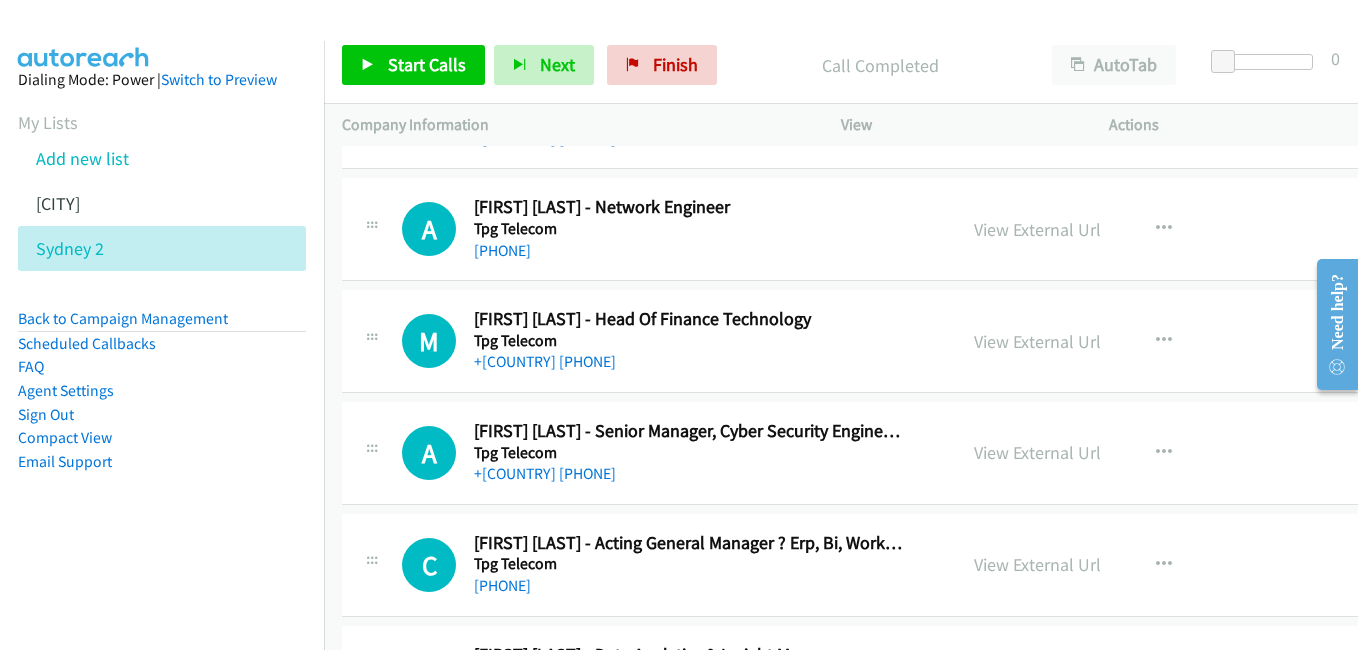 scroll, scrollTop: 4800, scrollLeft: 0, axis: vertical 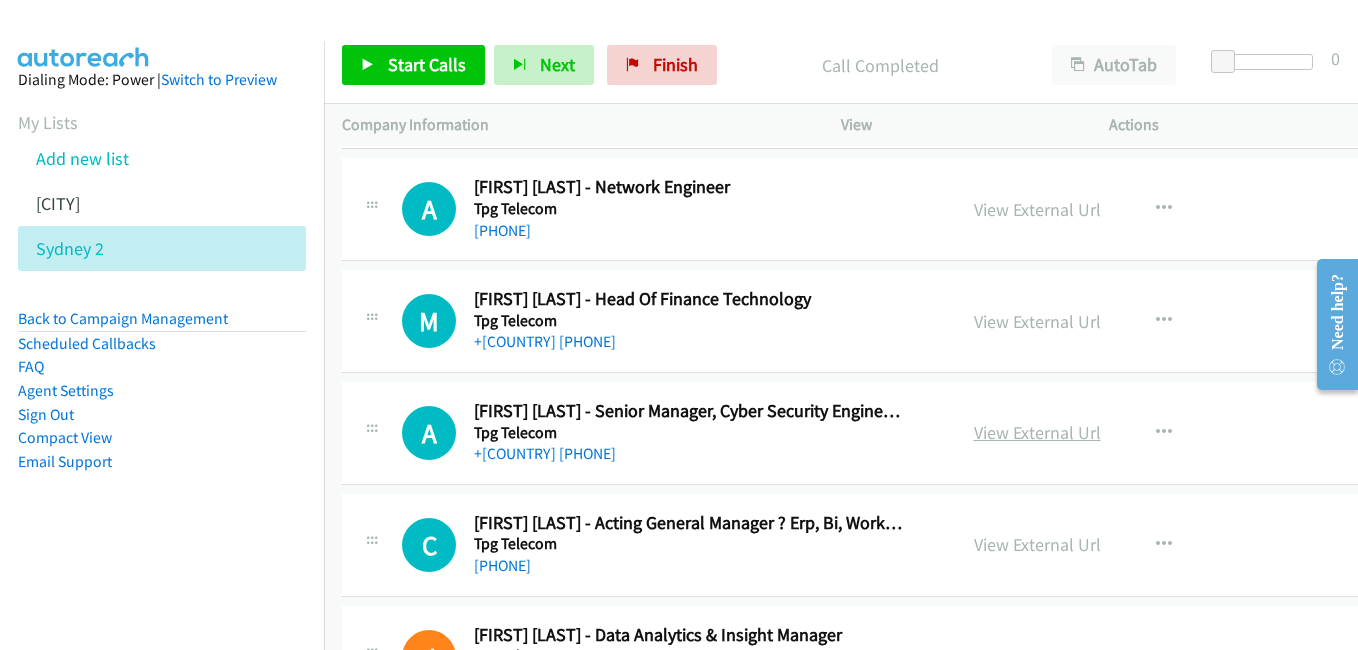 click on "View External Url" at bounding box center [1037, 432] 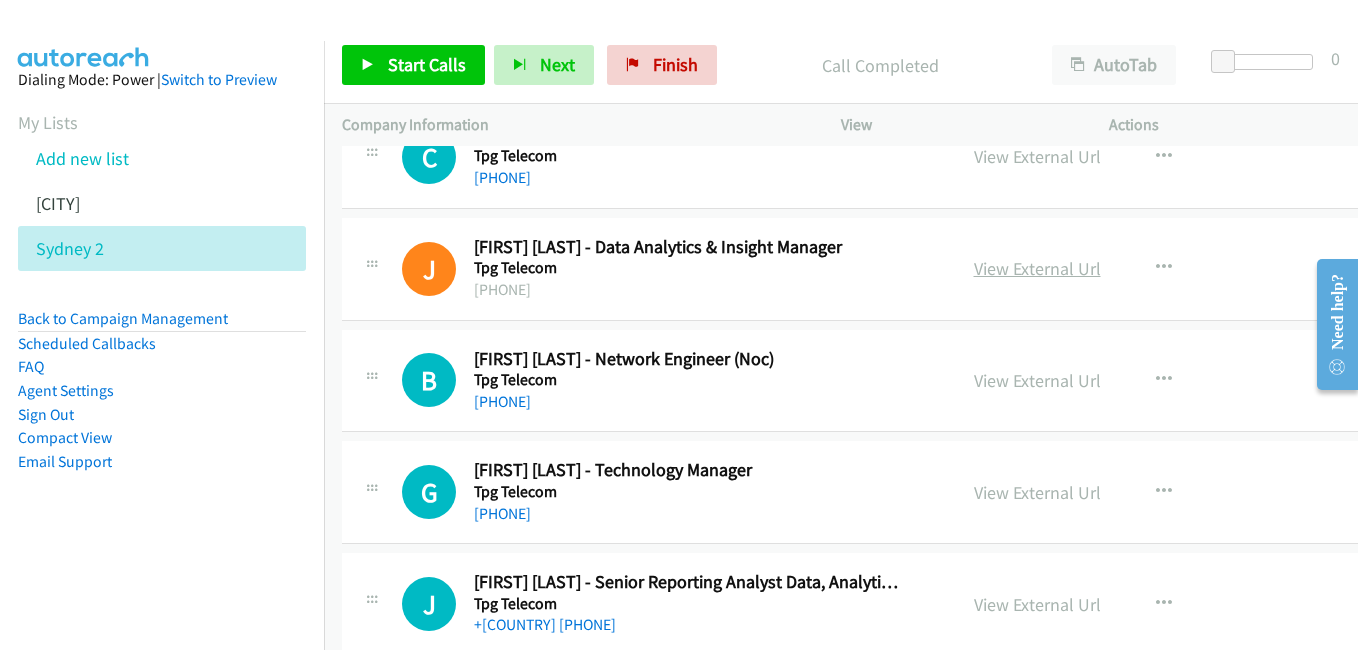 scroll, scrollTop: 5200, scrollLeft: 0, axis: vertical 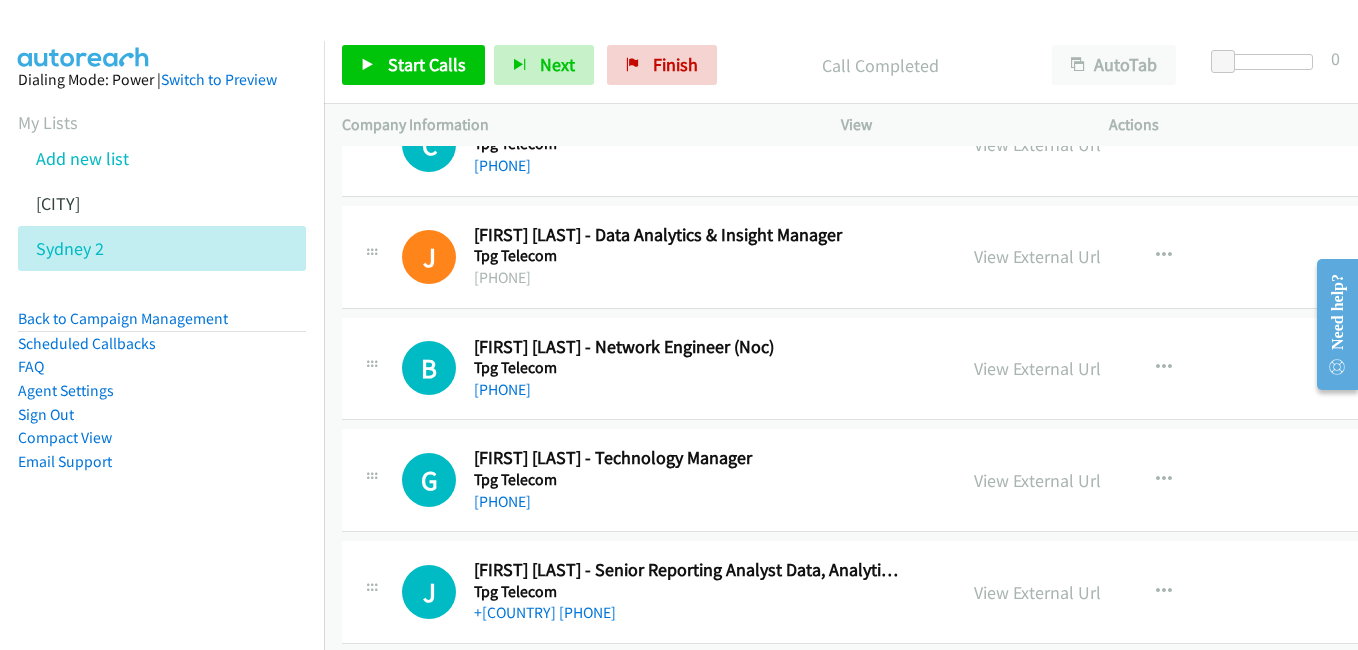 drag, startPoint x: 1068, startPoint y: 476, endPoint x: 332, endPoint y: 2, distance: 875.42676 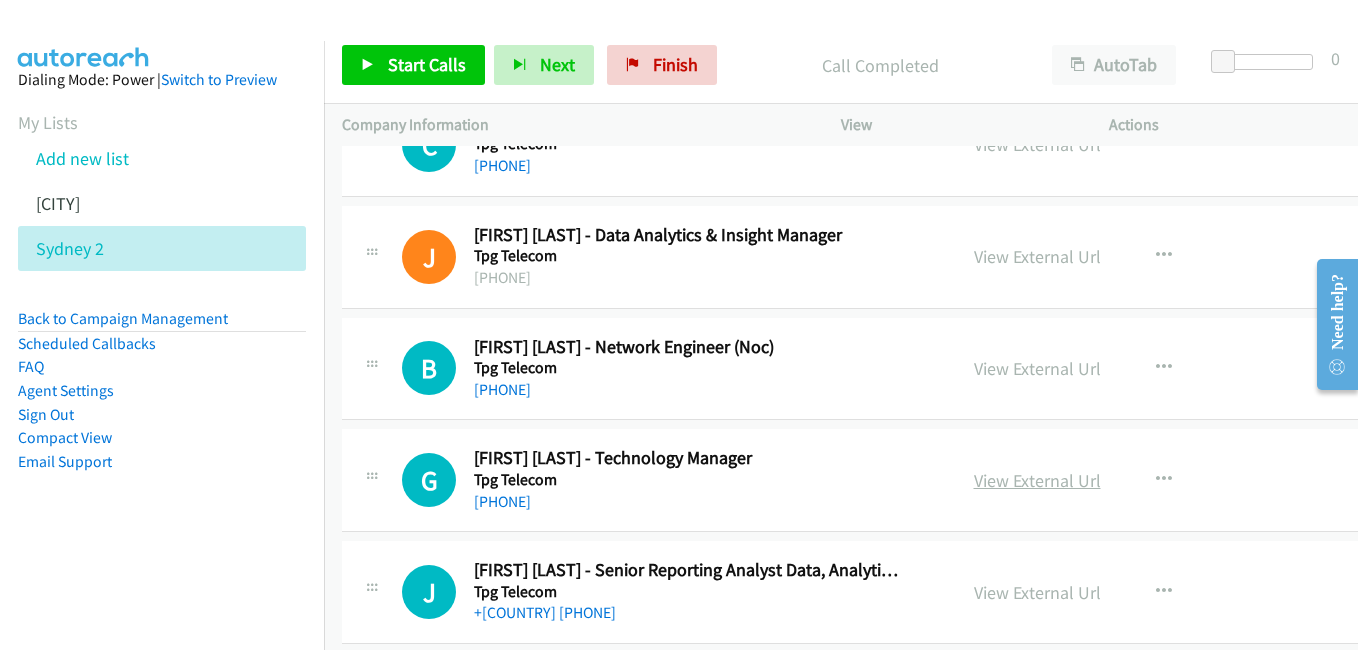 click on "View External Url" at bounding box center (1037, 480) 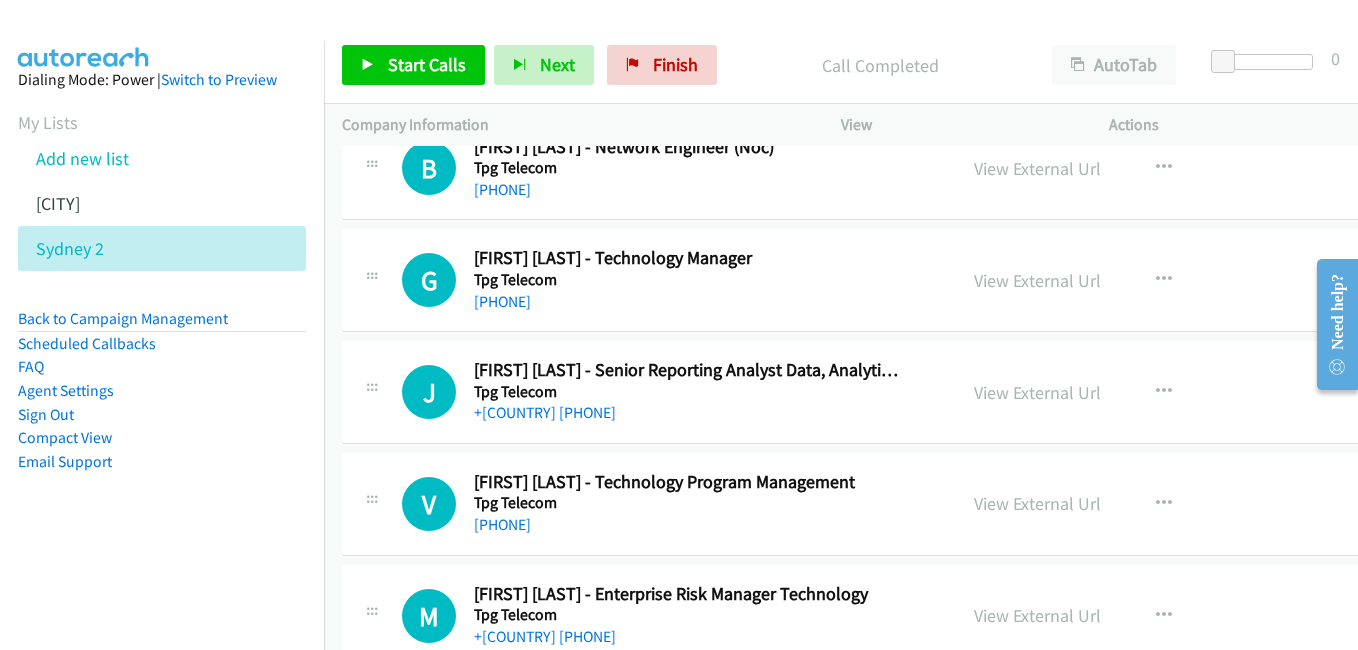 scroll, scrollTop: 5500, scrollLeft: 0, axis: vertical 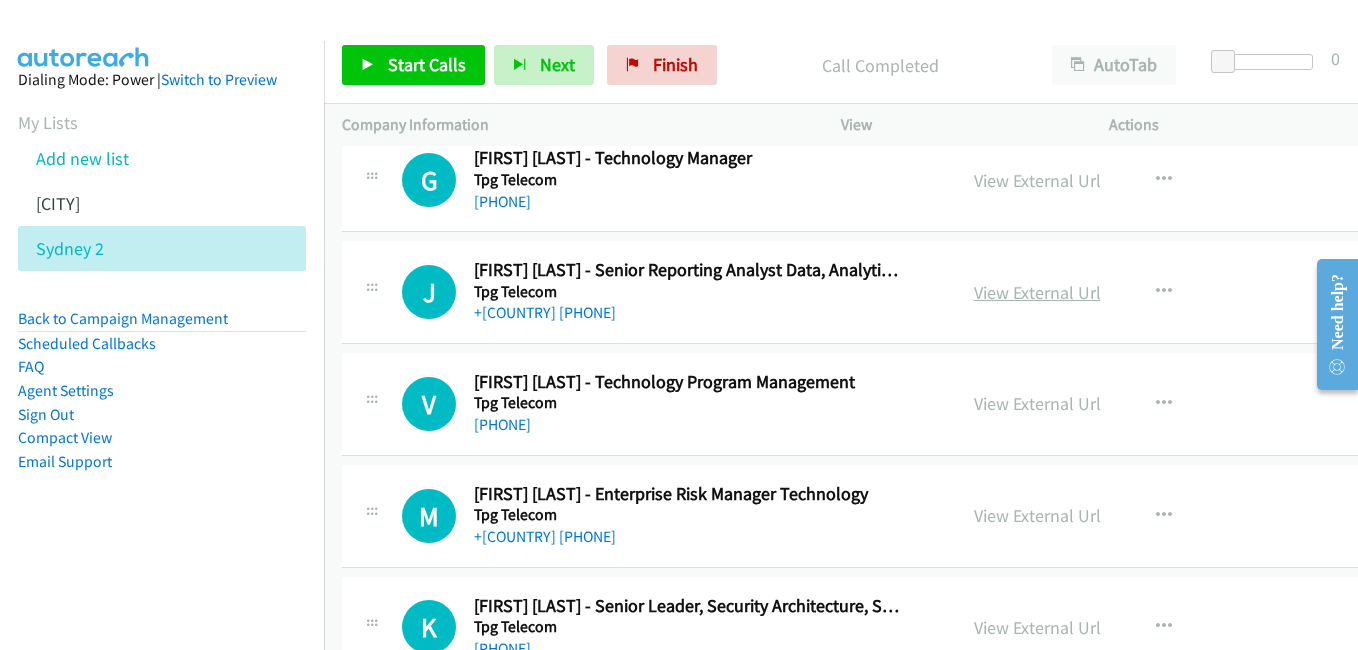 click on "View External Url" at bounding box center (1037, 292) 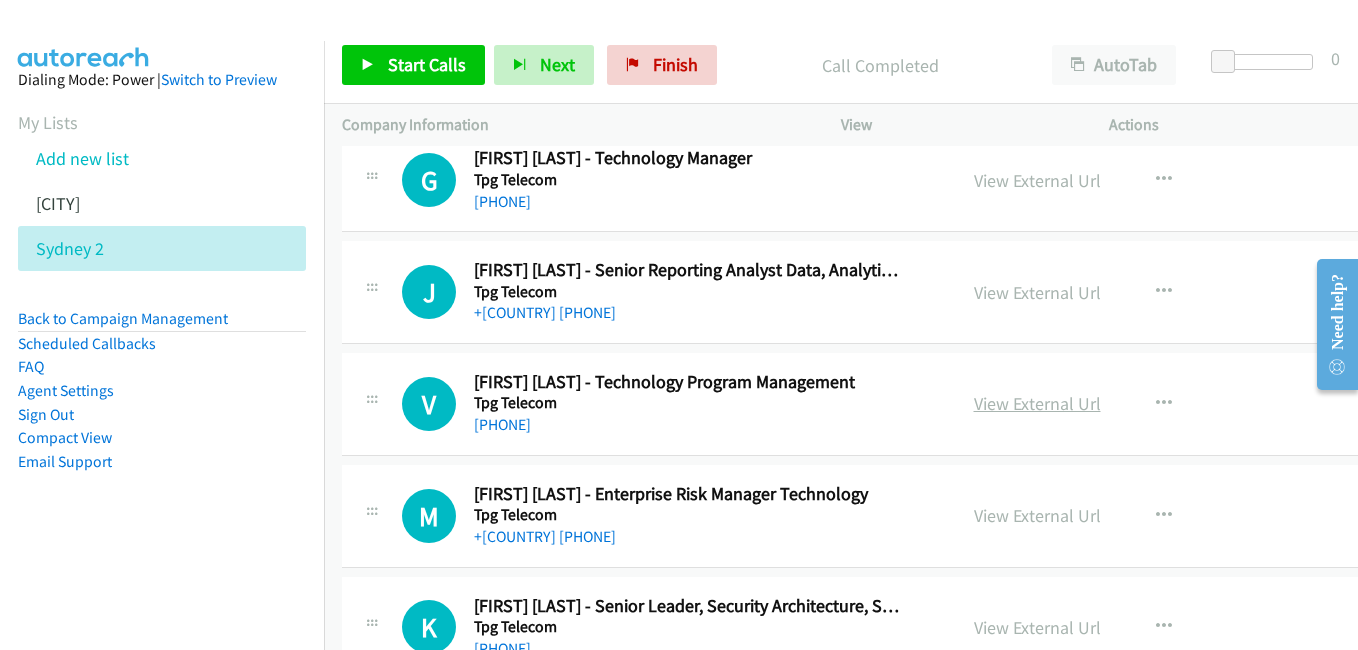 click on "View External Url" at bounding box center [1037, 403] 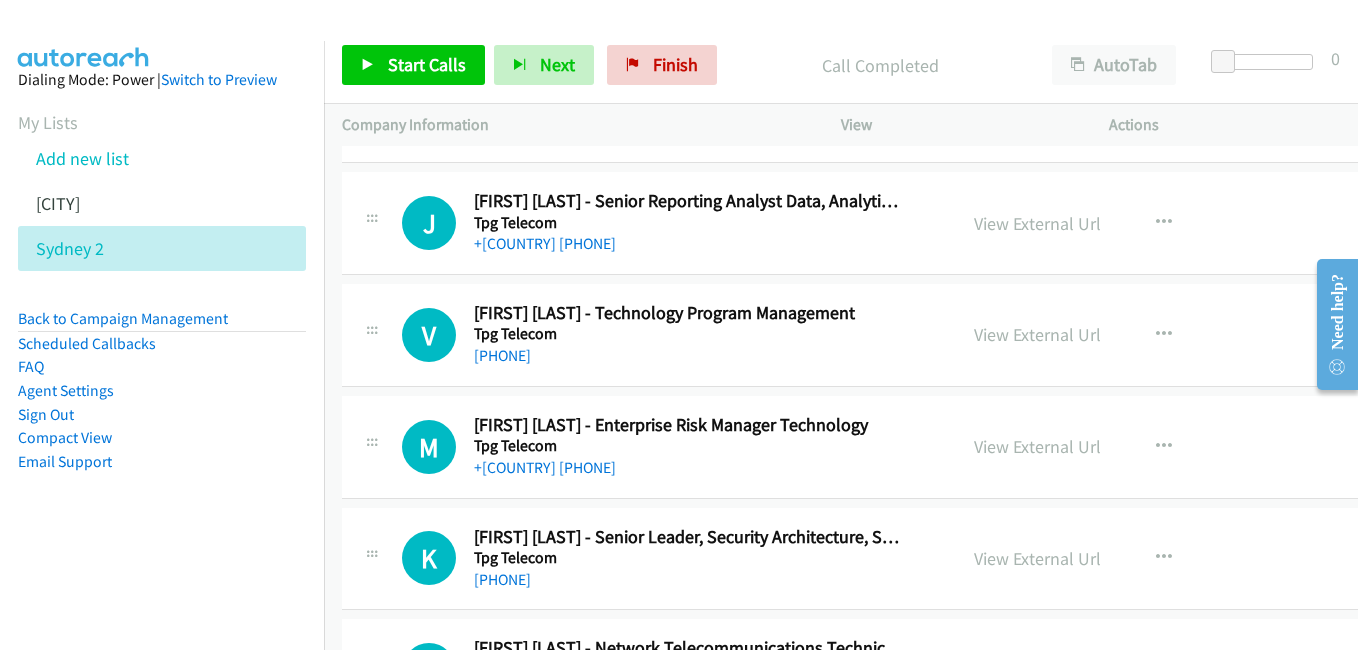 scroll, scrollTop: 5600, scrollLeft: 0, axis: vertical 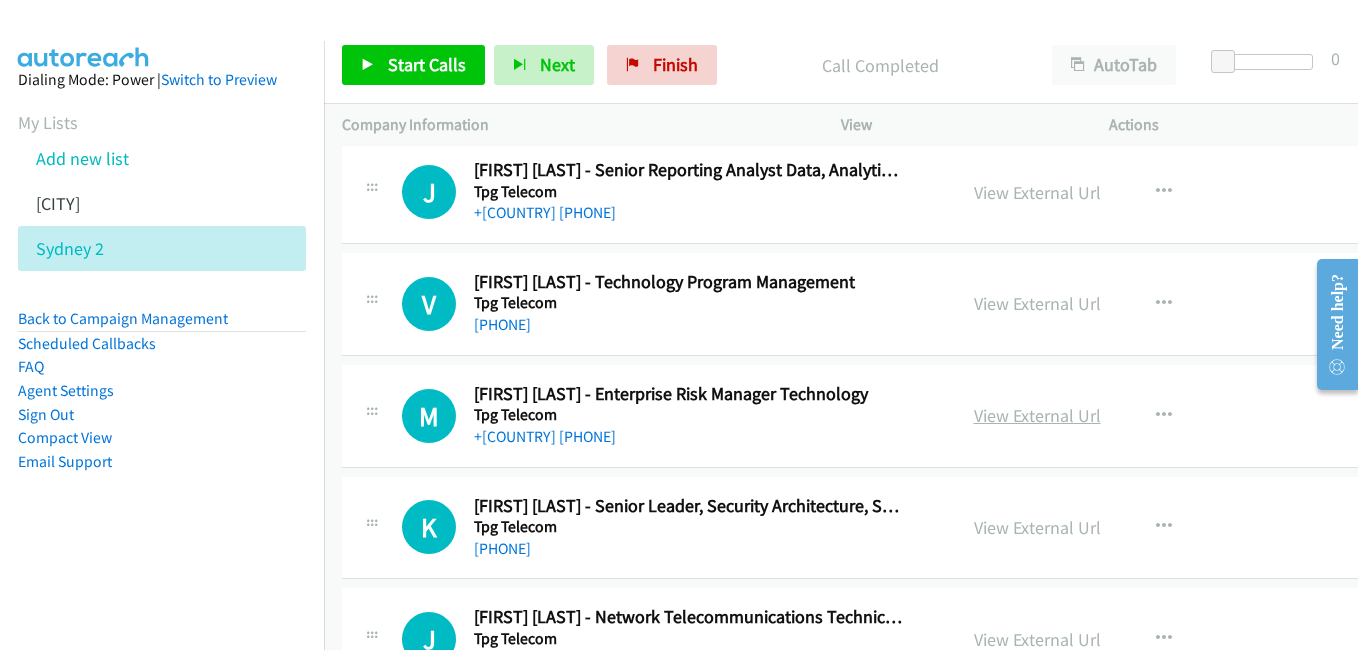 click on "View External Url" at bounding box center (1037, 415) 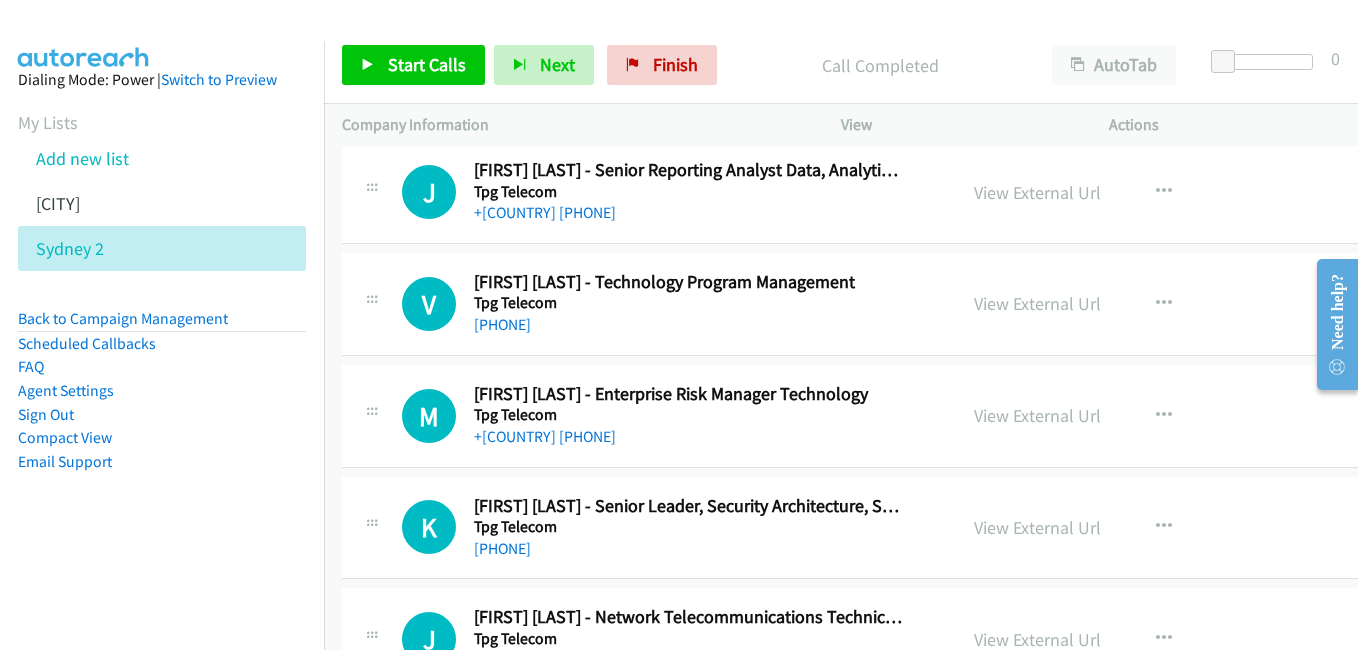 scroll, scrollTop: 5700, scrollLeft: 0, axis: vertical 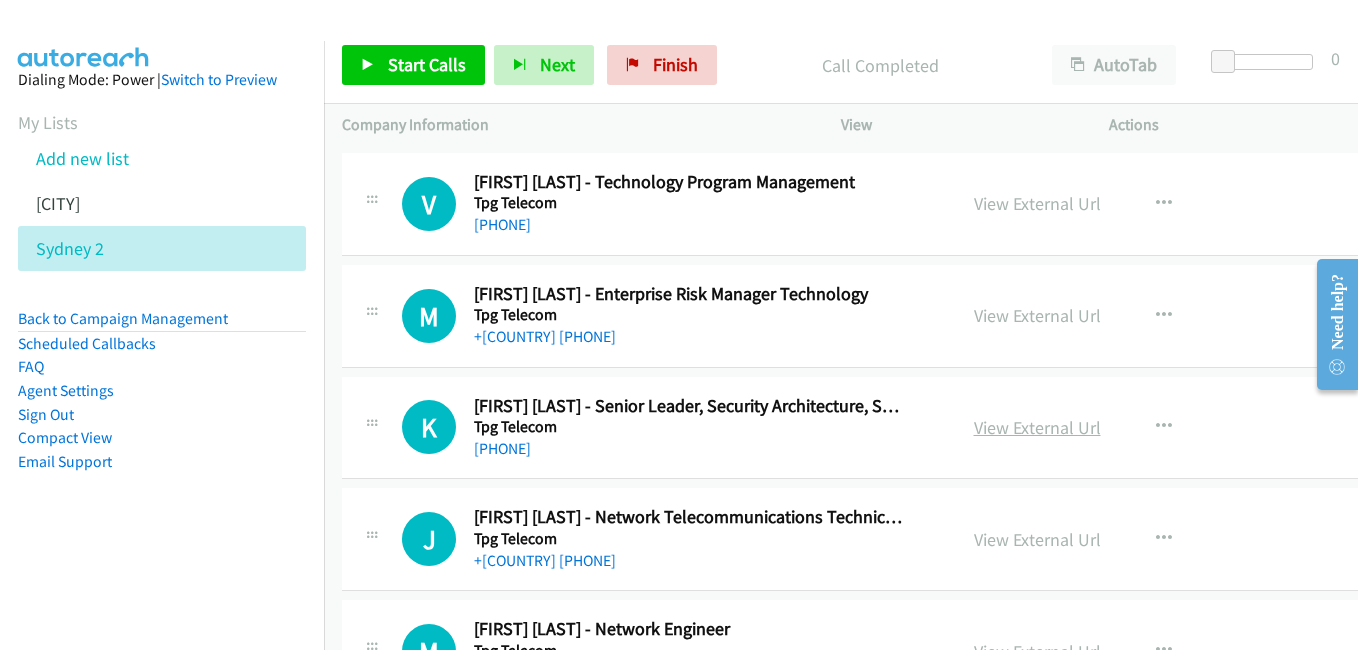 click on "View External Url" at bounding box center (1037, 427) 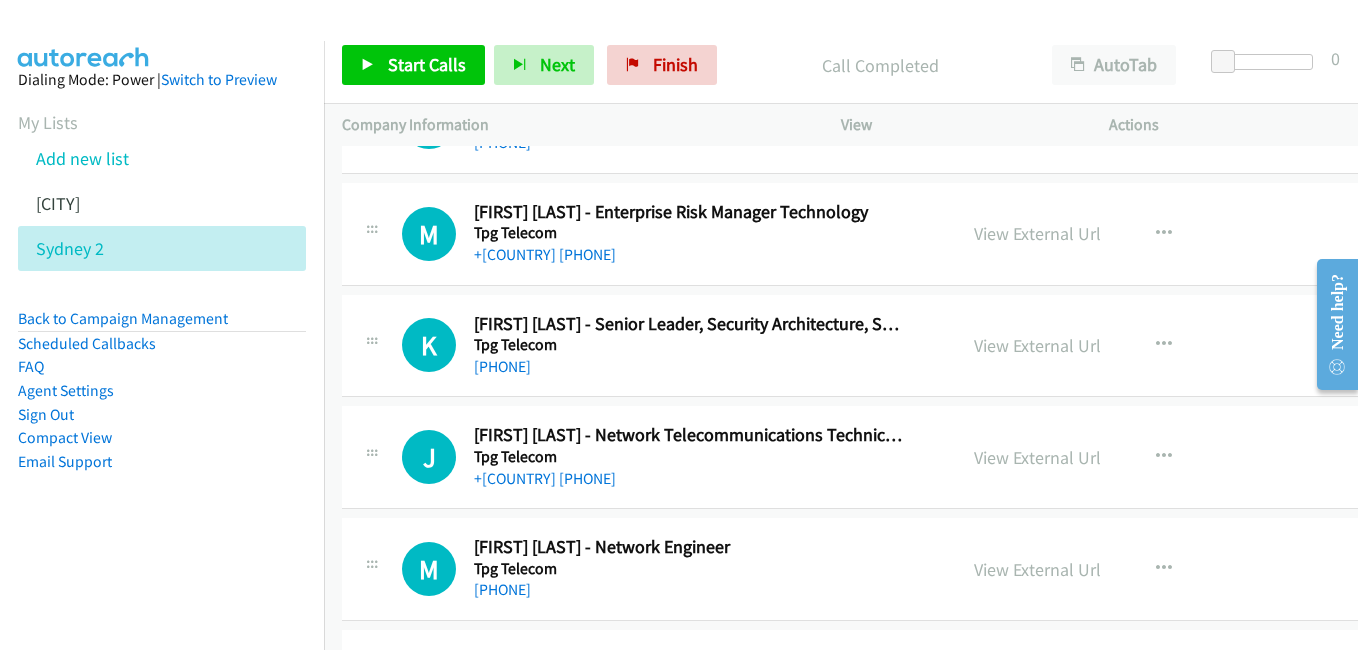 scroll, scrollTop: 5800, scrollLeft: 0, axis: vertical 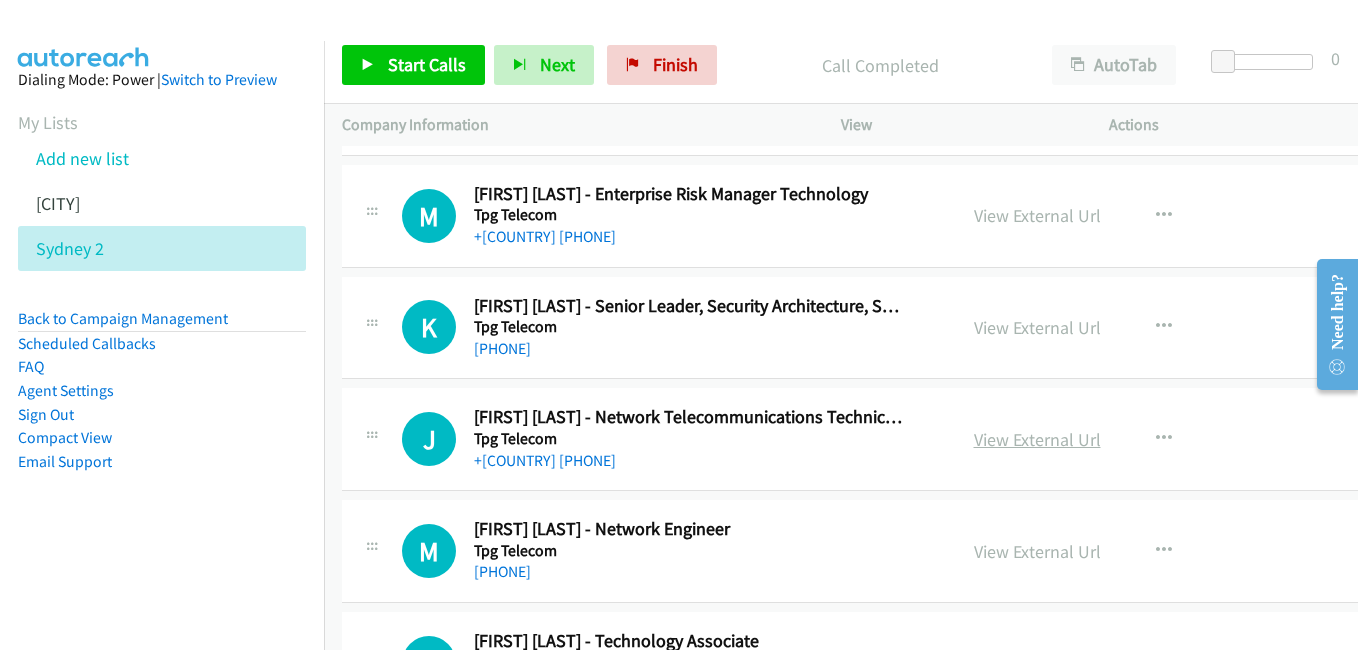 click on "View External Url" at bounding box center (1037, 439) 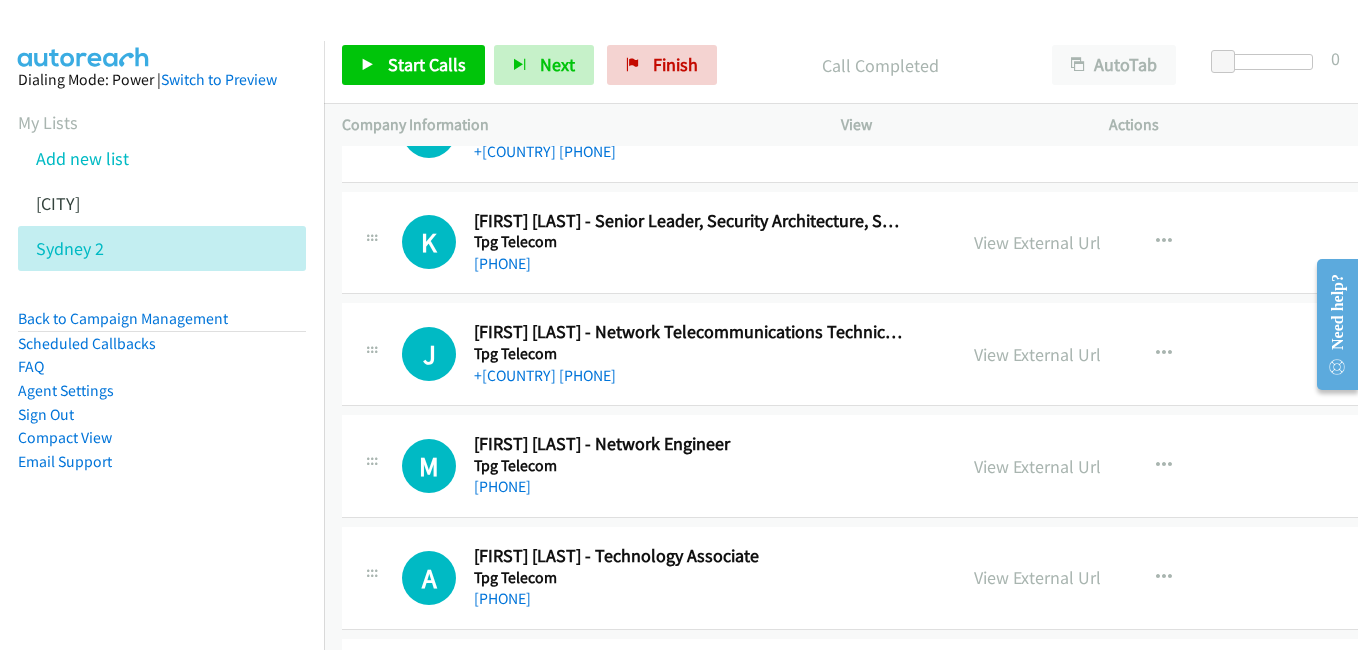 scroll, scrollTop: 6000, scrollLeft: 0, axis: vertical 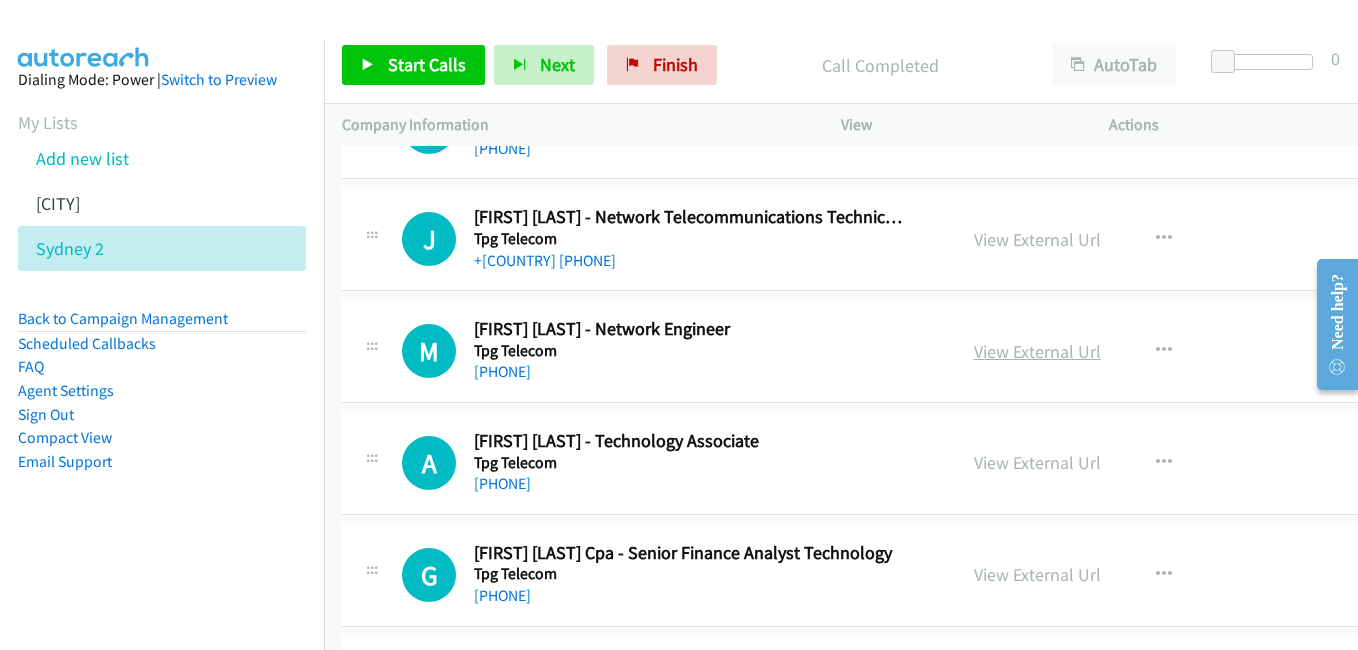 click on "View External Url" at bounding box center (1037, 351) 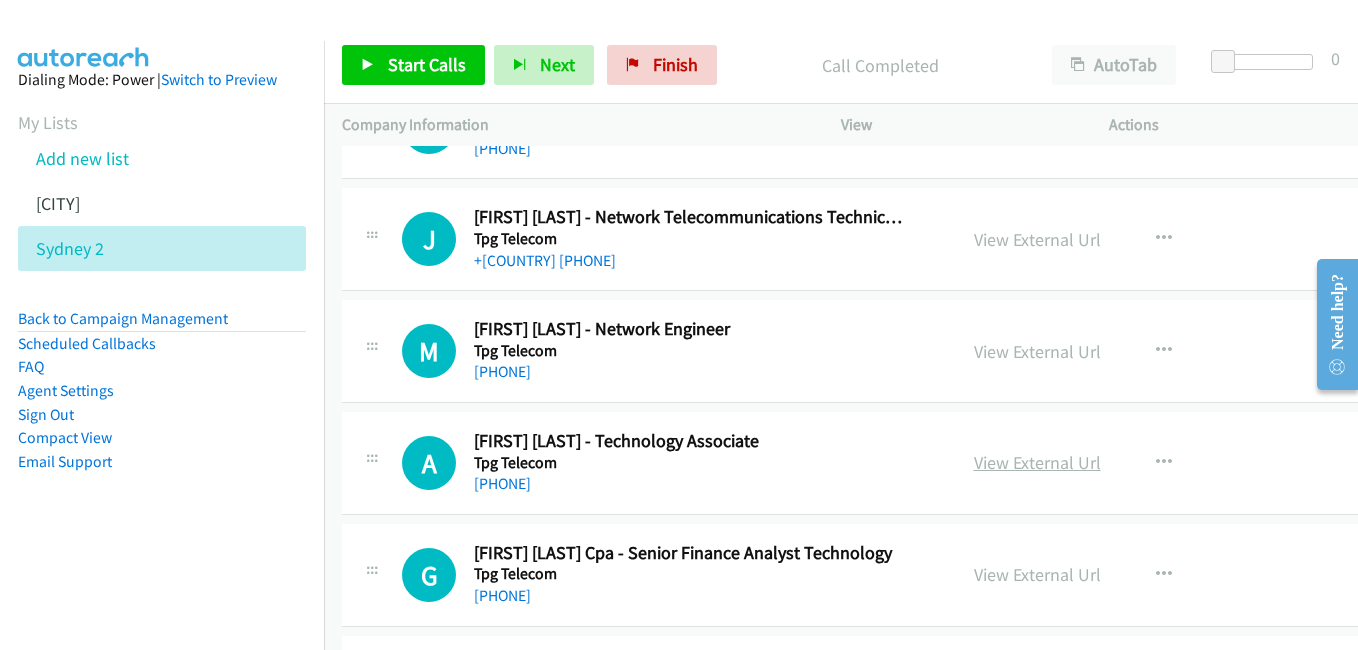 click on "View External Url" at bounding box center [1037, 462] 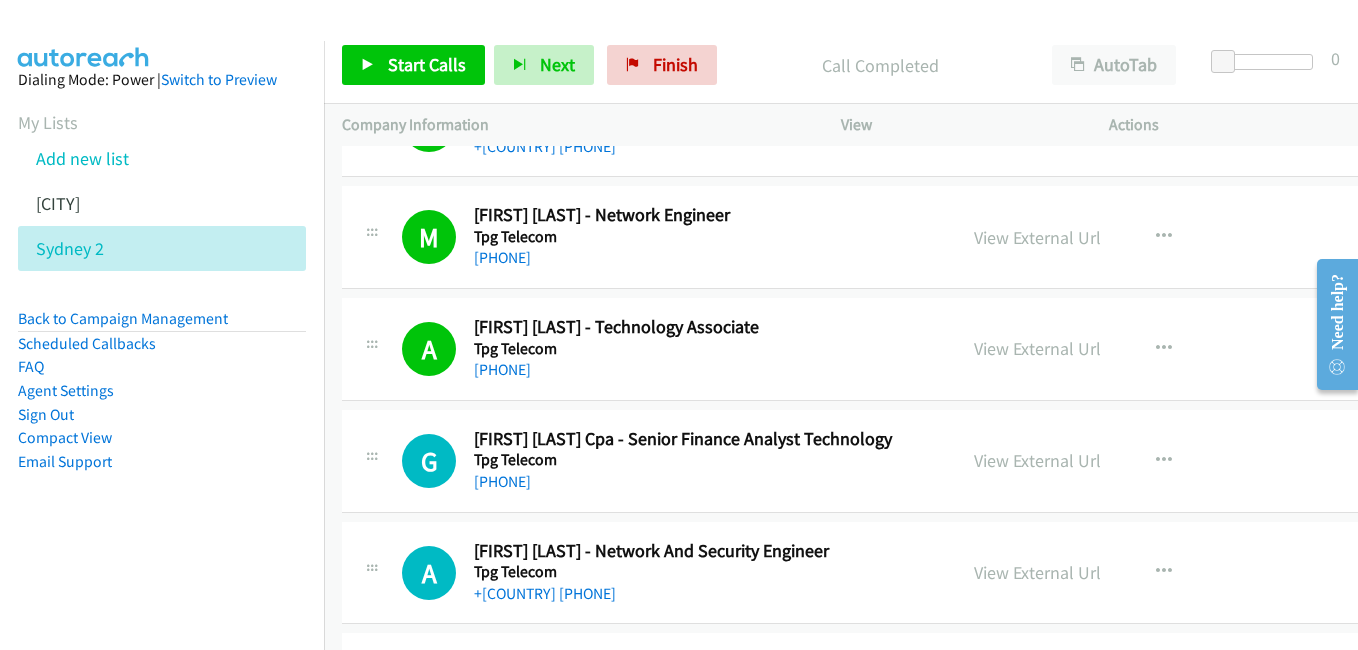 scroll, scrollTop: 6200, scrollLeft: 0, axis: vertical 